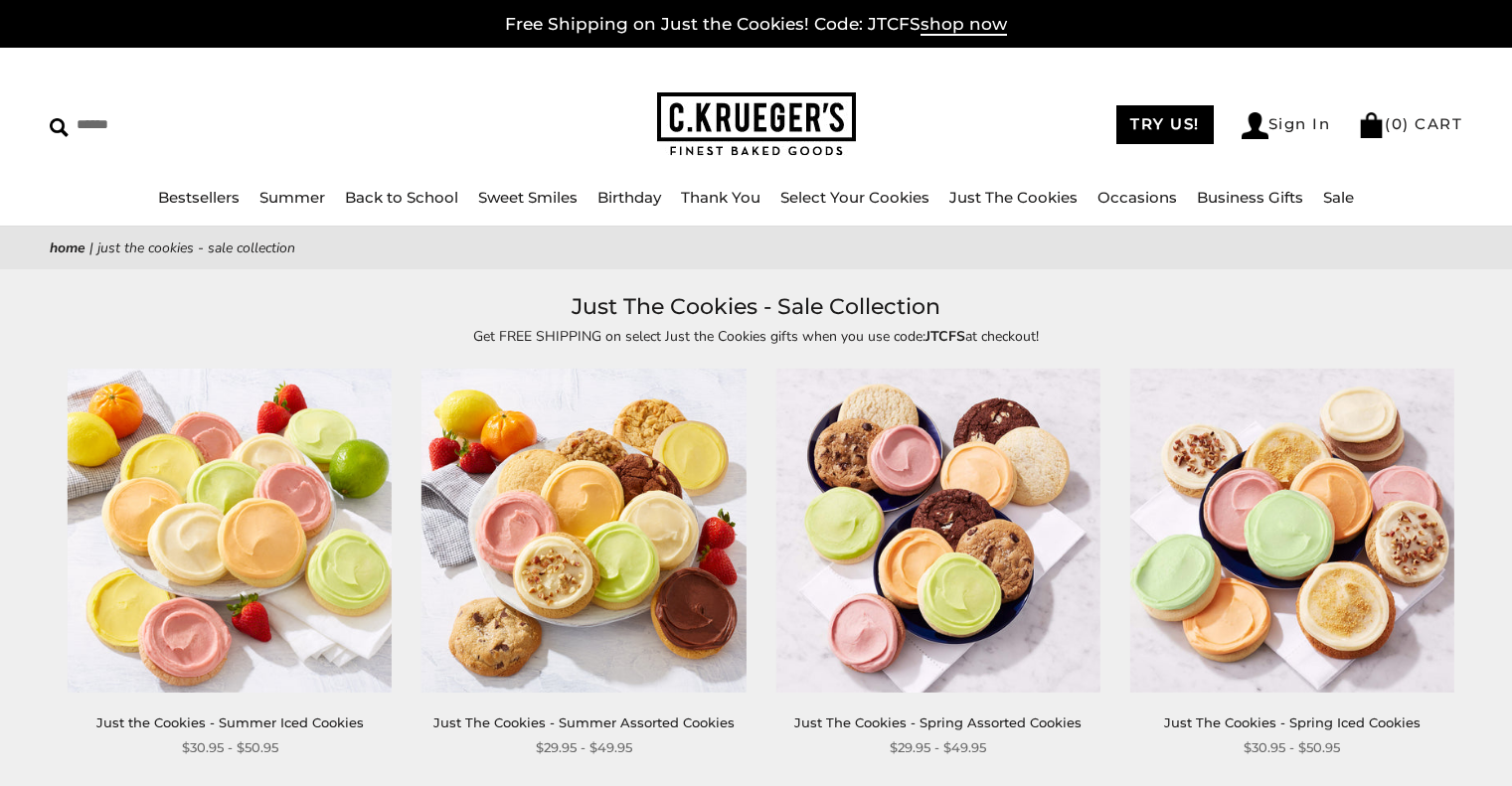 scroll, scrollTop: 199, scrollLeft: 0, axis: vertical 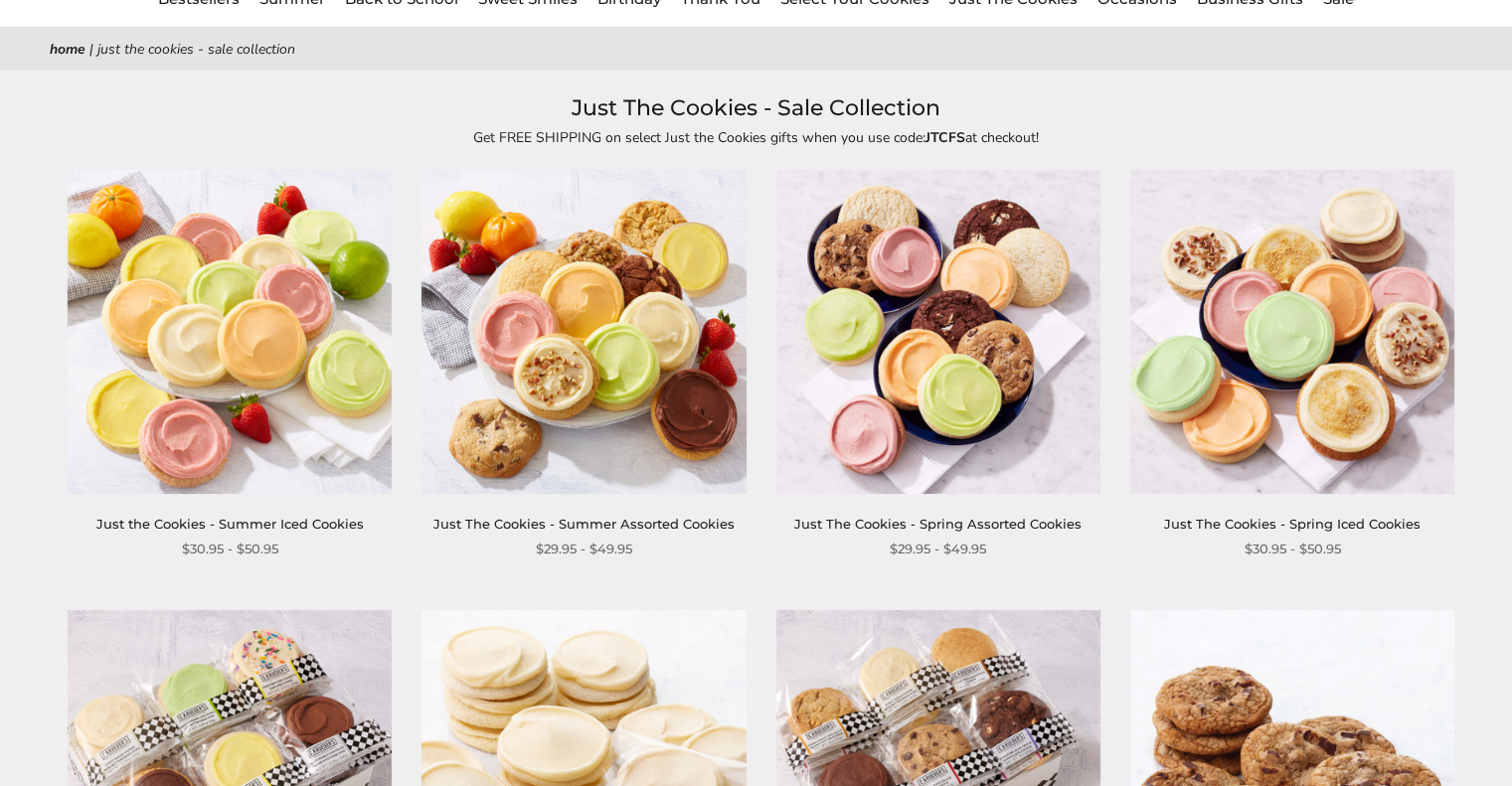 click at bounding box center (584, 332) 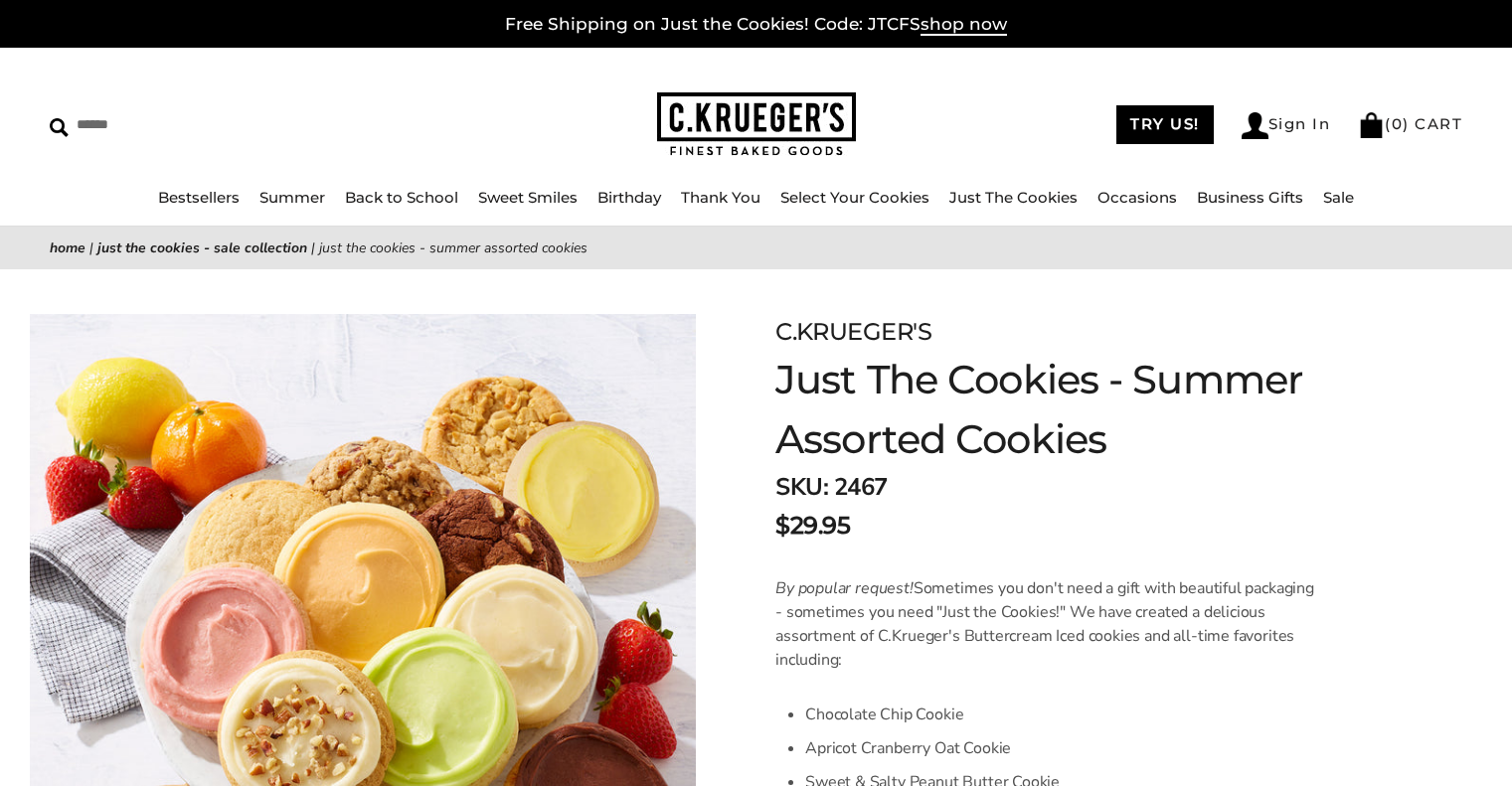 scroll, scrollTop: 0, scrollLeft: 0, axis: both 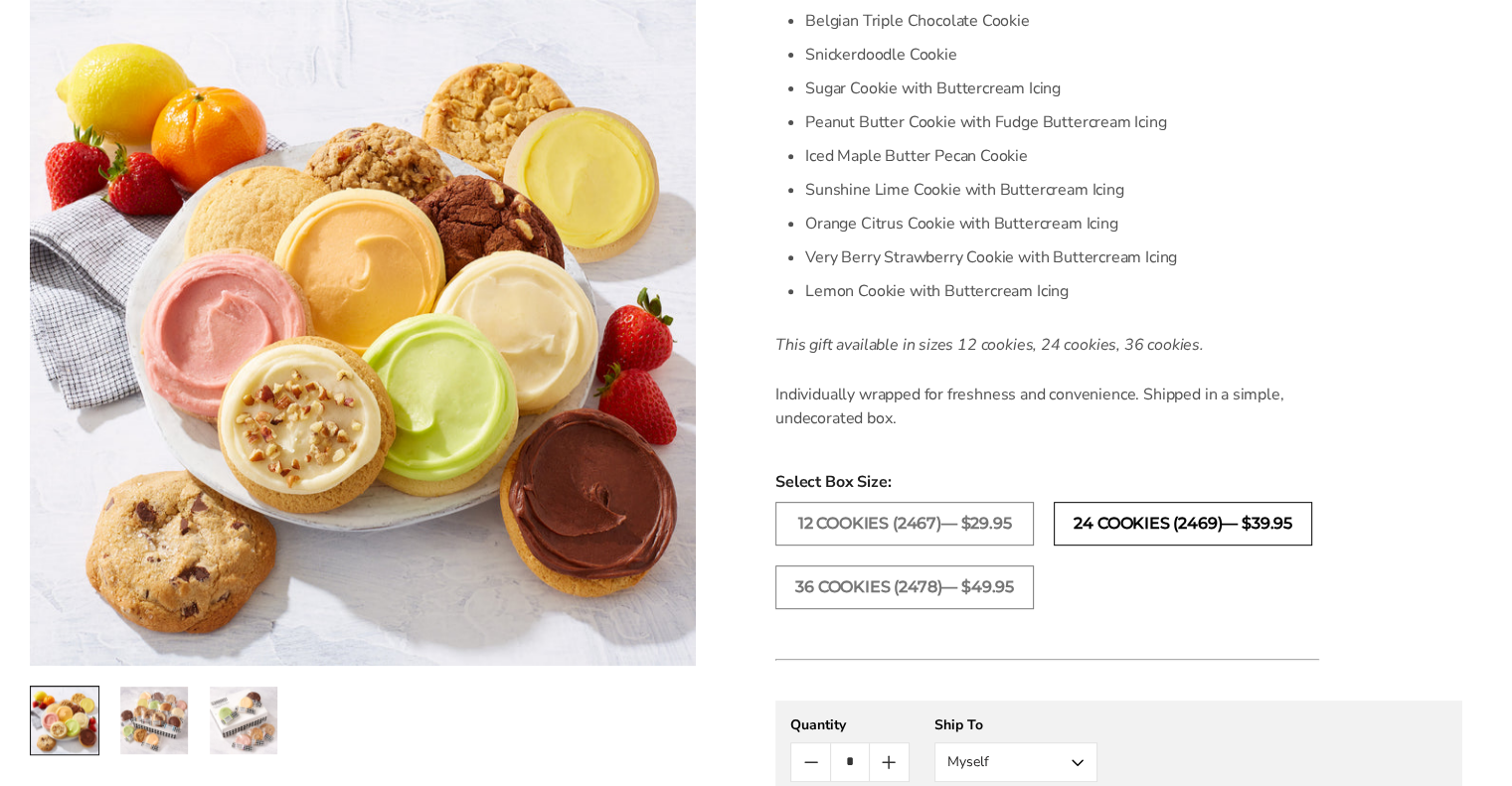 click on "24 COOKIES (2469)— $39.95" at bounding box center (1183, 524) 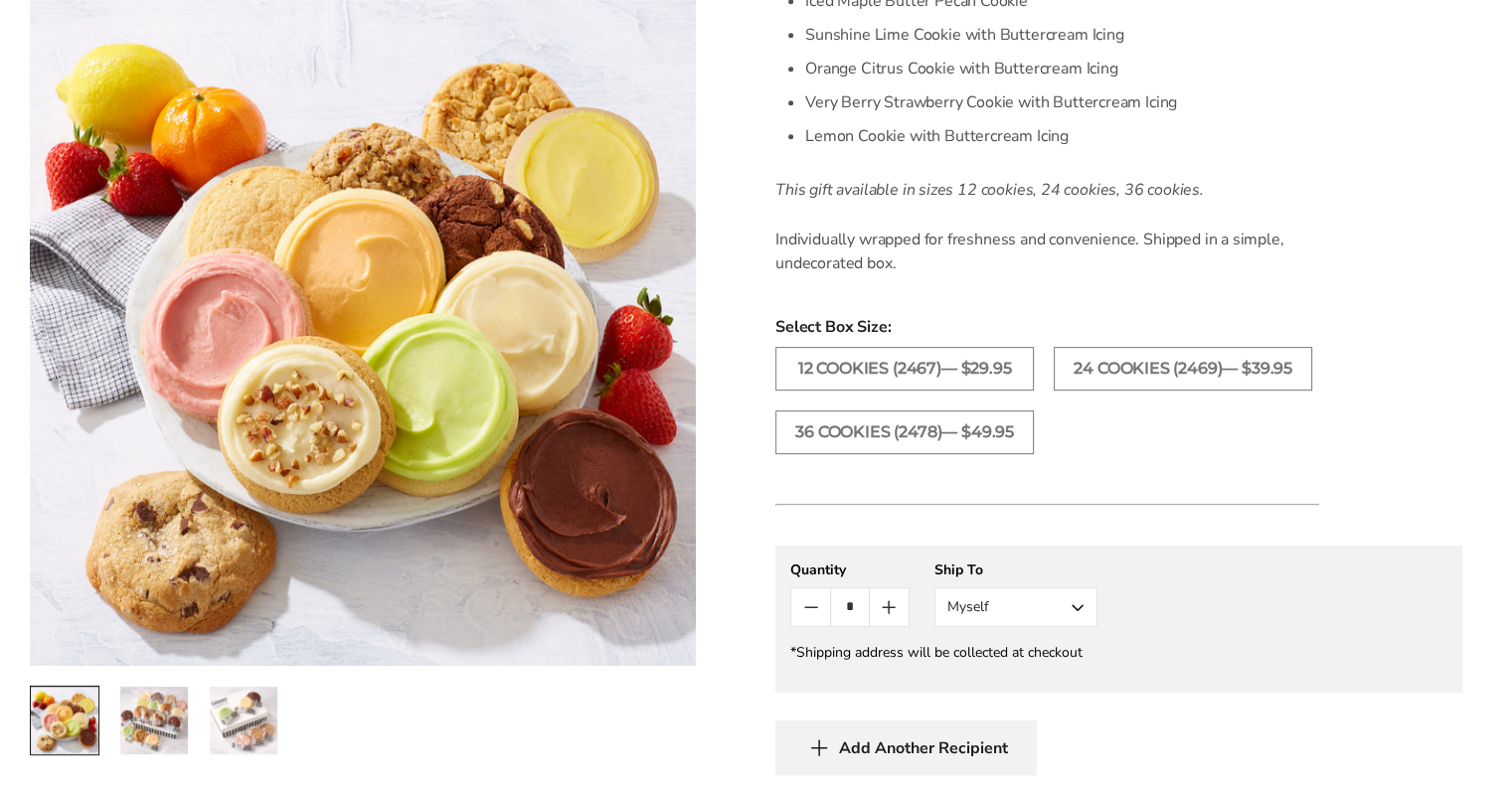 scroll, scrollTop: 1192, scrollLeft: 0, axis: vertical 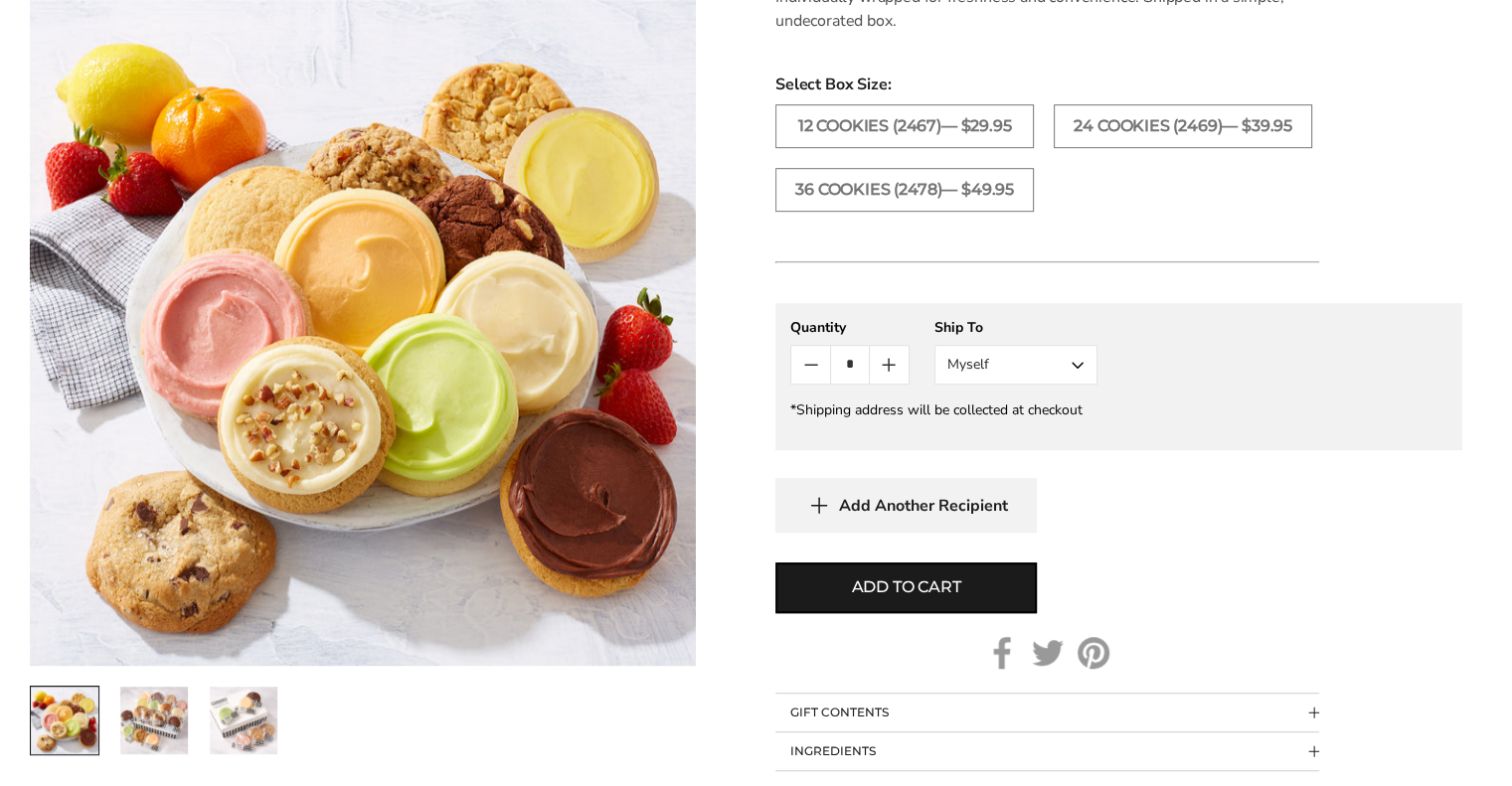 click on "Myself" at bounding box center (1016, 365) 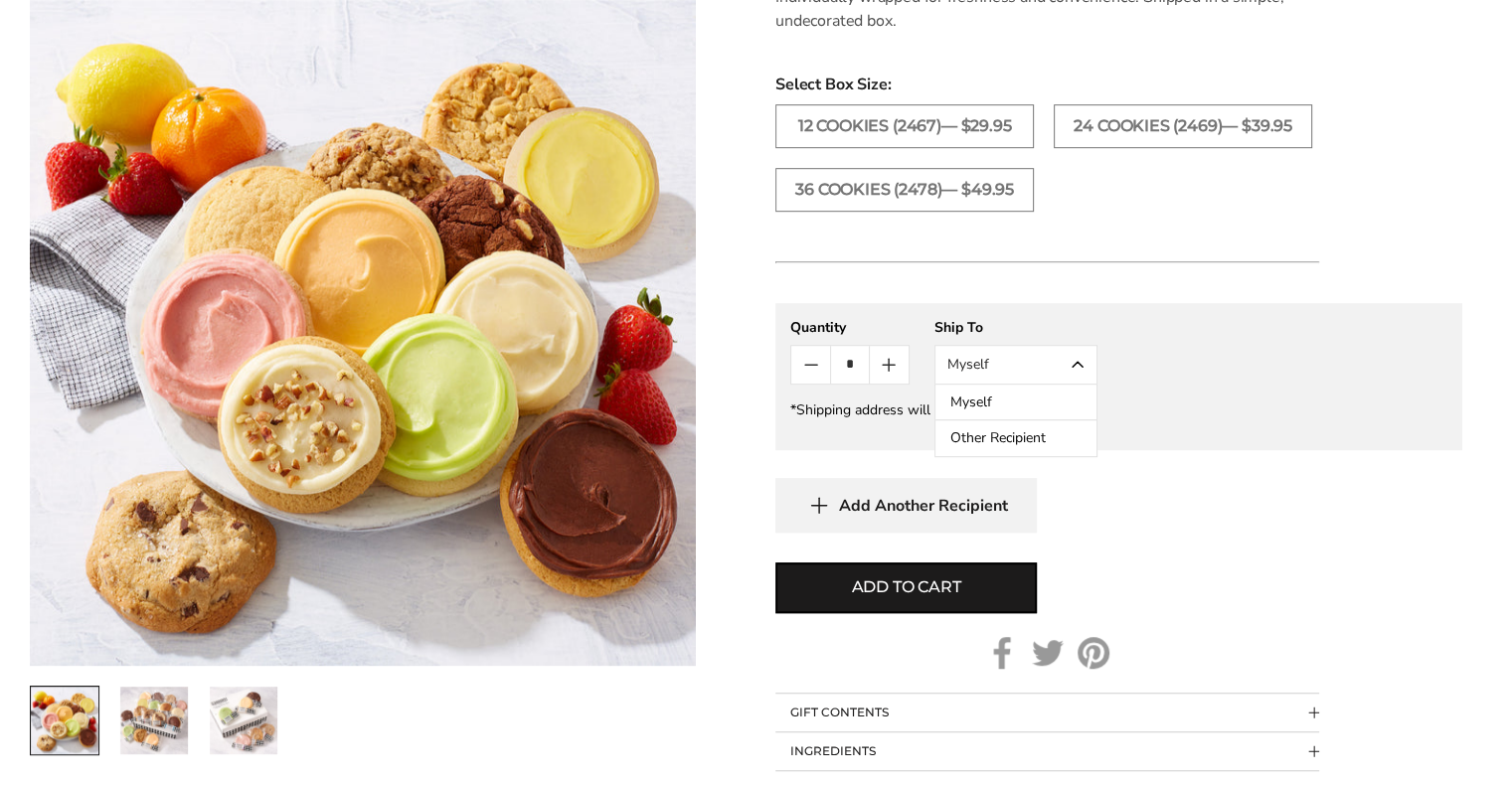 click on "Other Recipient" at bounding box center (1016, 438) 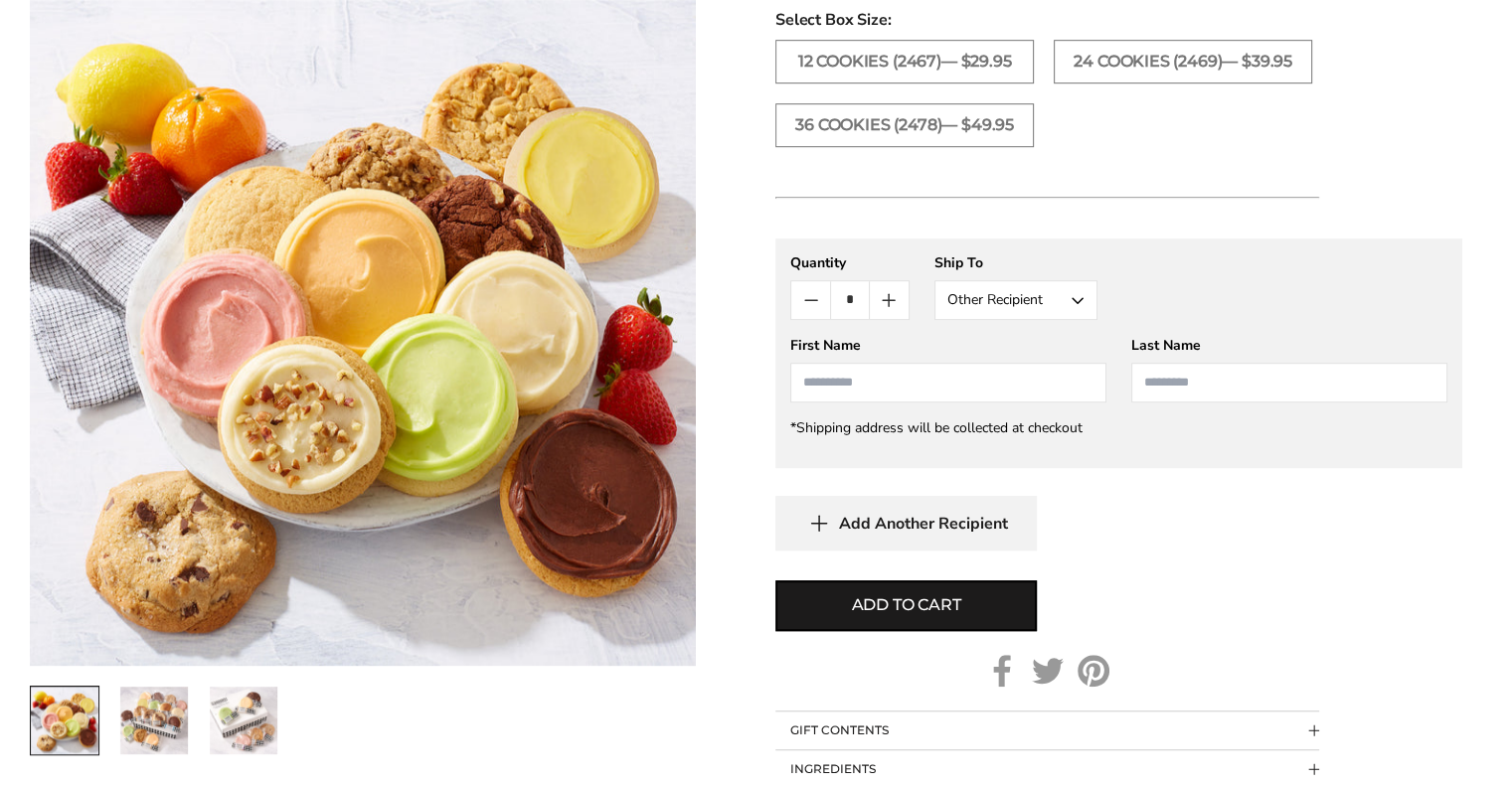 scroll, scrollTop: 1292, scrollLeft: 0, axis: vertical 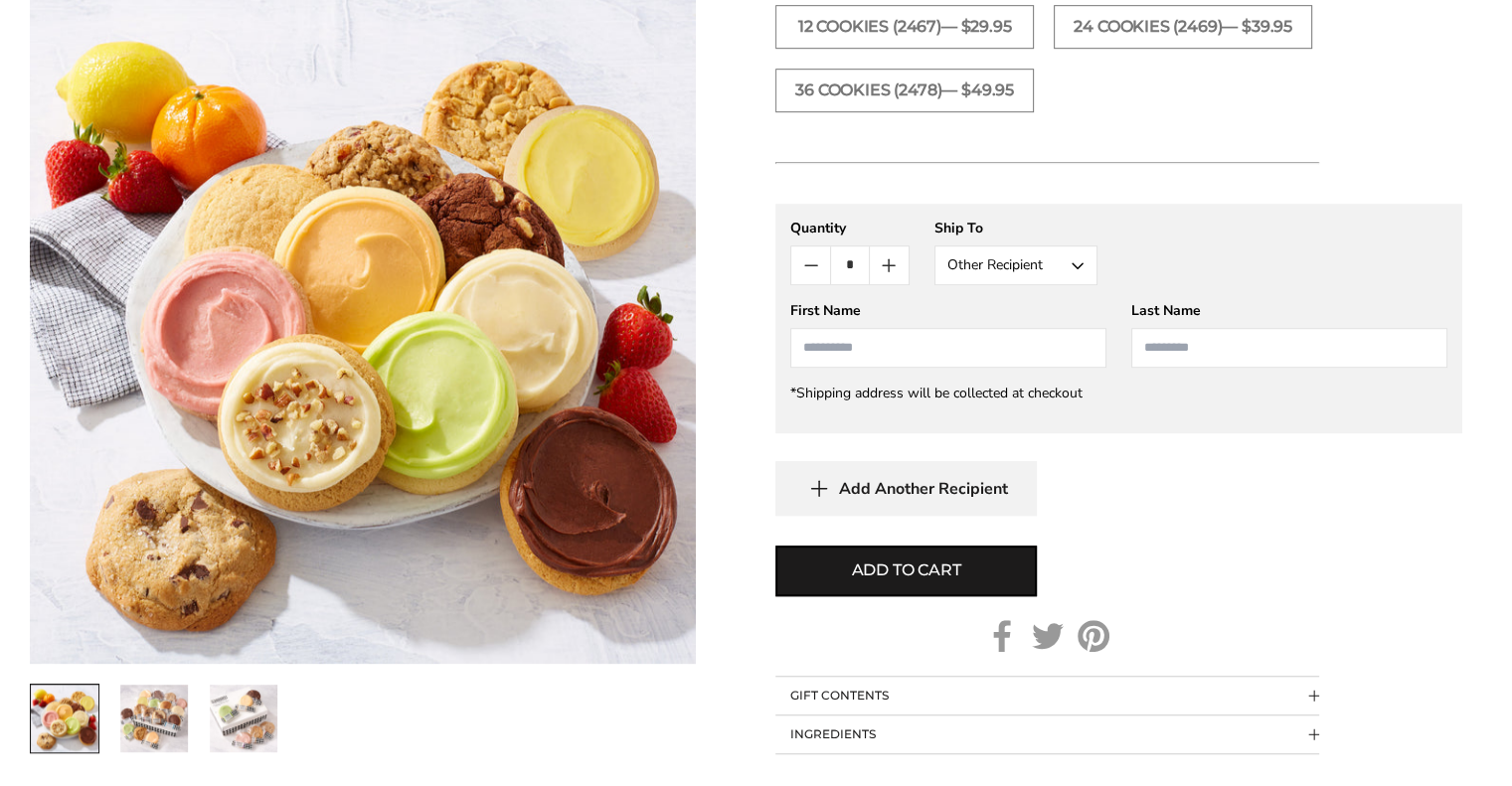 click at bounding box center [948, 348] 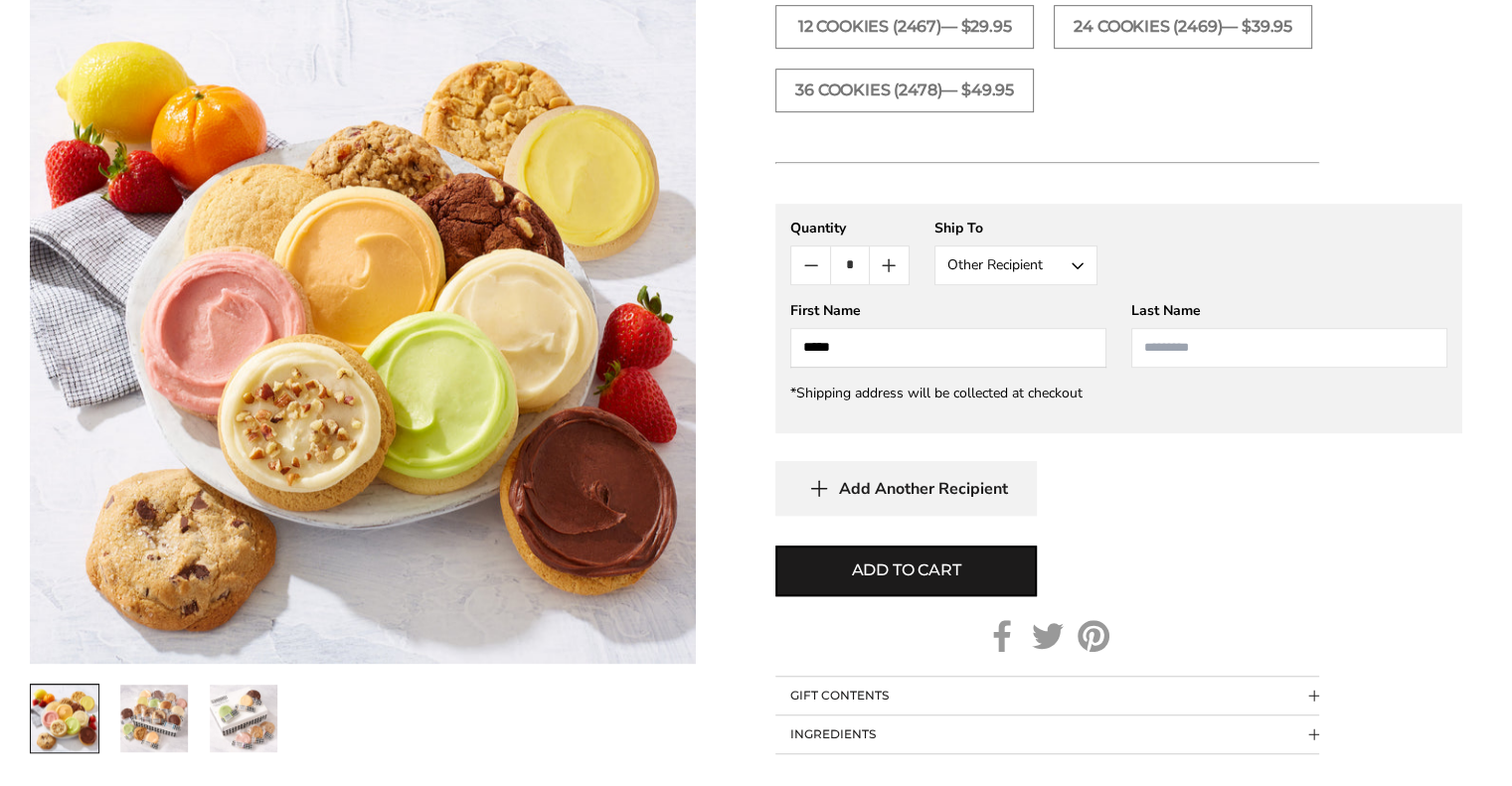 type on "****" 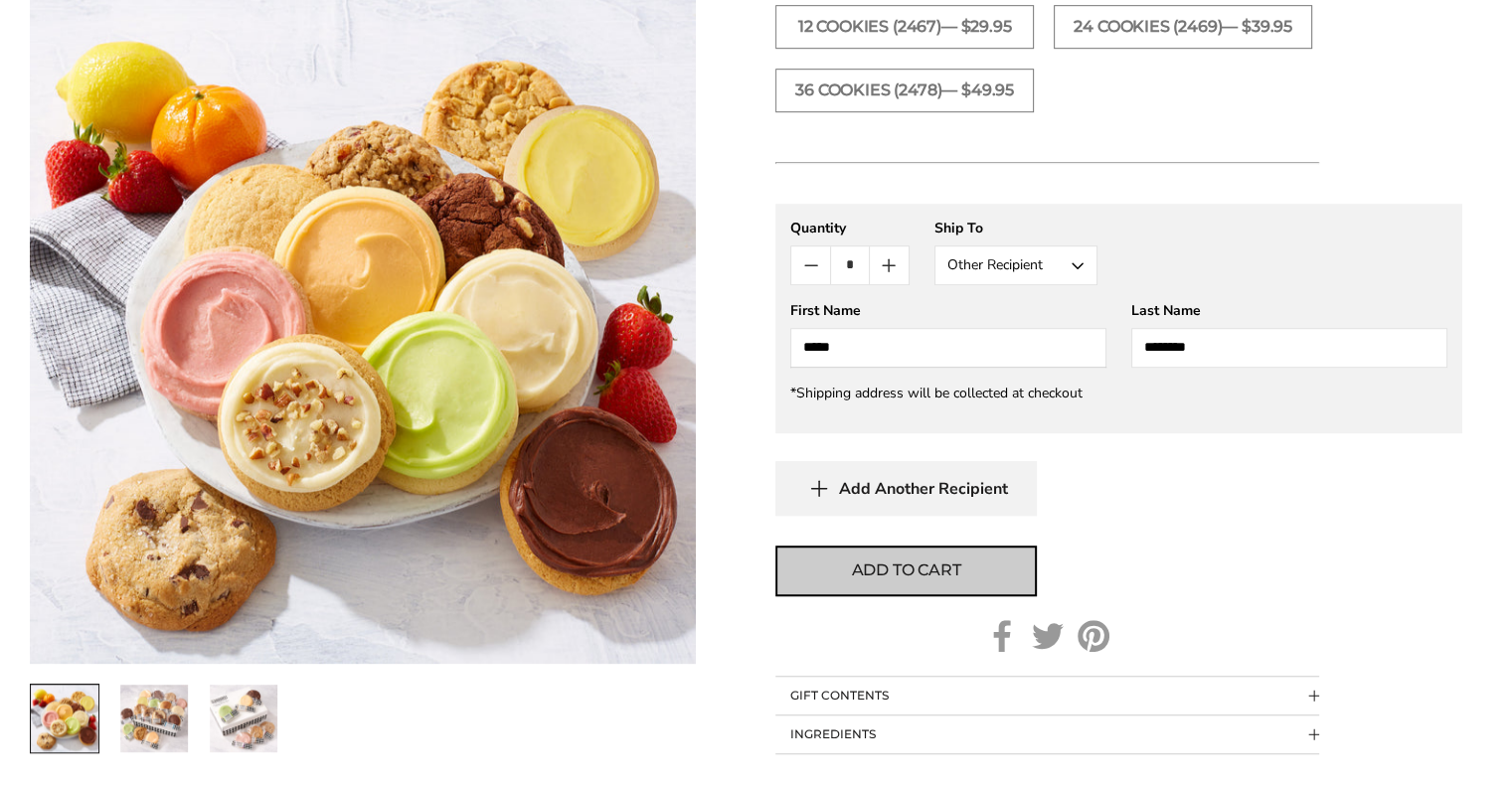 type on "********" 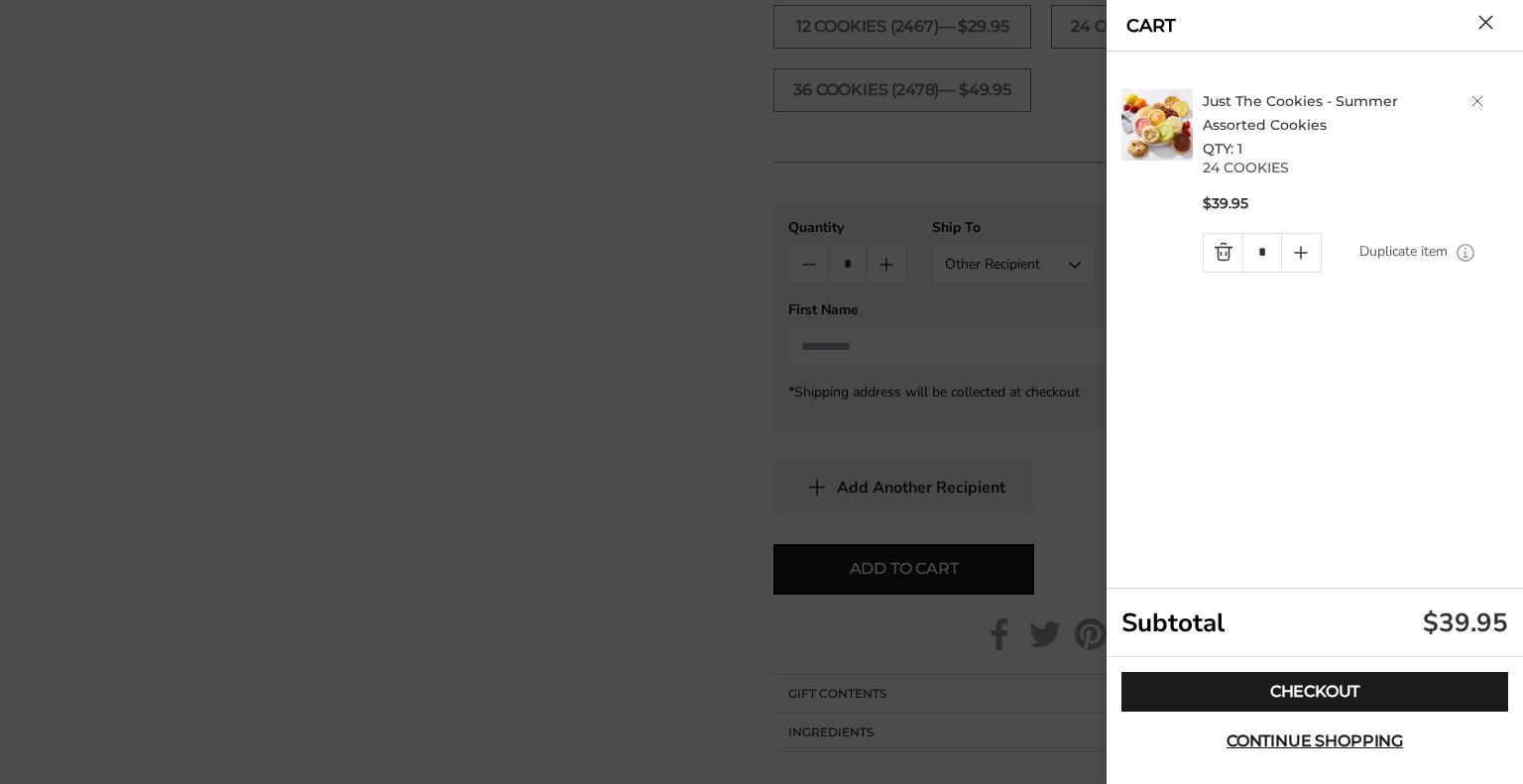 click at bounding box center (762, 392) 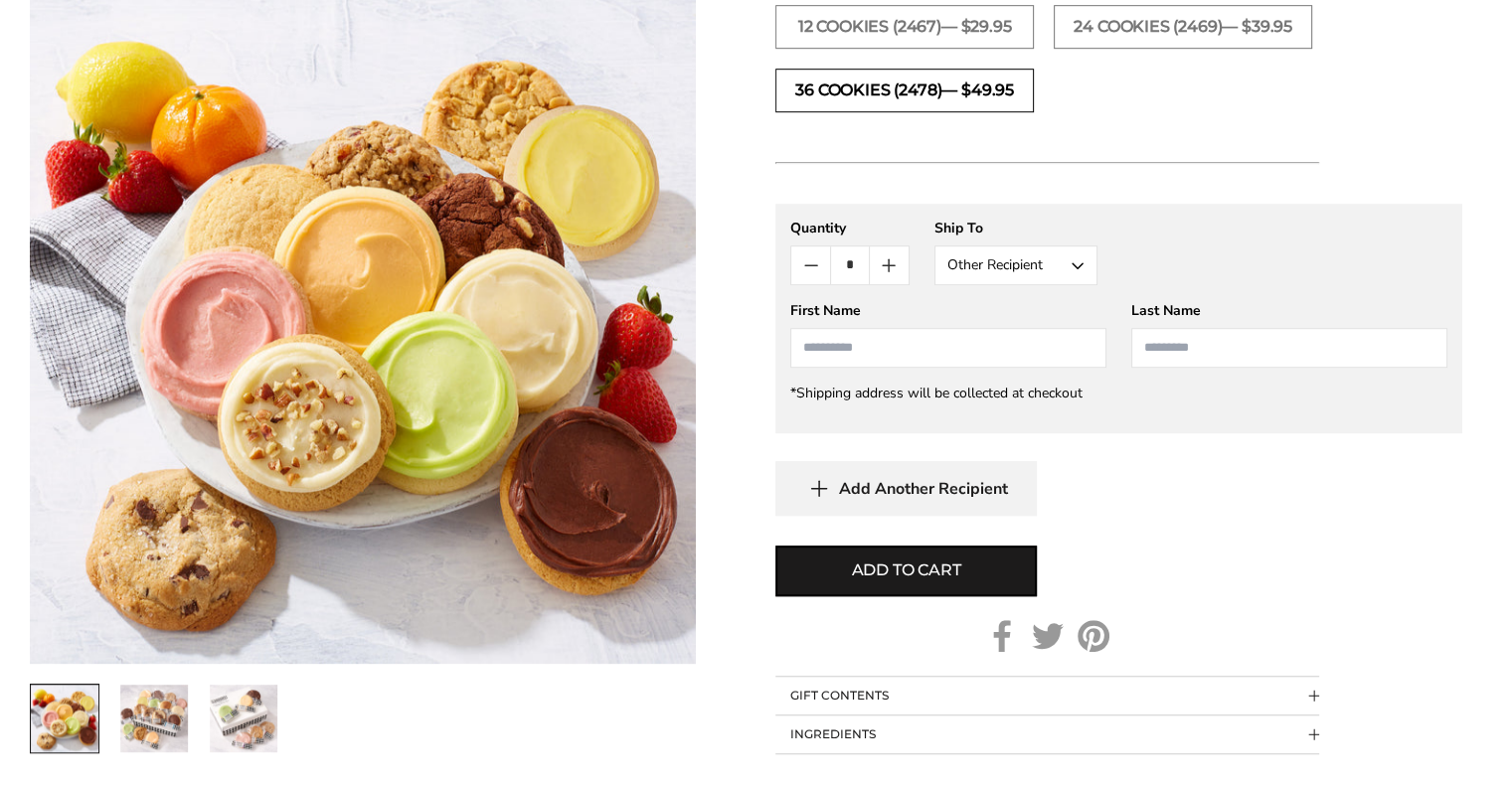 click on "36 COOKIES (2478)— $49.95" at bounding box center (905, 90) 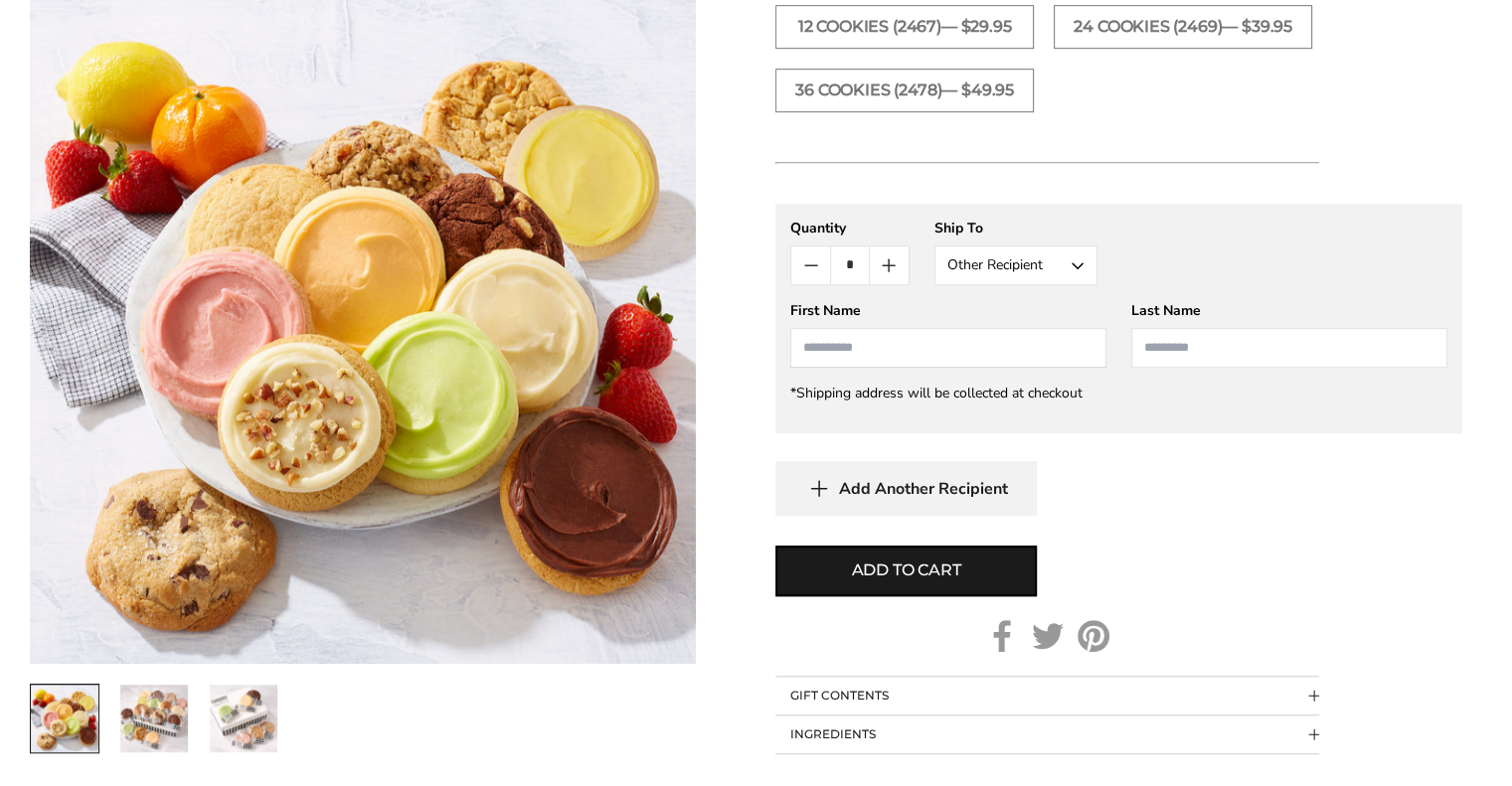 click at bounding box center (948, 348) 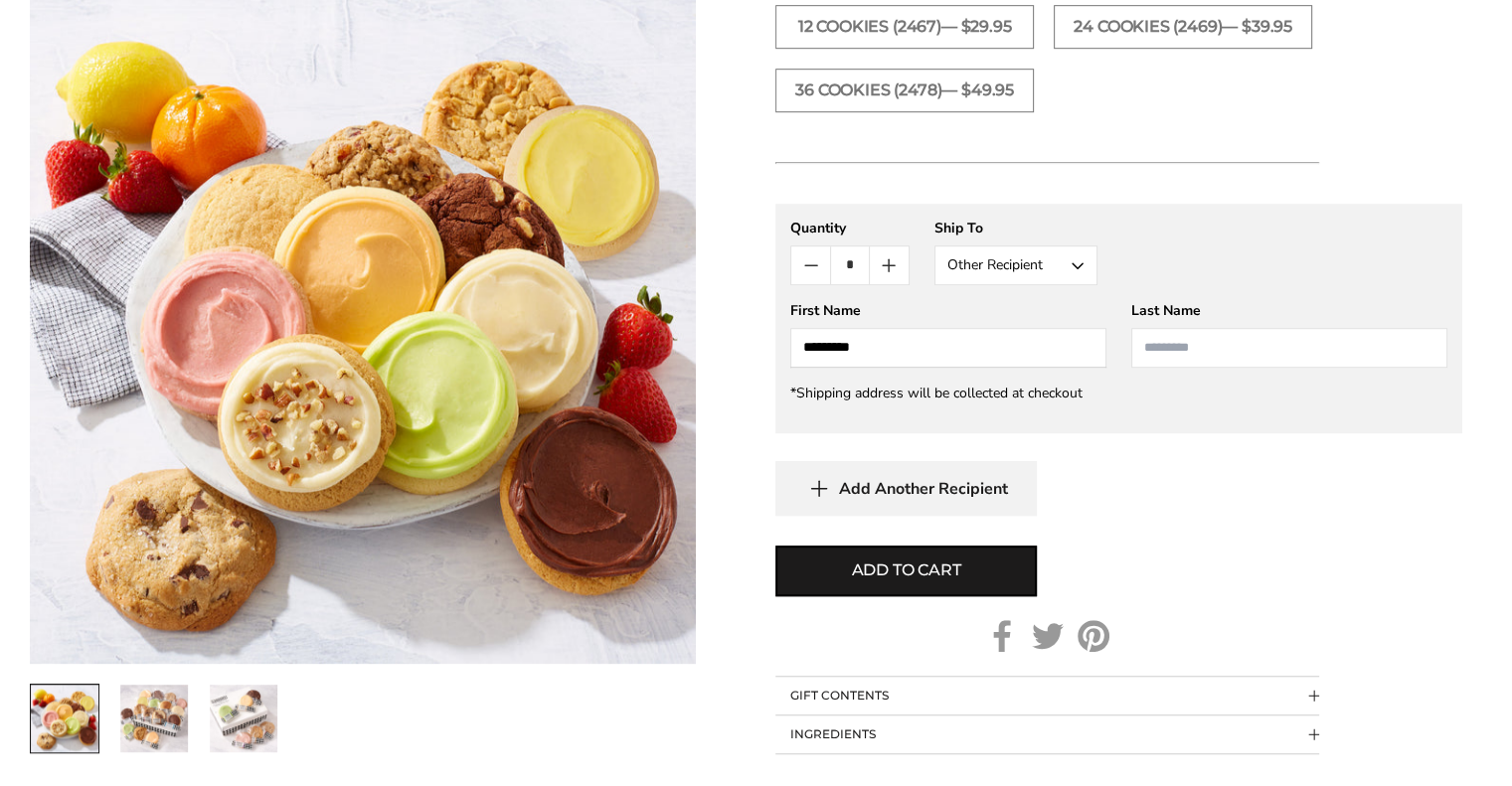 type on "*********" 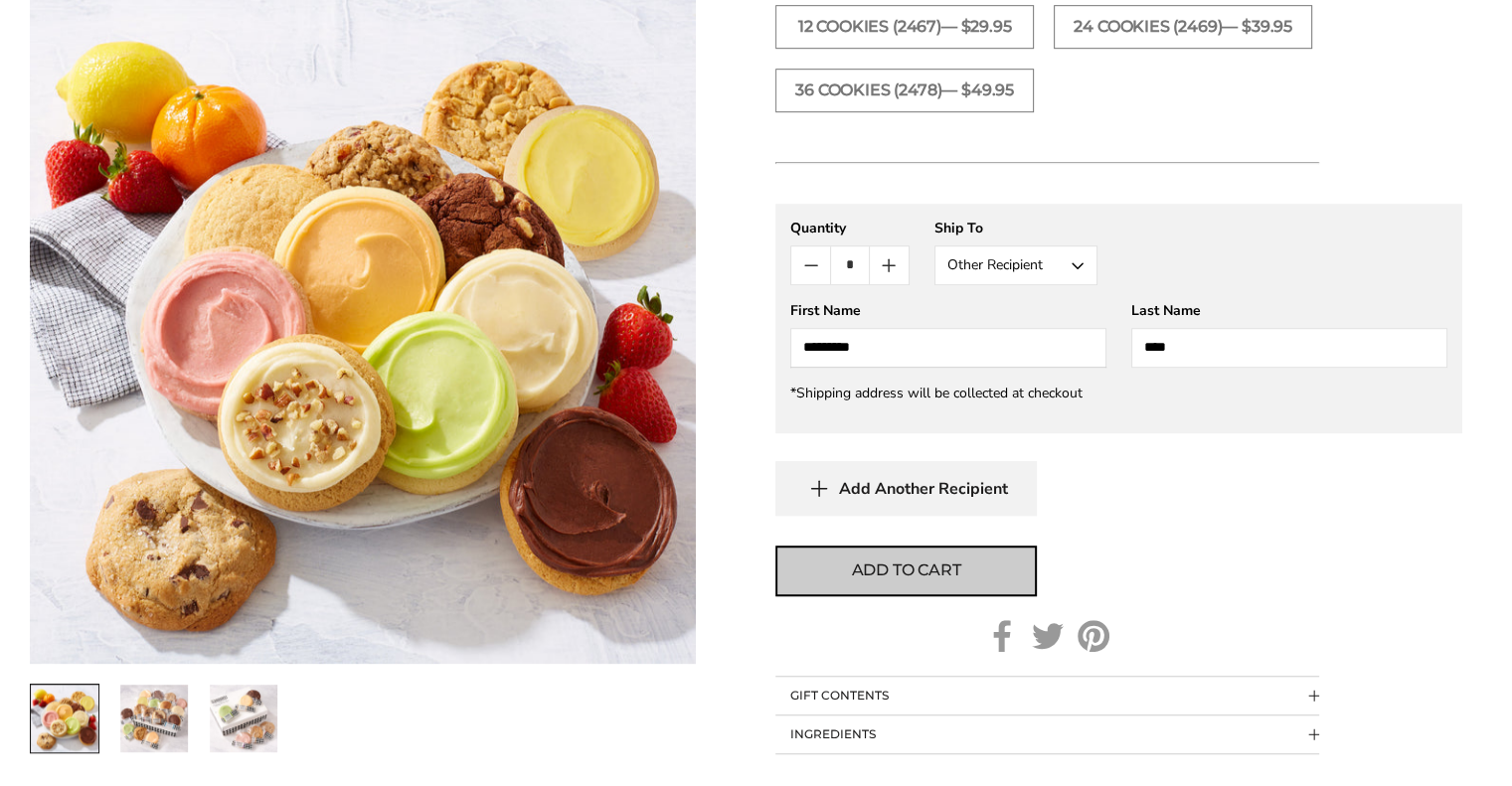 type on "****" 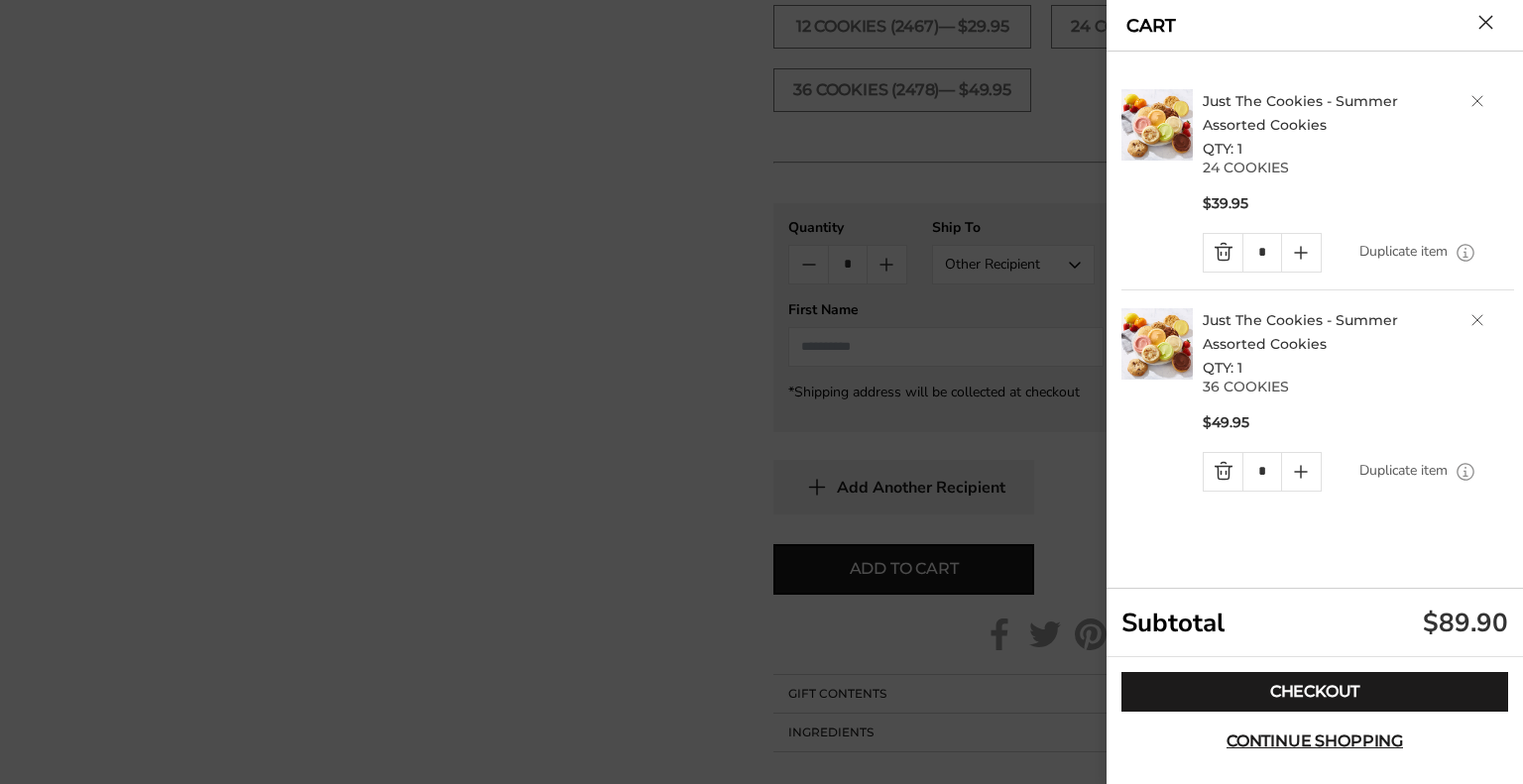 click at bounding box center (762, 392) 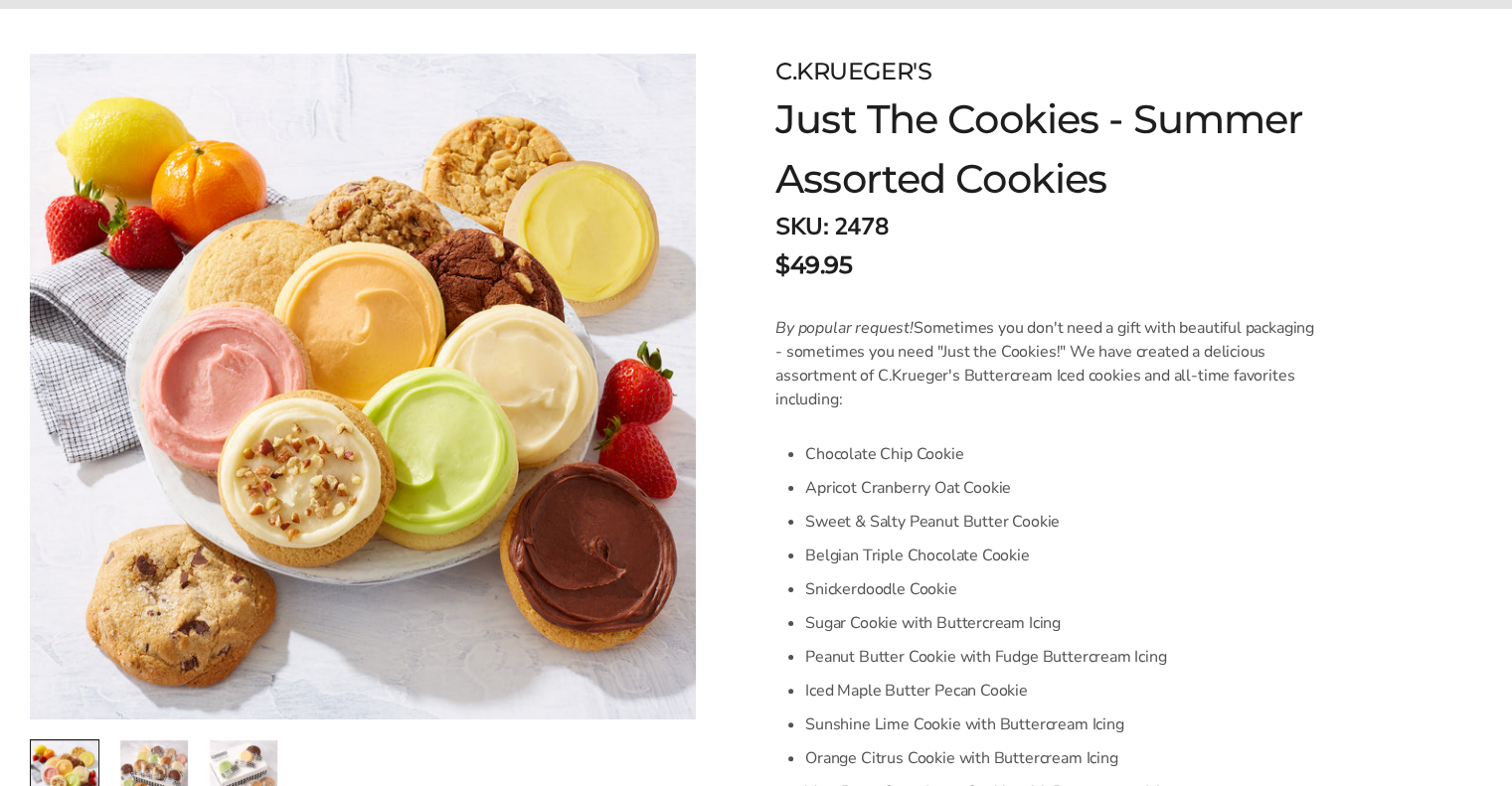 scroll, scrollTop: 0, scrollLeft: 0, axis: both 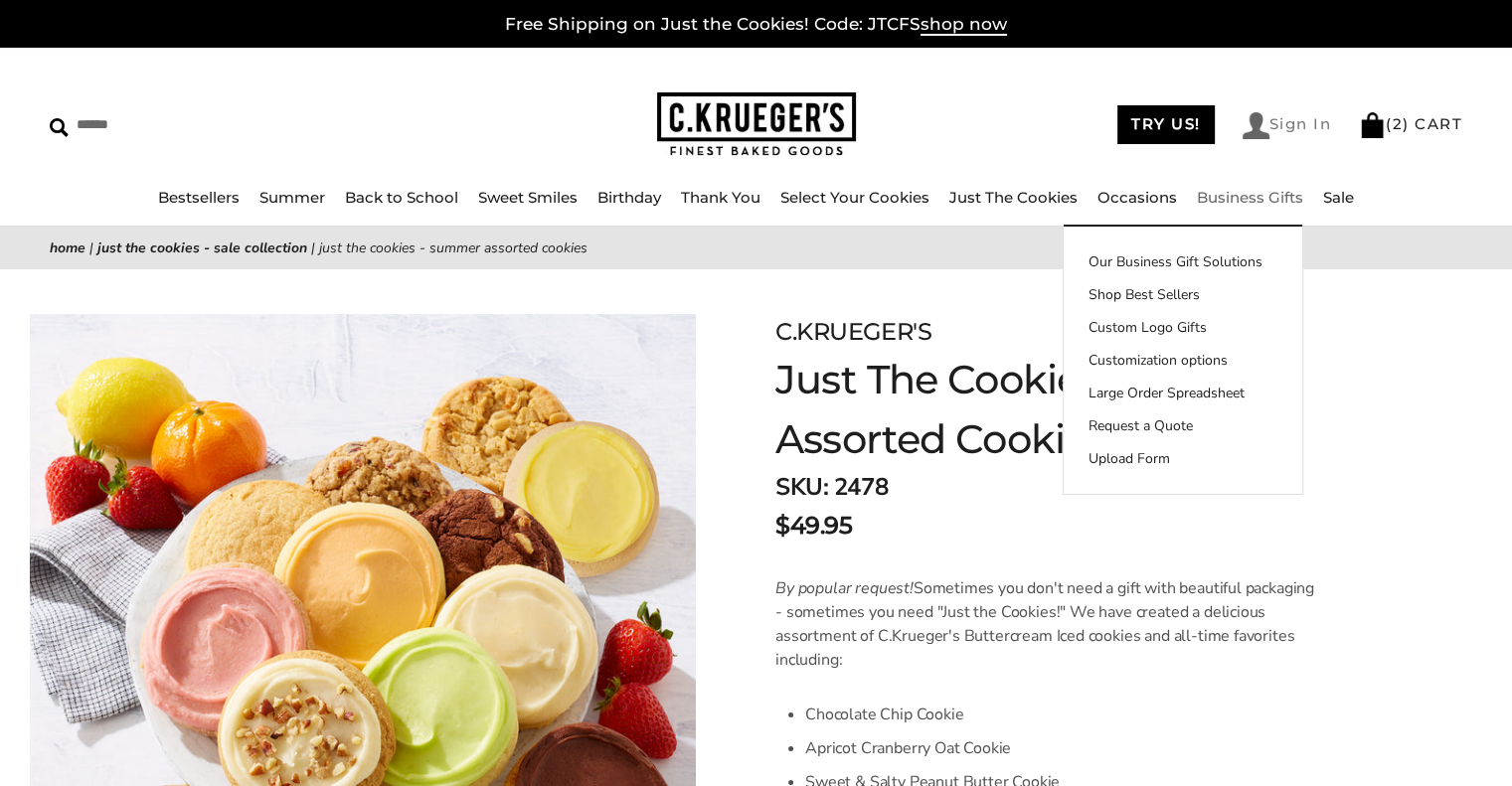 click on "Sign In" at bounding box center (1287, 125) 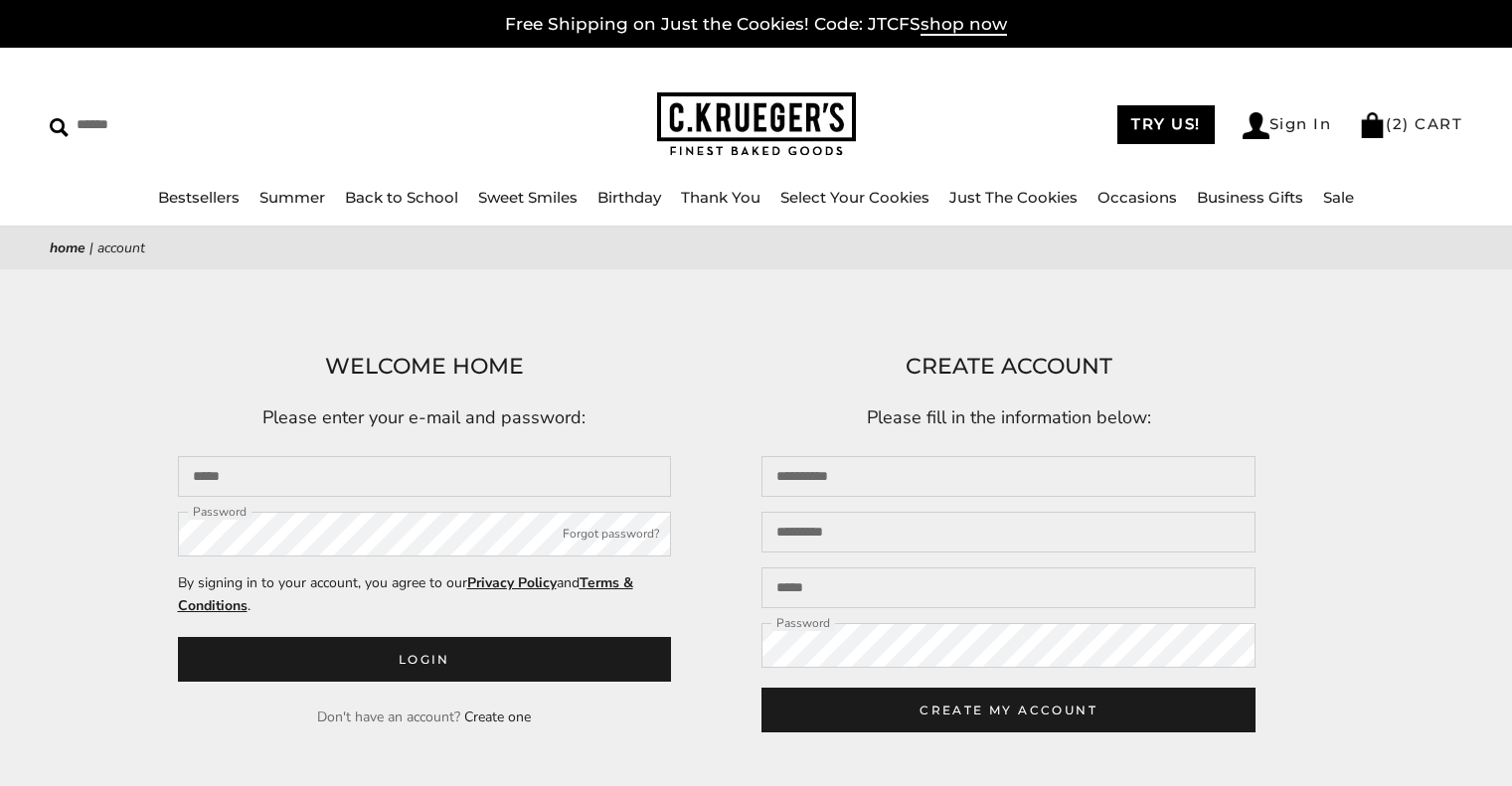 scroll, scrollTop: 0, scrollLeft: 0, axis: both 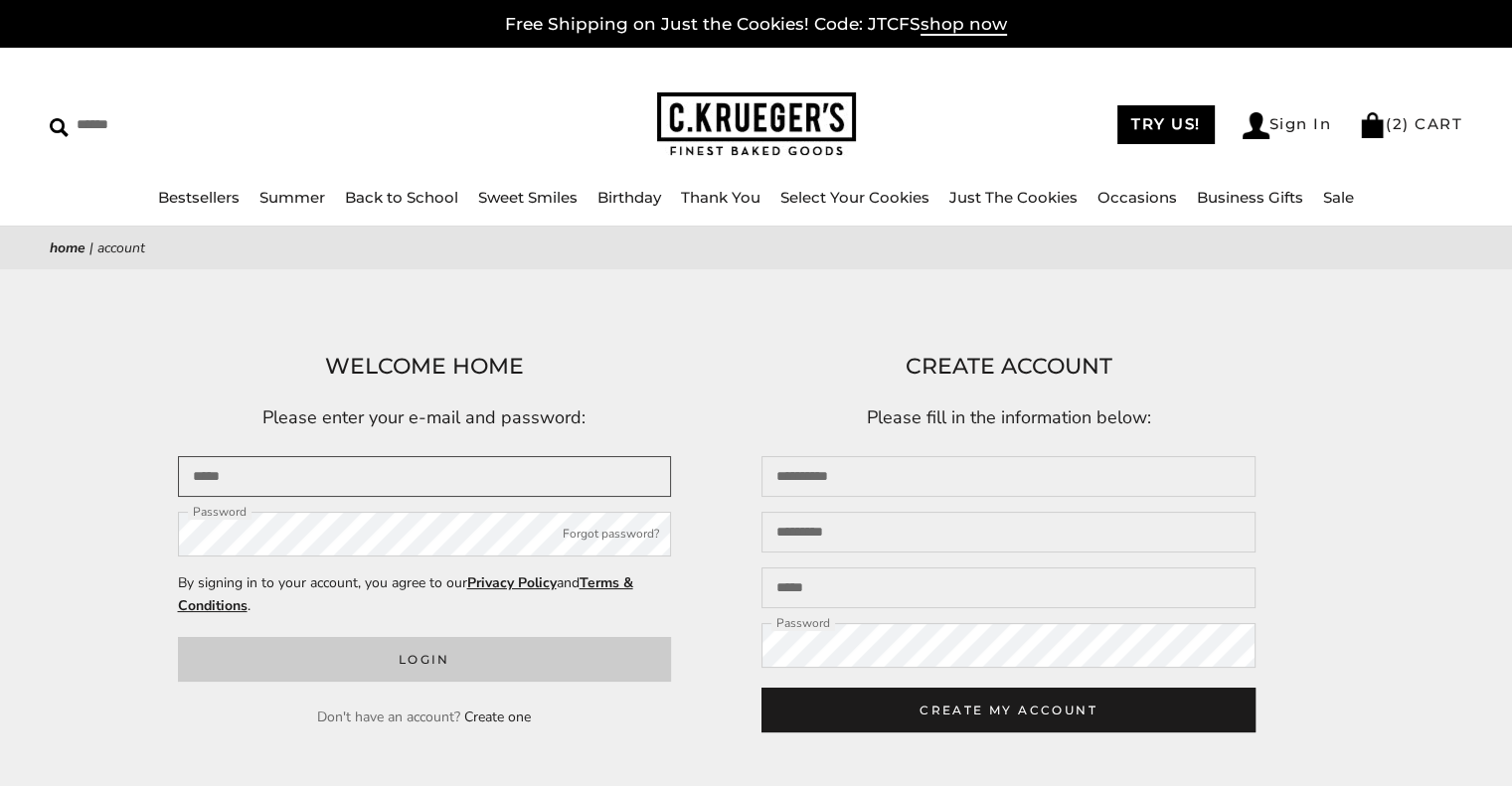 type on "**********" 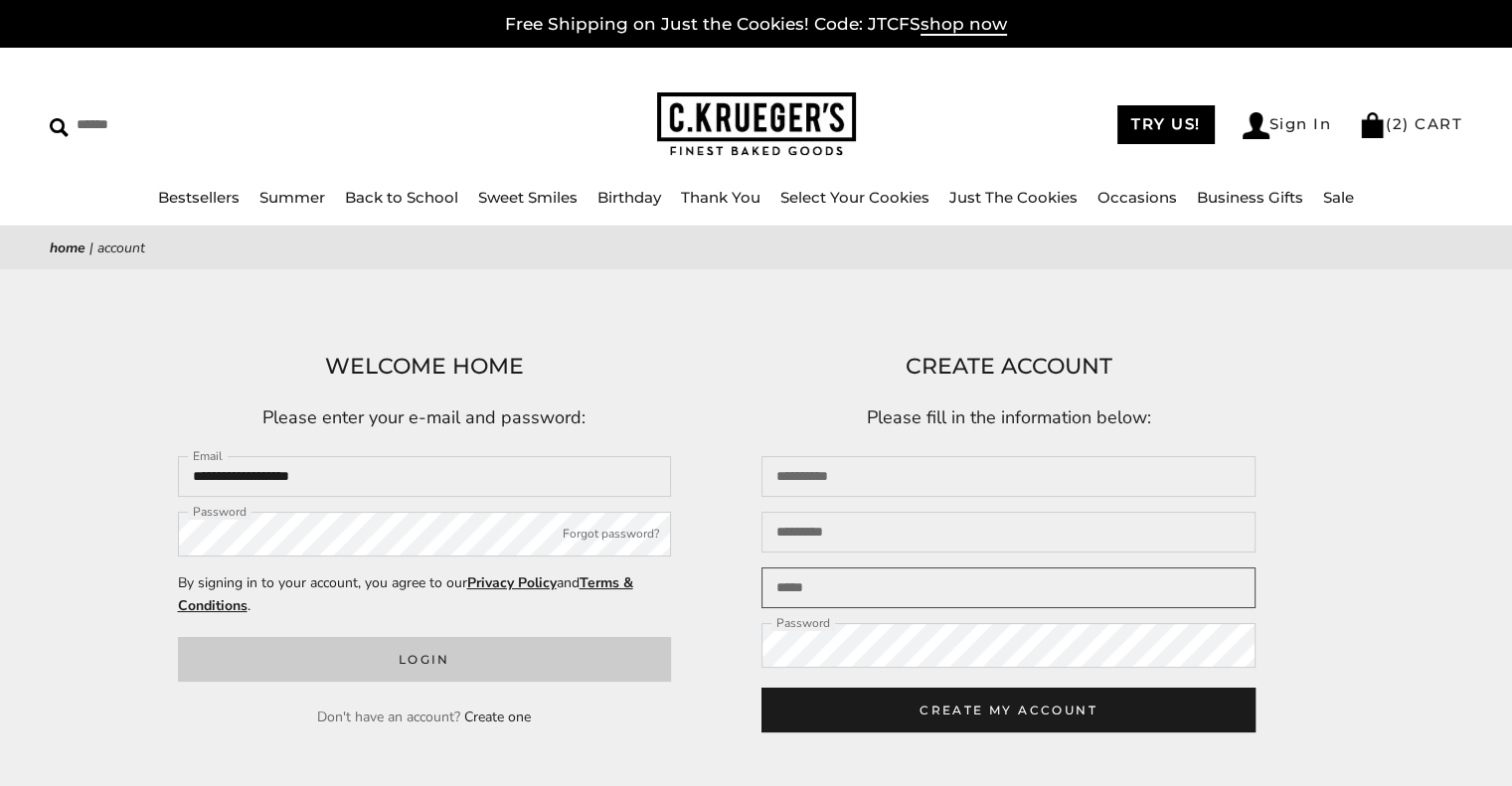 type on "**********" 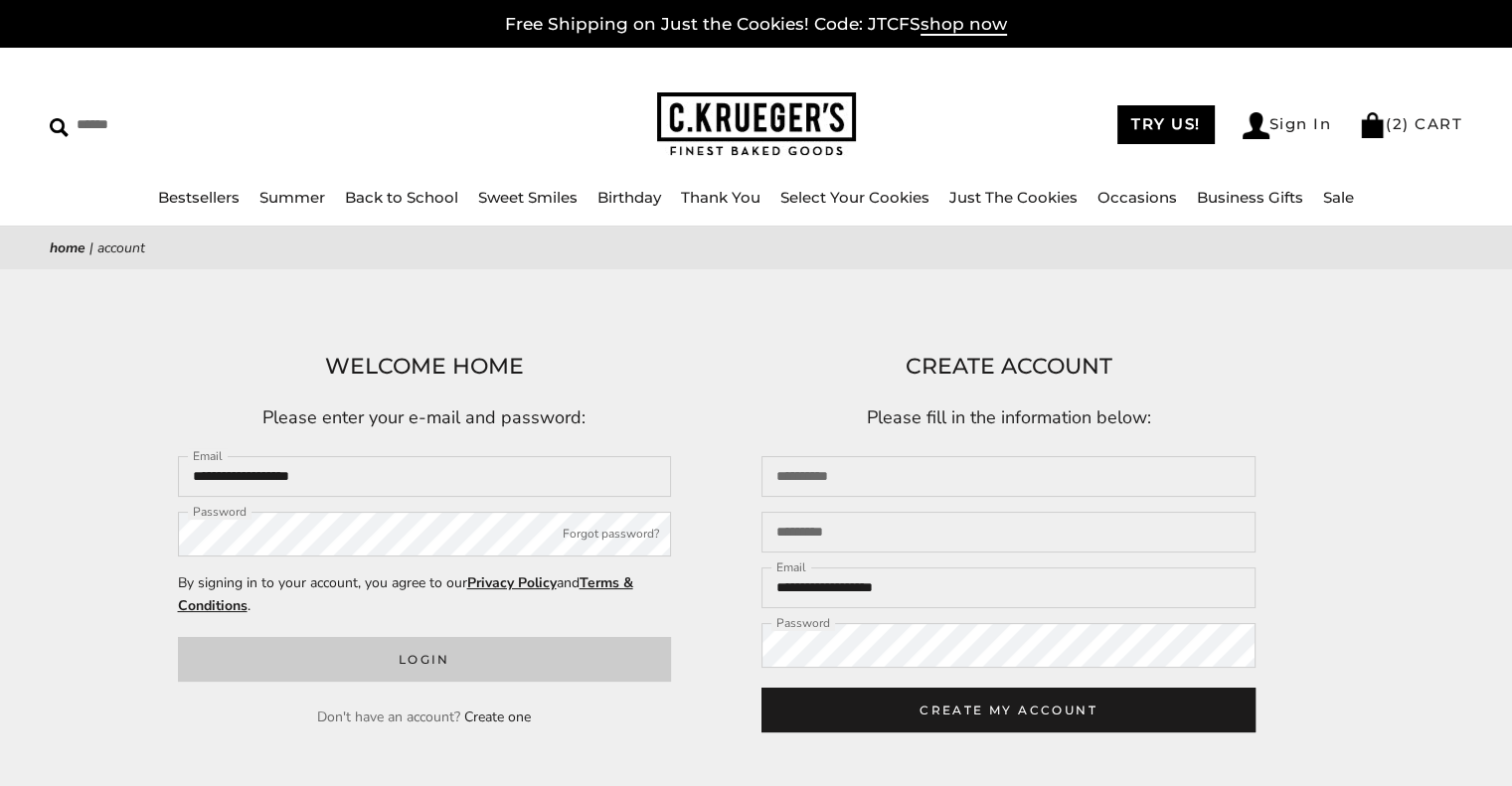 click on "Login" at bounding box center (424, 659) 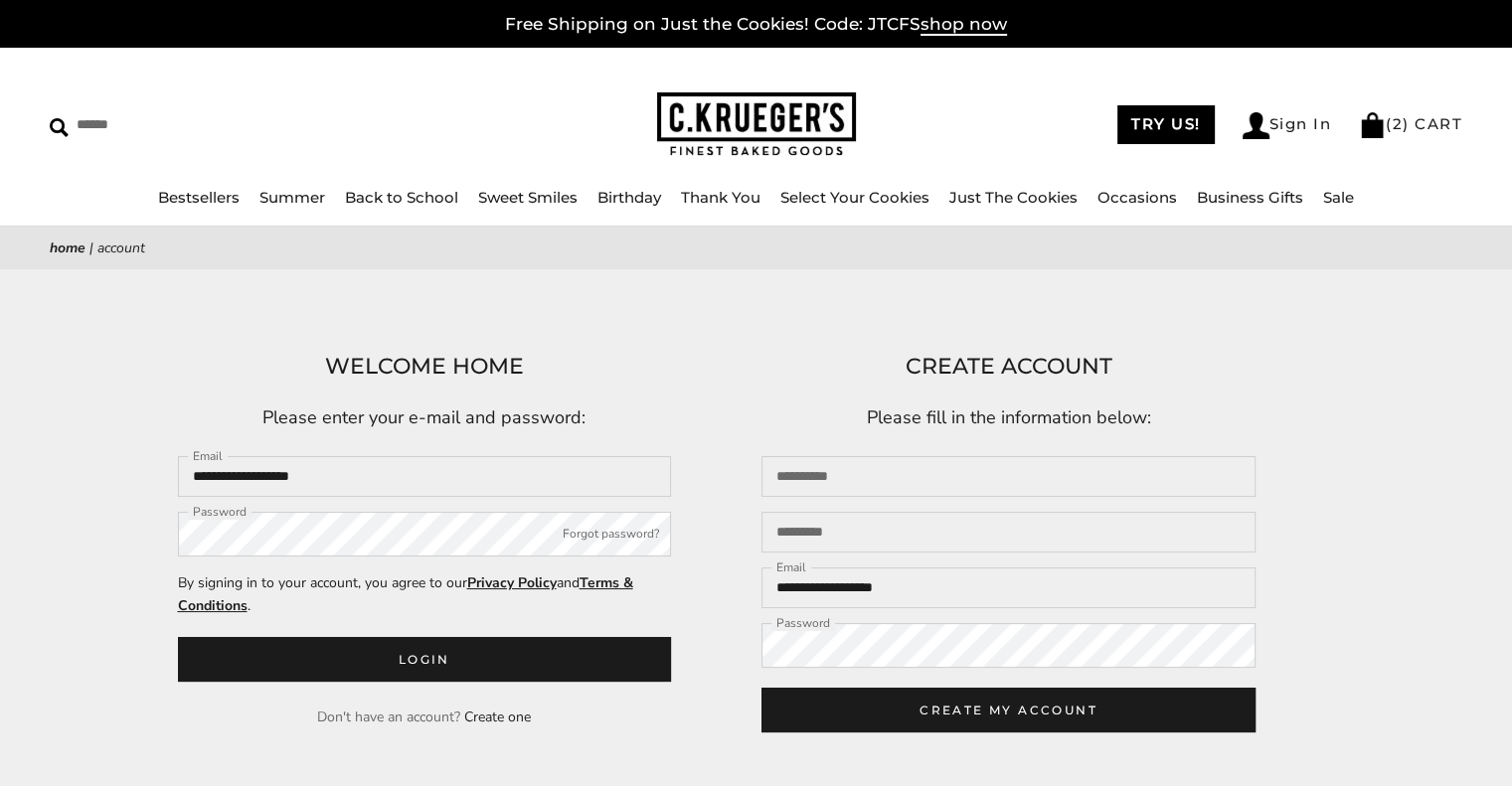 scroll, scrollTop: 0, scrollLeft: 0, axis: both 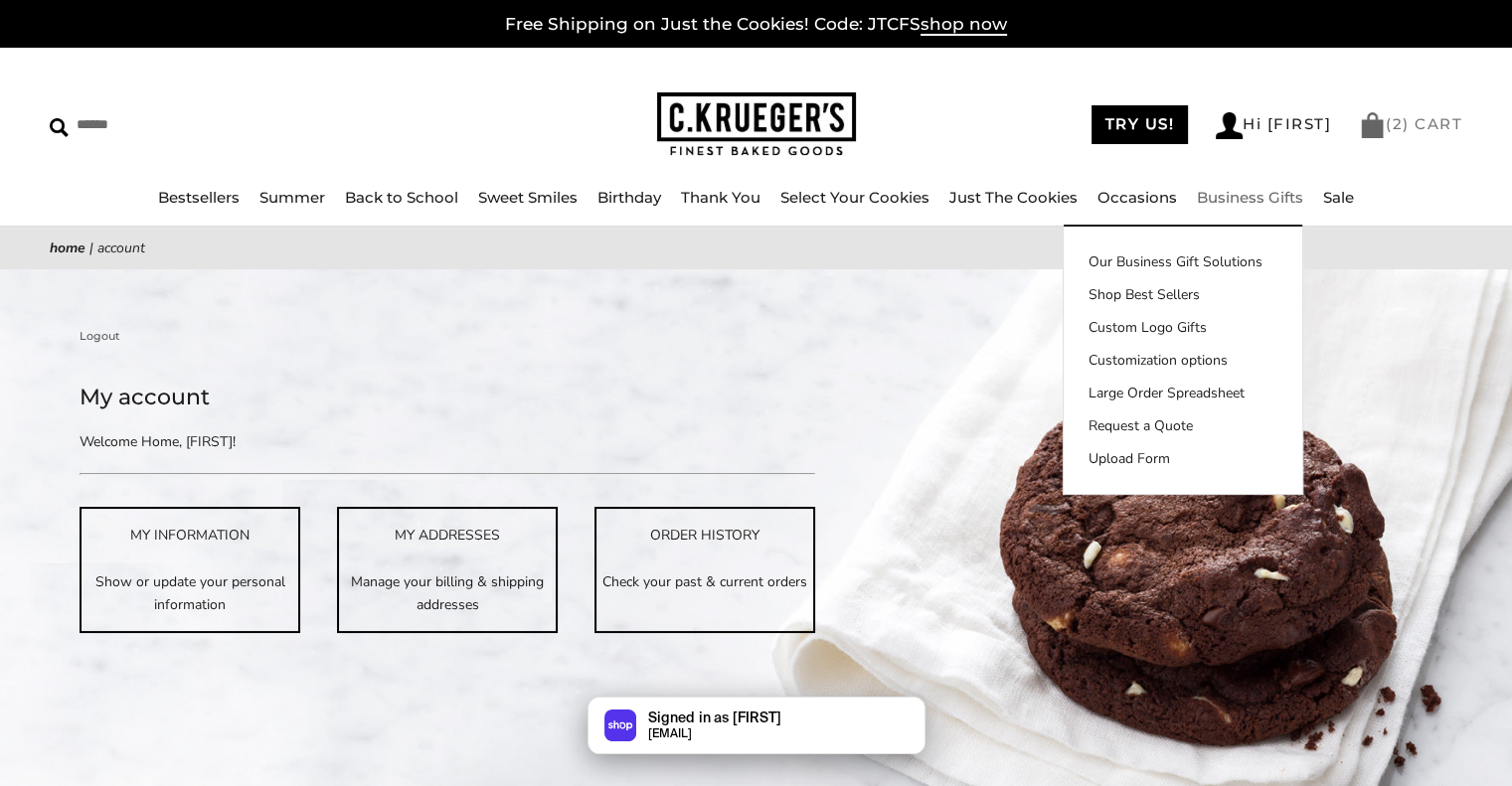 click on "( 2 )  CART" at bounding box center [1411, 123] 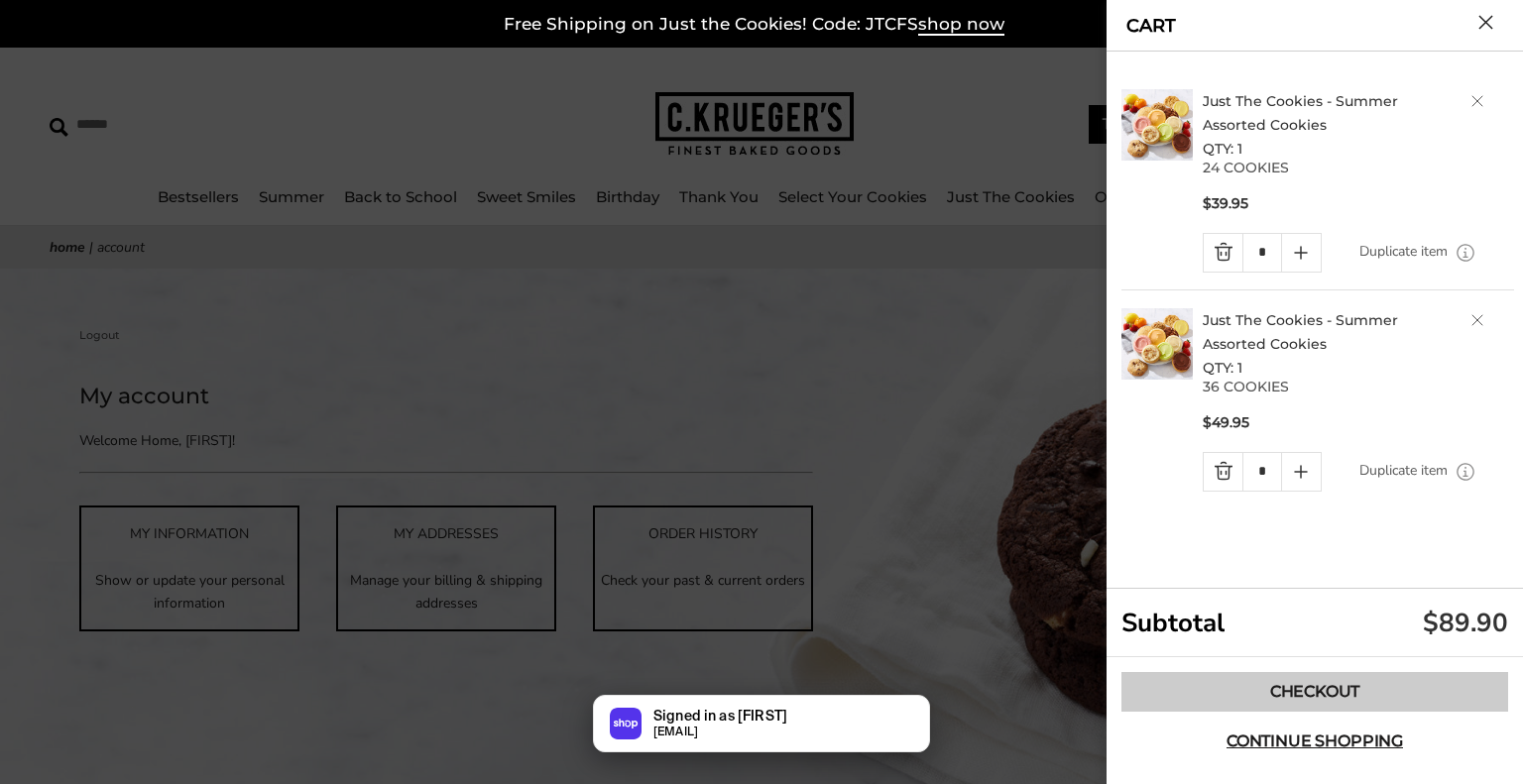 click on "Checkout" at bounding box center [1315, 692] 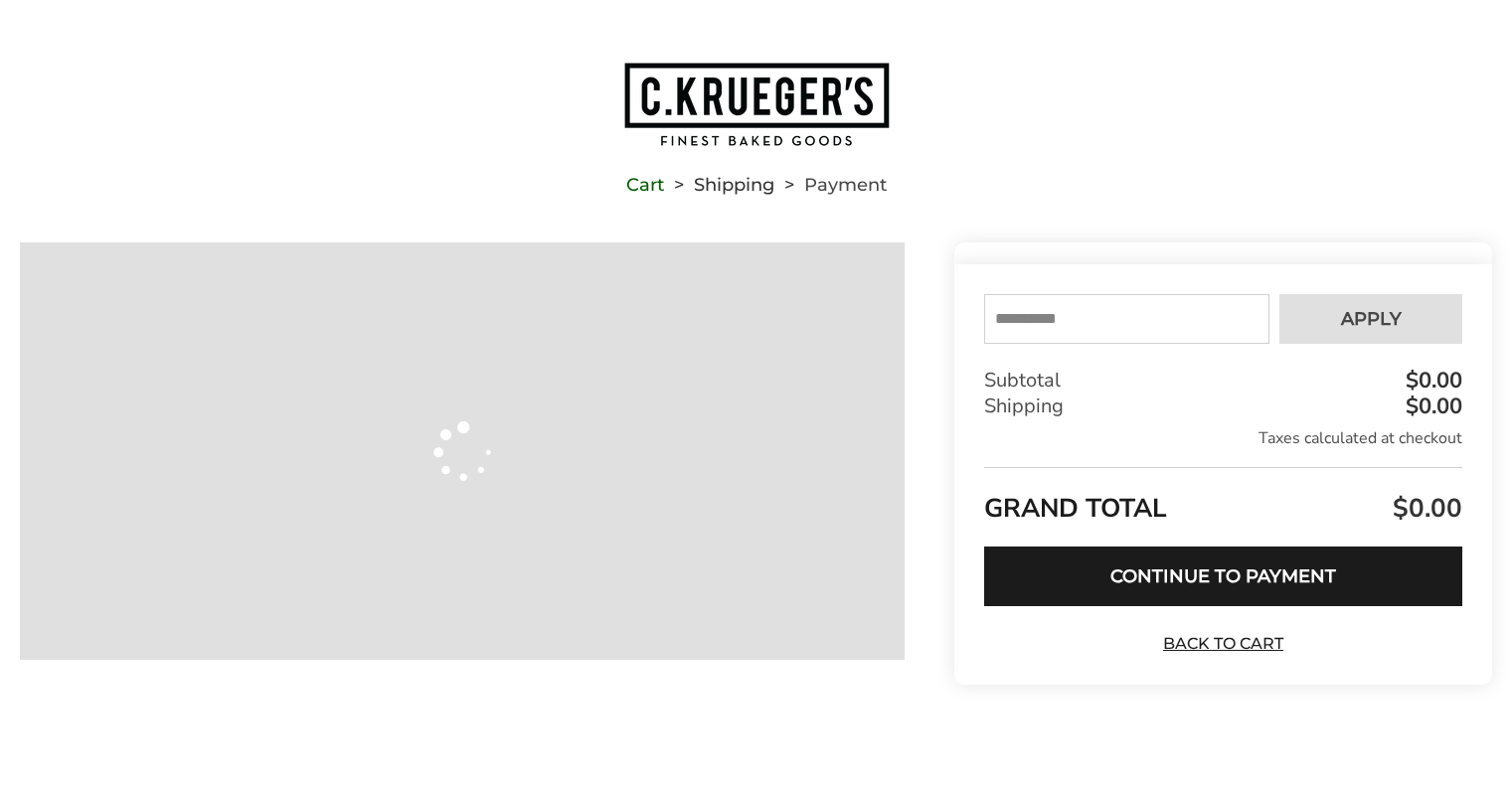 scroll, scrollTop: 0, scrollLeft: 0, axis: both 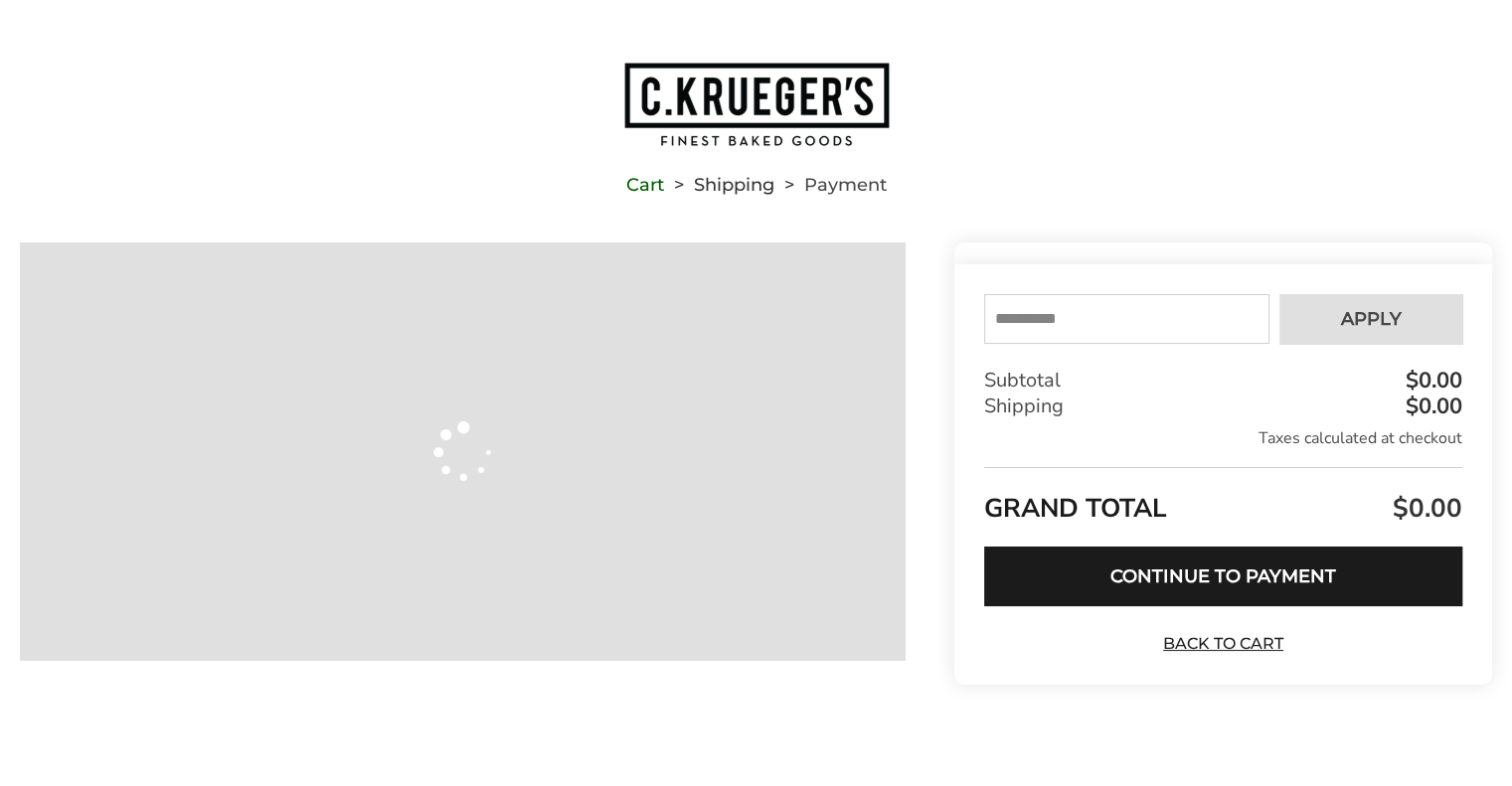 type on "**********" 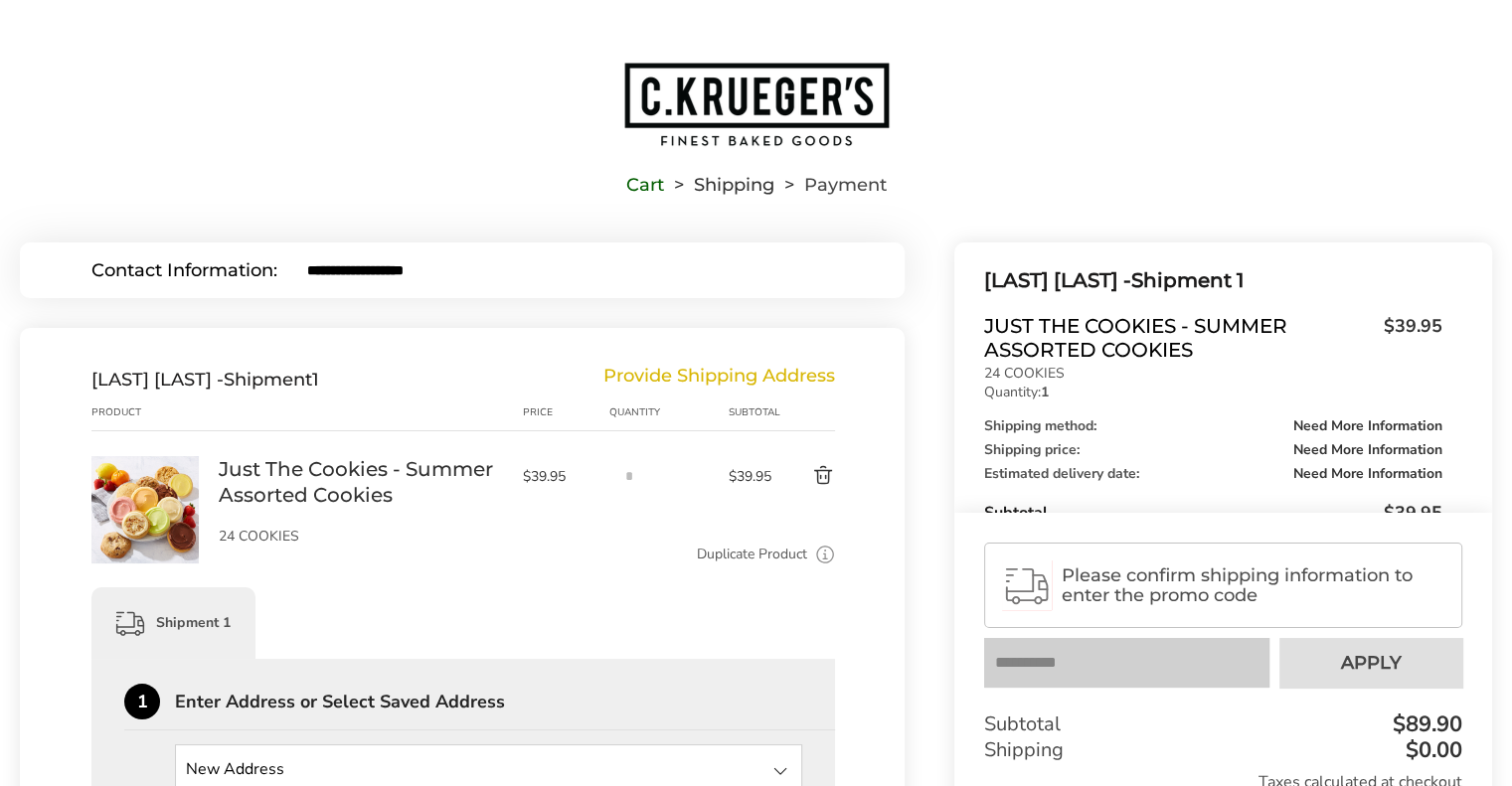 scroll, scrollTop: 0, scrollLeft: 0, axis: both 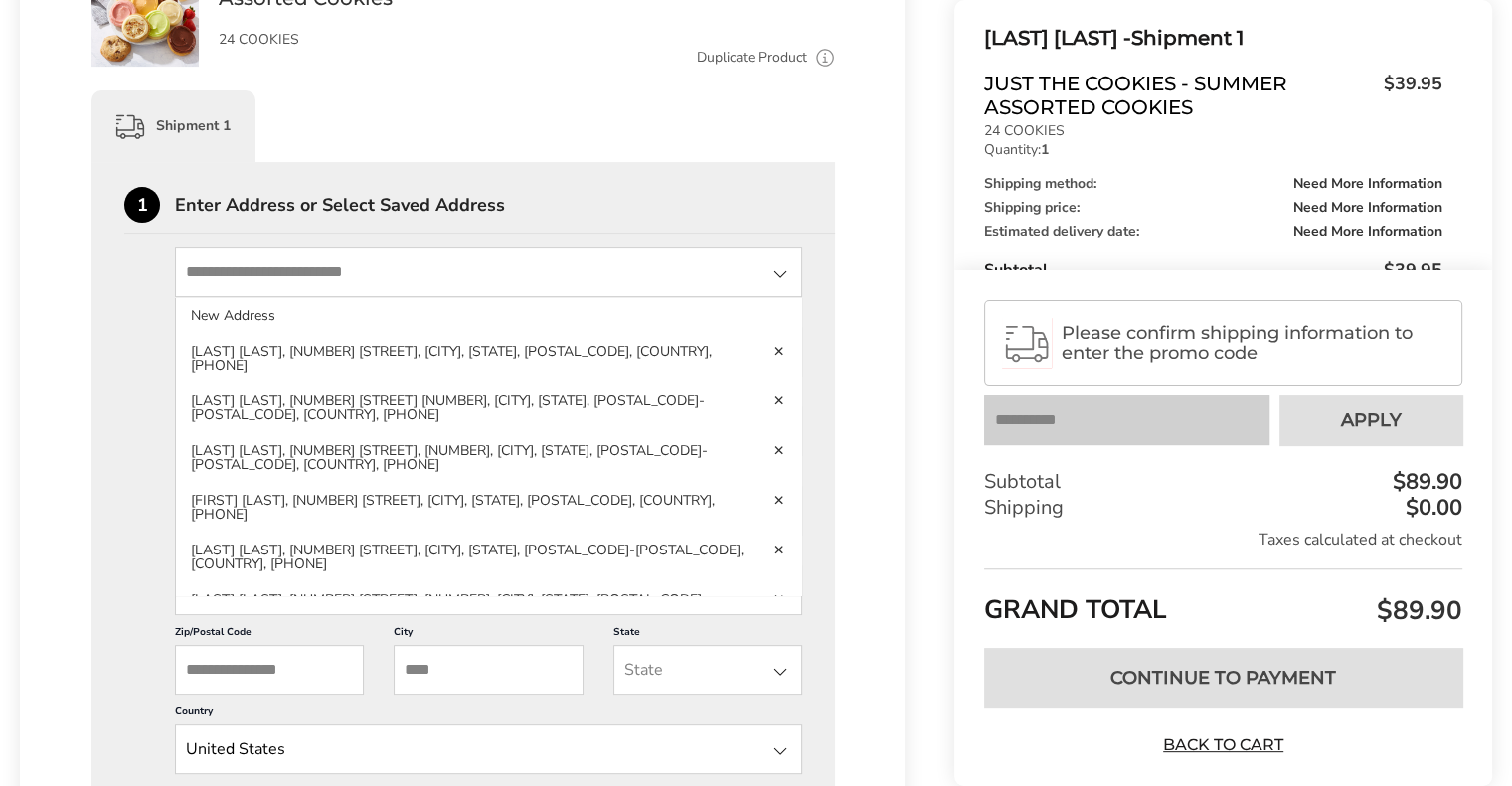 click at bounding box center (488, 272) 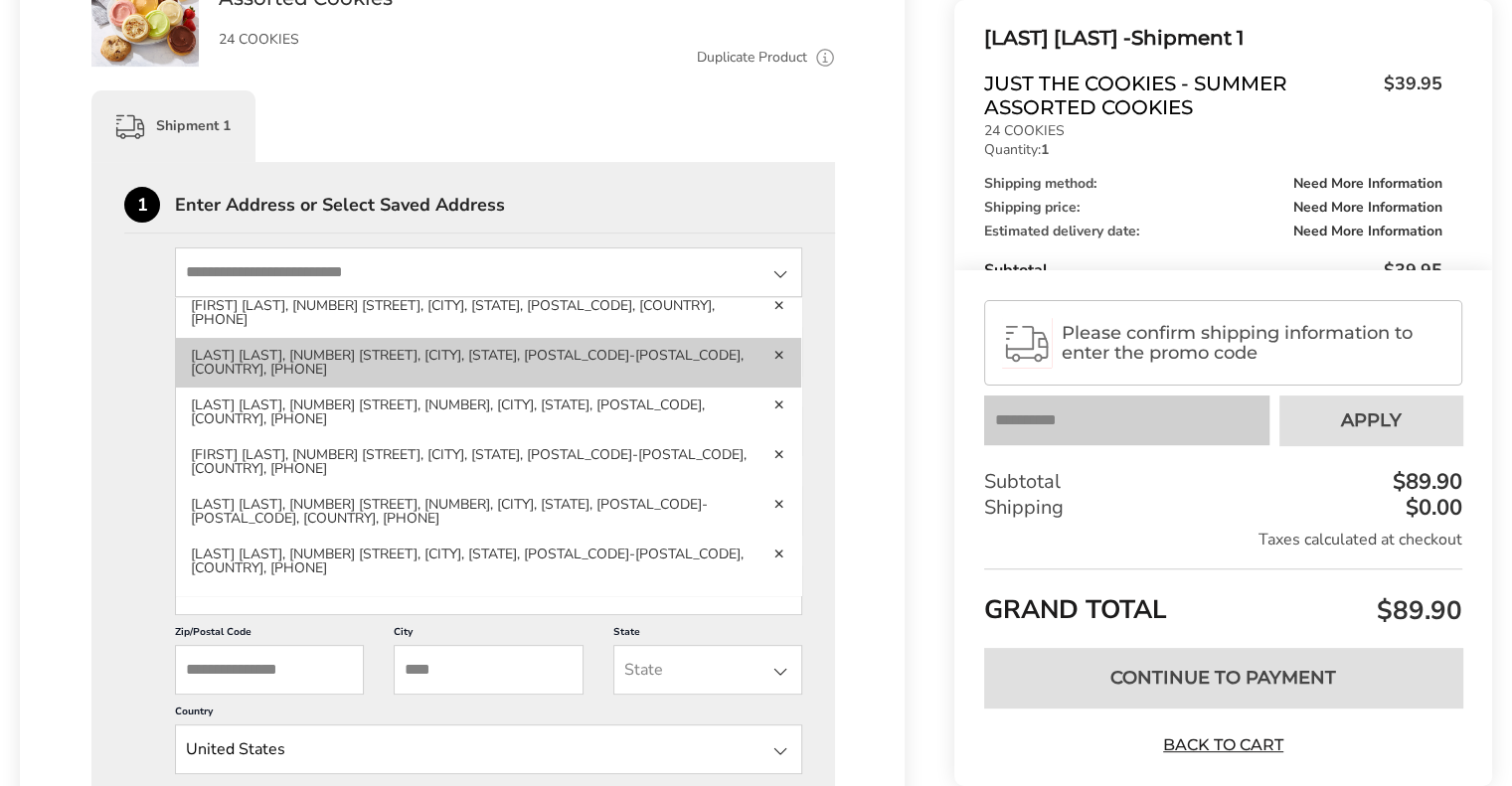 scroll, scrollTop: 198, scrollLeft: 0, axis: vertical 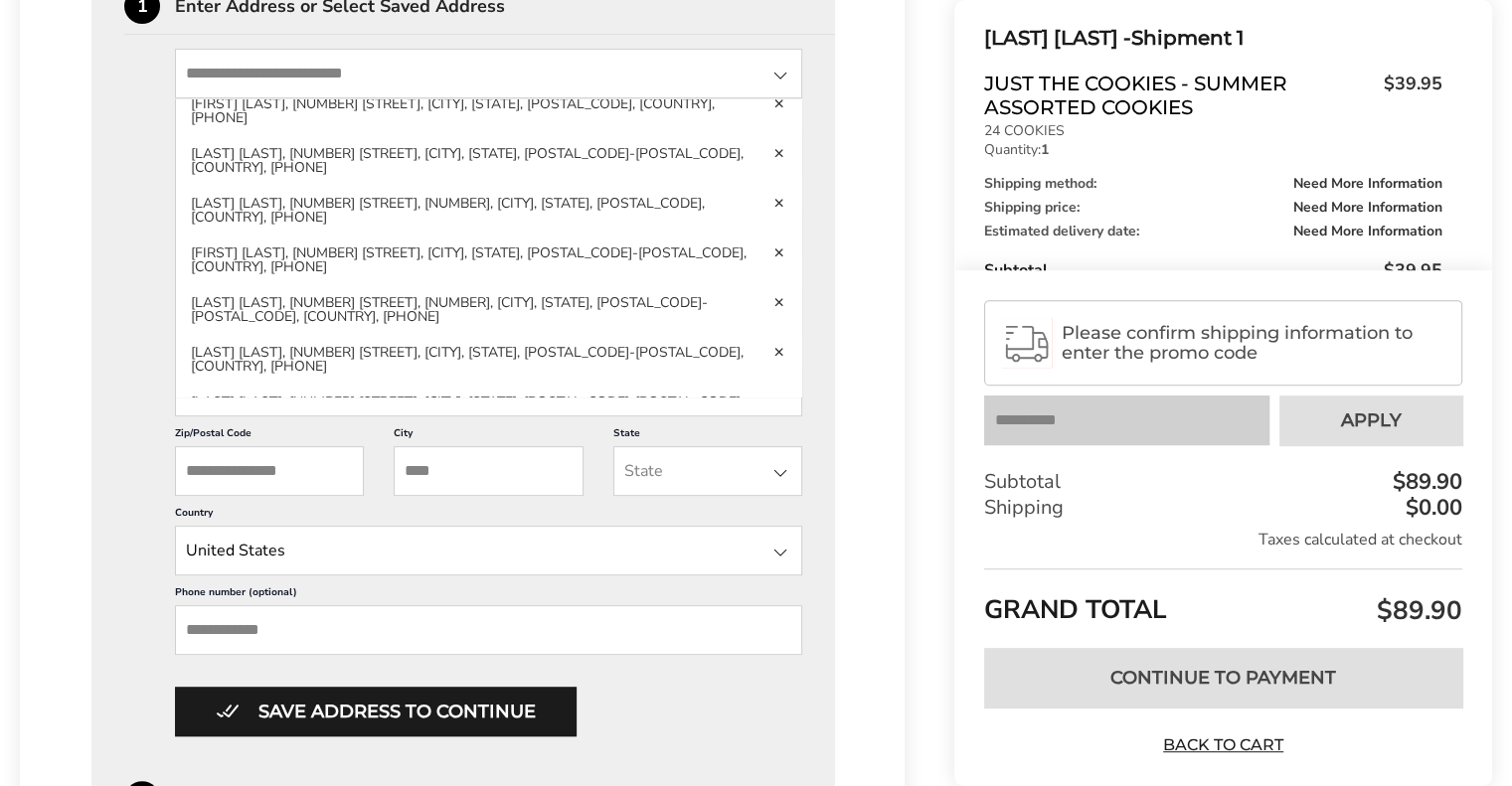 click on "New Address New Address  [LAST]  [LAST], [NUMBER] [STREET],  [CITY], [STATE], [POSTAL_CODE], [COUNTRY], [PHONE]  [LAST] [LAST], [NUMBER] [STREET] [NUMBER],  [CITY], [STATE], [POSTAL_CODE]-[POSTAL_CODE], [COUNTRY], [PHONE]  [LAST] [LAST], [NUMBER] [STREET], [NUMBER],  [CITY], [STATE], [POSTAL_CODE]-[POSTAL_CODE], [COUNTRY], [PHONE]  [FIRST] [LAST], [NUMBER] [STREET],  [CITY], [STATE], [POSTAL_CODE], [COUNTRY], [PHONE]  [LAST] [LAST], [NUMBER] [STREET],  [CITY], [STATE], [POSTAL_CODE]-[POSTAL_CODE], [COUNTRY], [PHONE]  [LAST] [LAST], [NUMBER] [STREET], [NUMBER],  [CITY], [STATE], [POSTAL_CODE], [COUNTRY], [PHONE]  [LAST] [LAST], [NUMBER] [STREET],  [CITY], [STATE], [POSTAL_CODE]-[POSTAL_CODE], [COUNTRY], [PHONE]  [LAST] [LAST], [NUMBER] [STREET], [NUMBER],  [CITY], [STATE], [POSTAL_CODE]-[POSTAL_CODE], [COUNTRY], [PHONE]  [FIRST] [LAST], [NUMBER] [STREET],  [CITY], [STATE], [POSTAL_CODE]-[POSTAL_CODE], [COUNTRY], [PHONE]  [LAST] [LAST], [NUMBER] [STREET],  [CITY], [STATE], [POSTAL_CODE]-[POSTAL_CODE], [COUNTRY], [PHONE]  [LAST] [LAST], [NUMBER] [STREET],  [CITY], [STATE], [POSTAL_CODE]-[POSTAL_CODE], [COUNTRY], [PHONE]  First Name ***** This is a required field Last Name ******** Company (optional) [NUMBER]" at bounding box center (463, 711) 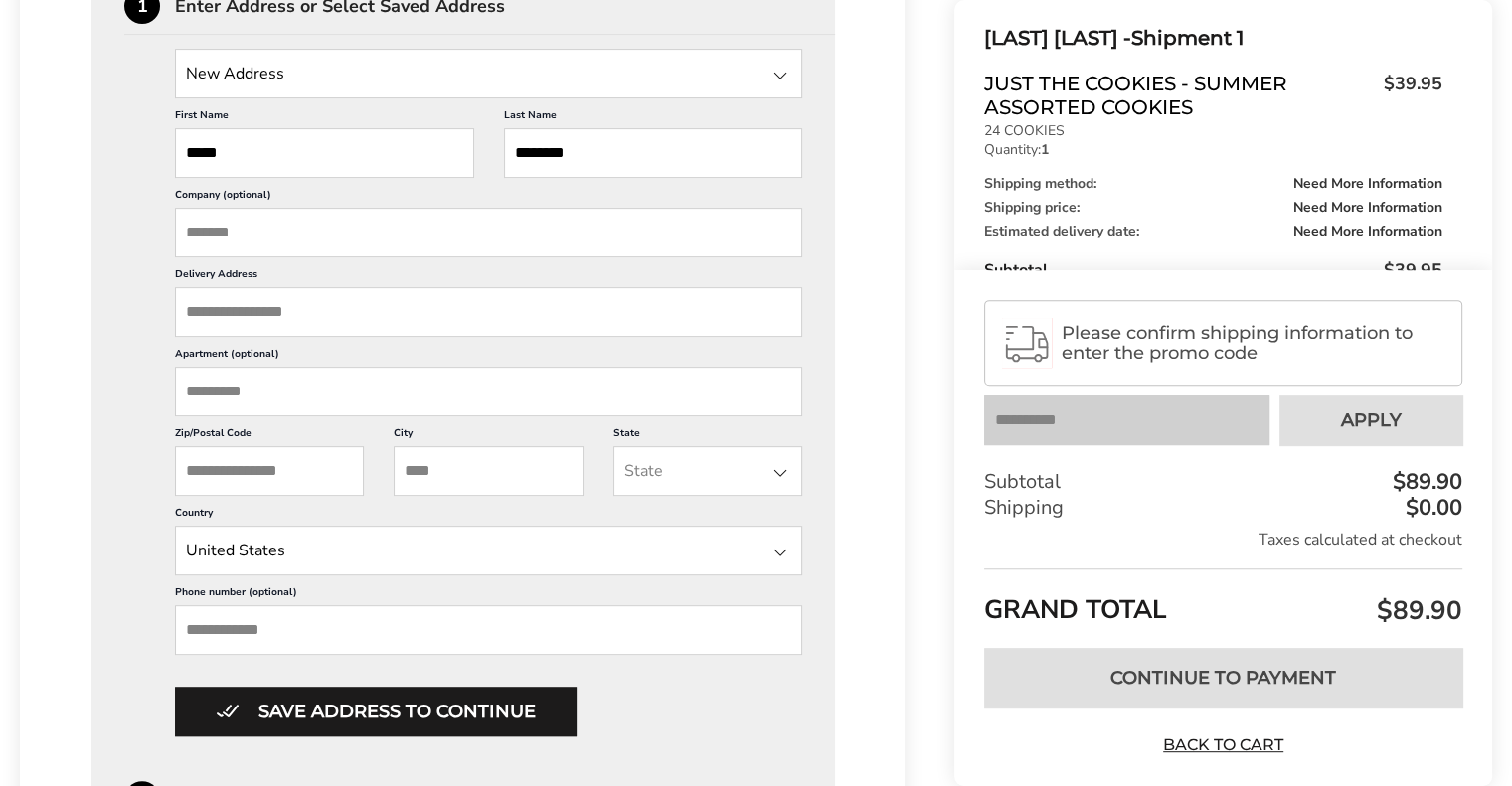 click on "Company (optional)" at bounding box center [488, 233] 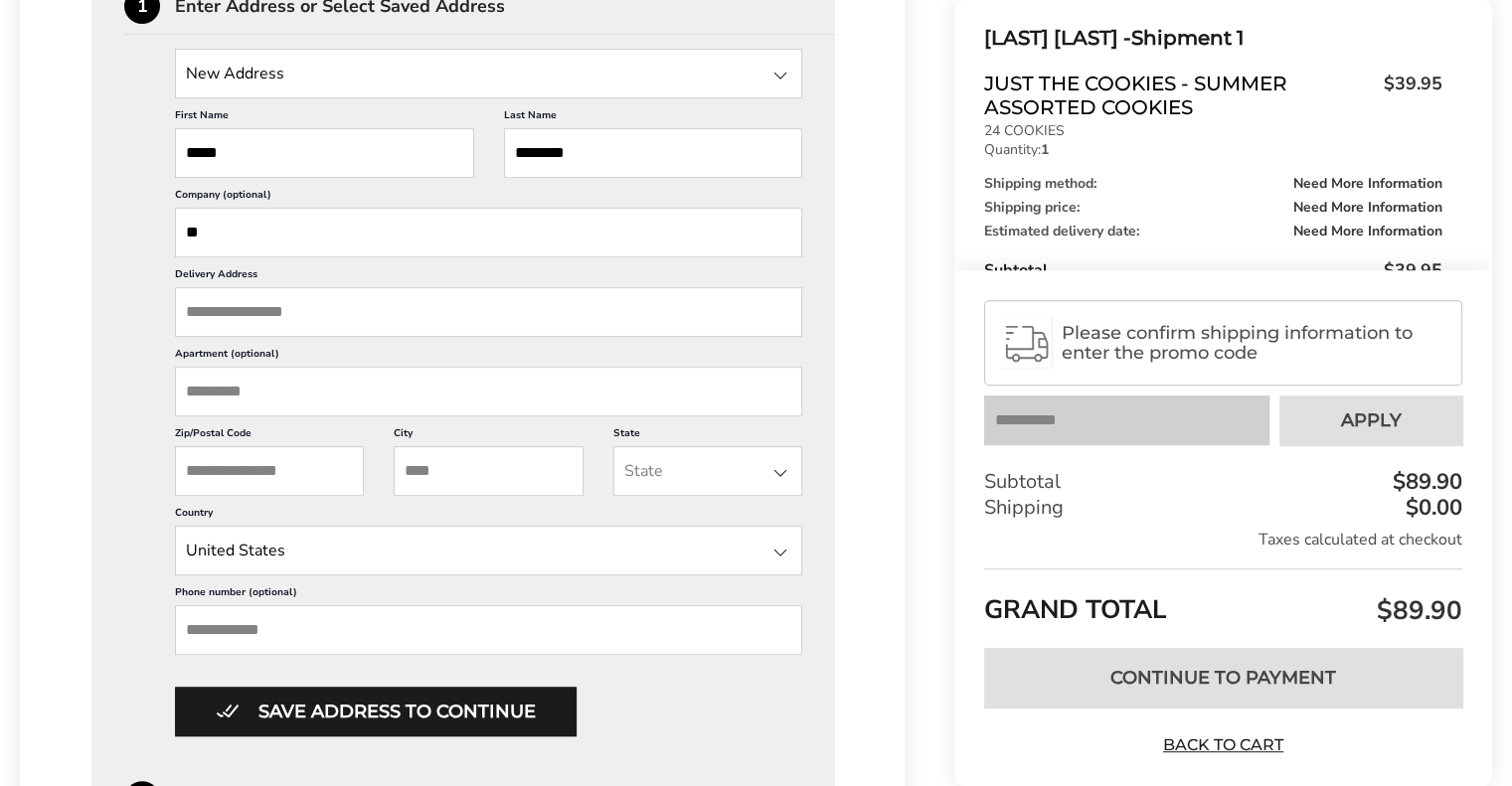 type on "*" 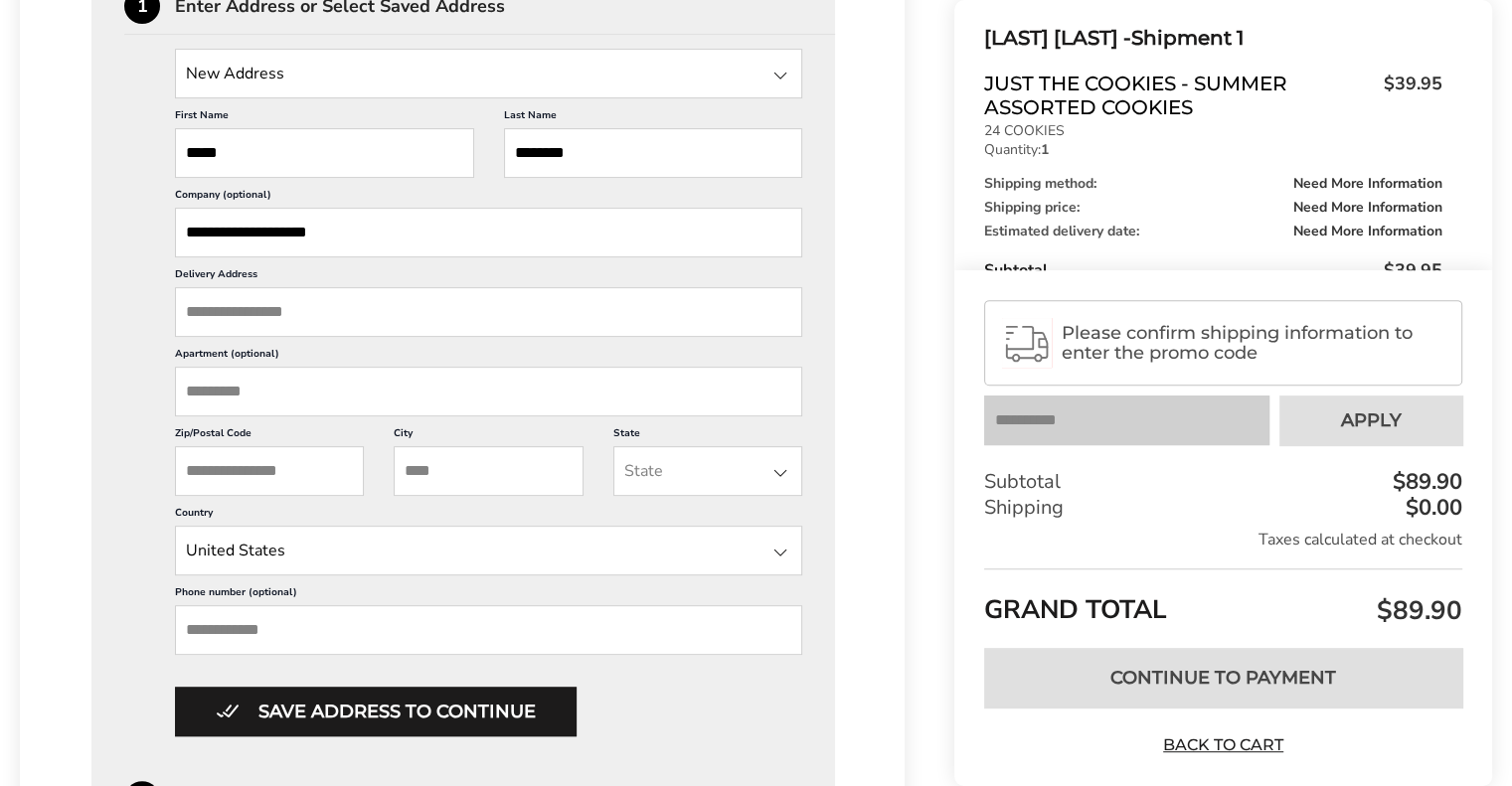 type on "**********" 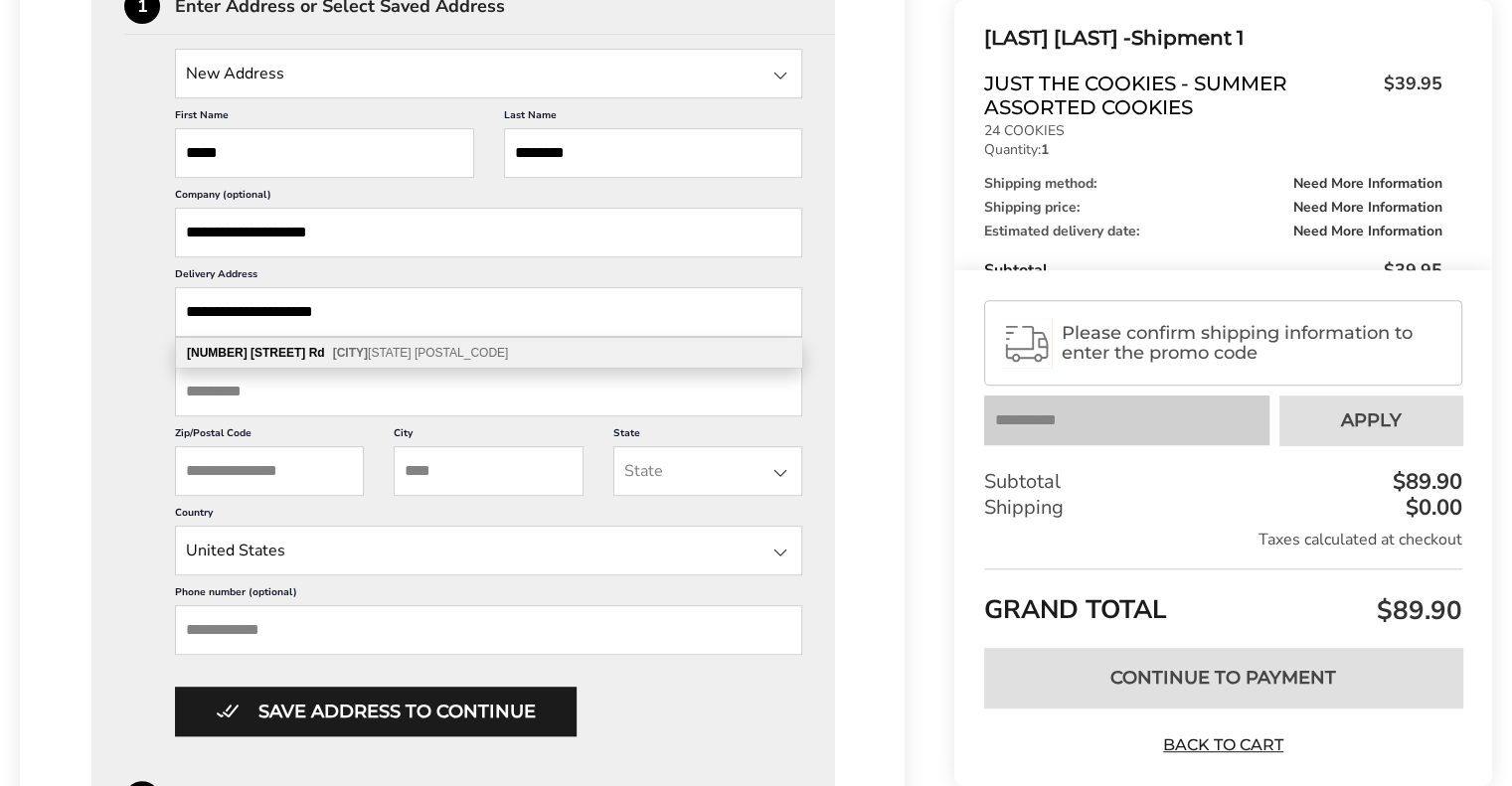 click on "[NUMBER]   [STREET] [CITY]  [STATE] [POSTAL_CODE]" at bounding box center (488, 353) 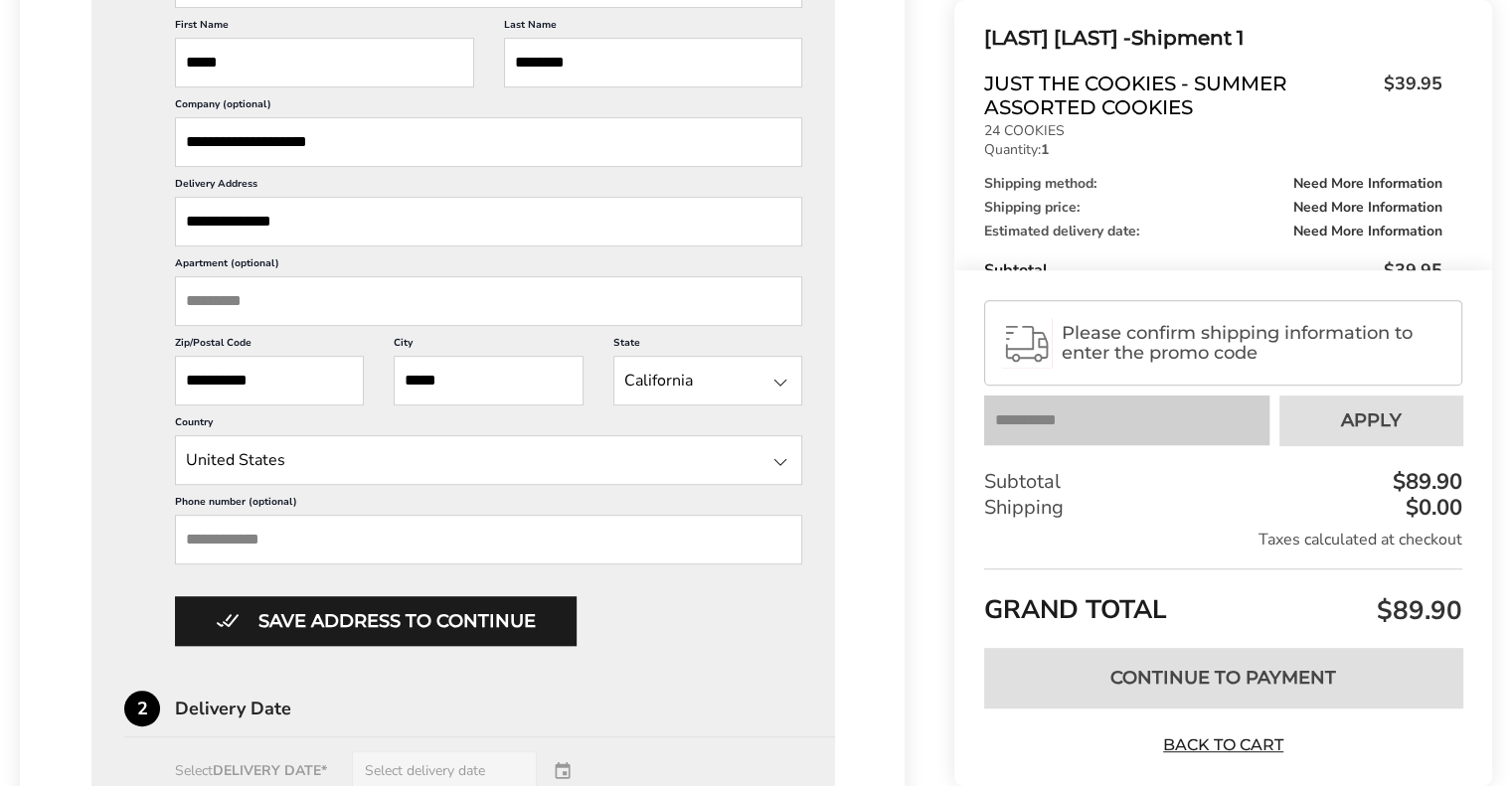 scroll, scrollTop: 894, scrollLeft: 0, axis: vertical 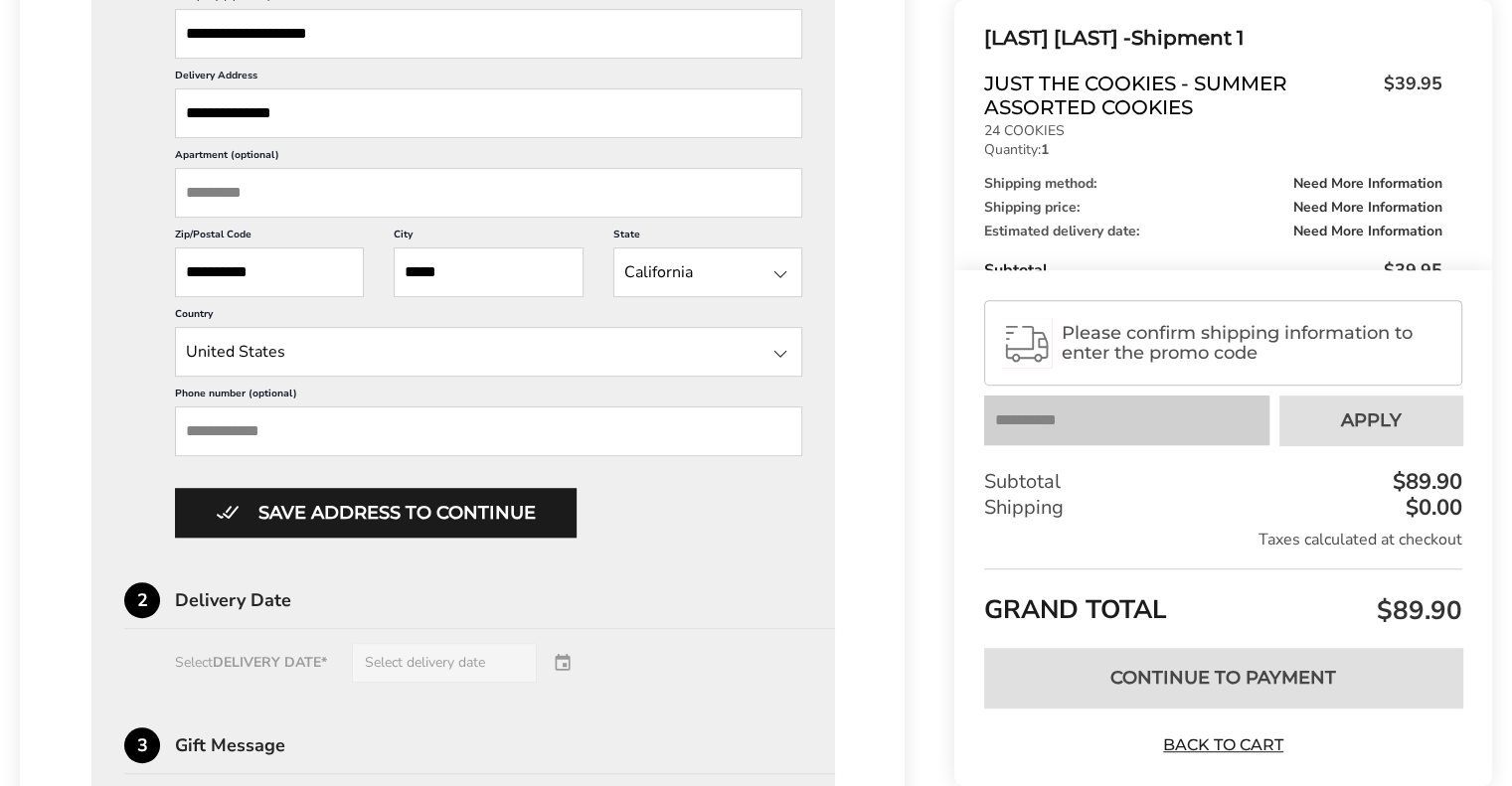 click on "Phone number (optional)" at bounding box center (488, 431) 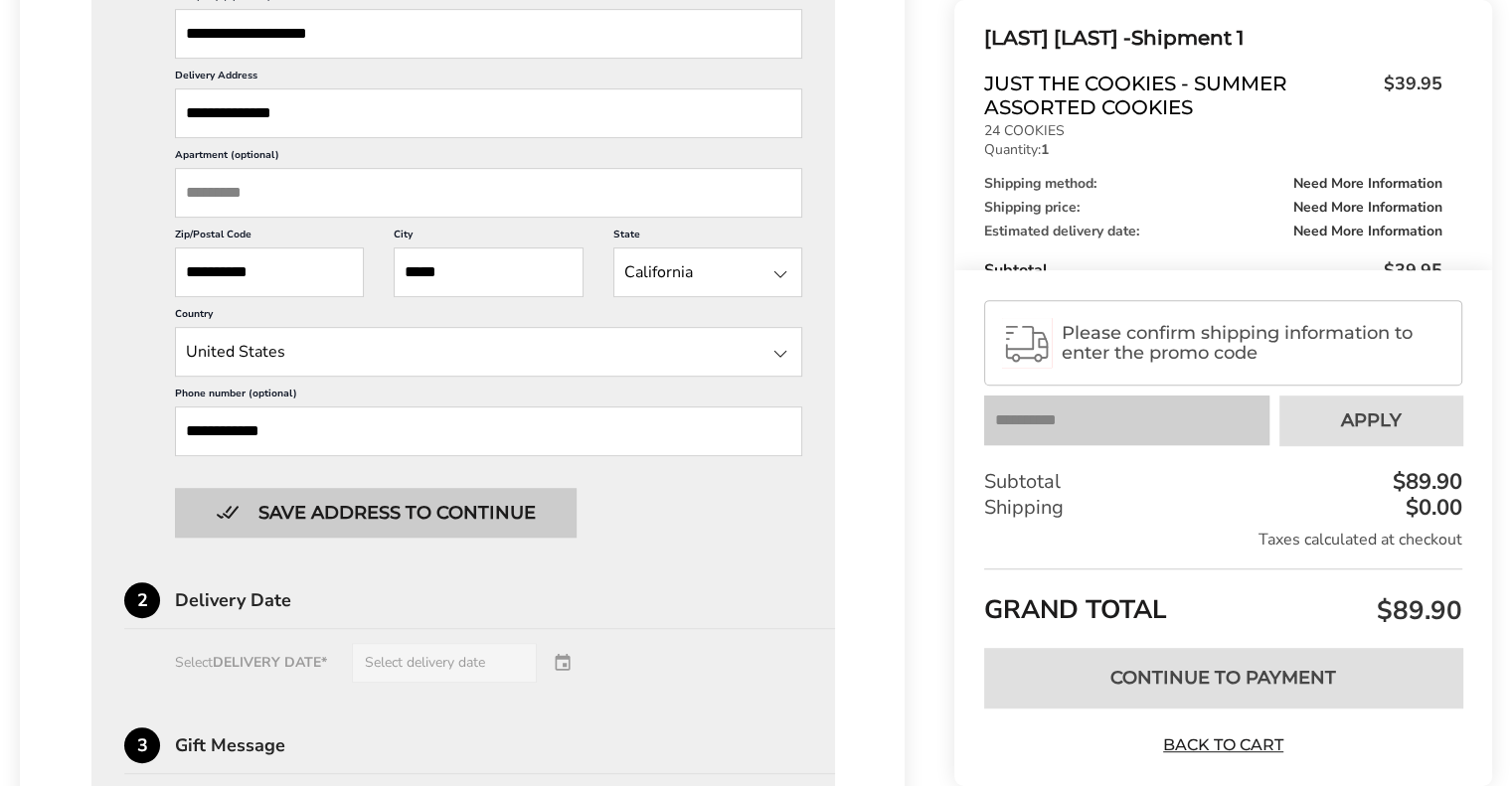 type on "**********" 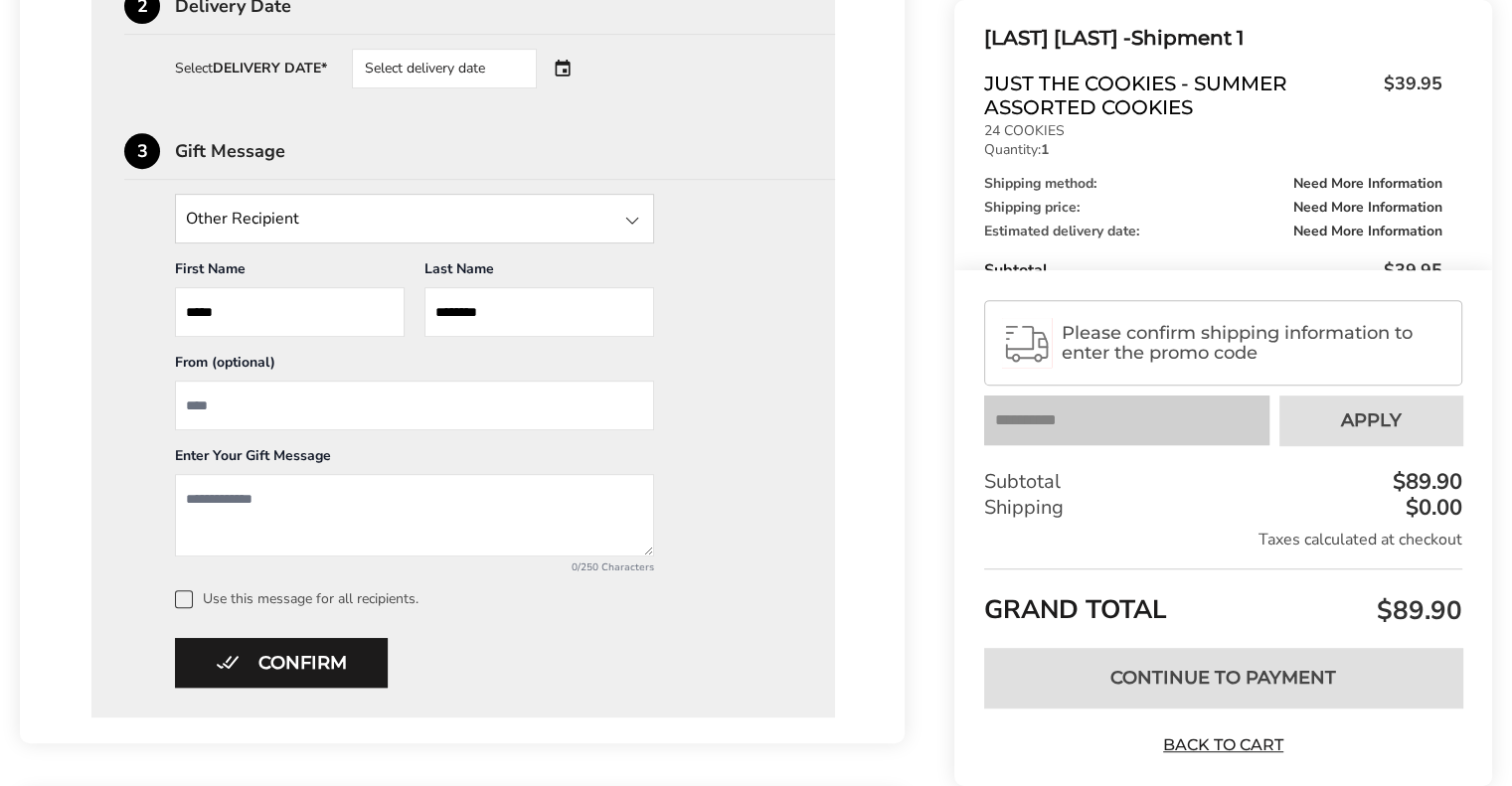 click at bounding box center [415, 515] 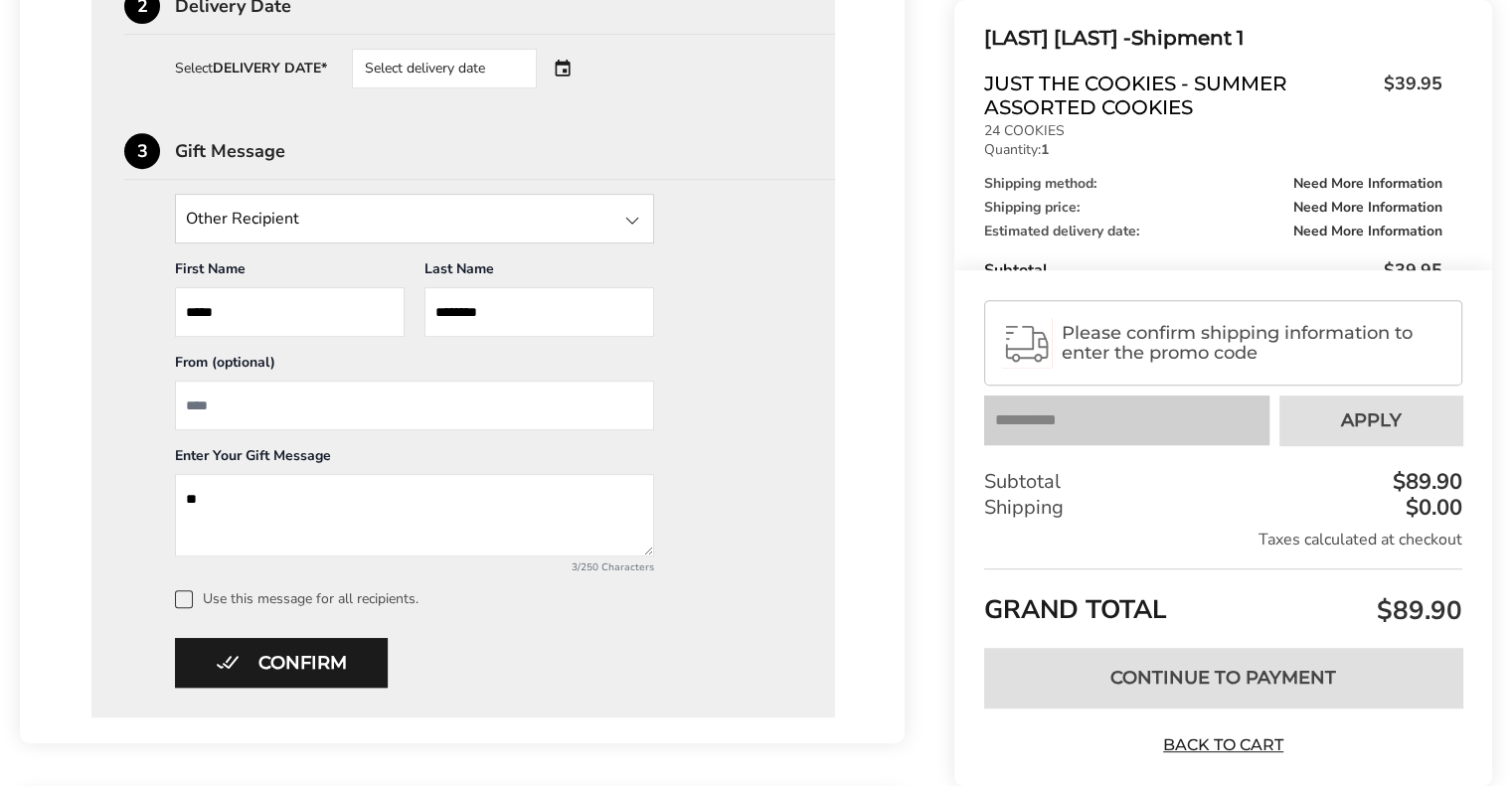 type on "*" 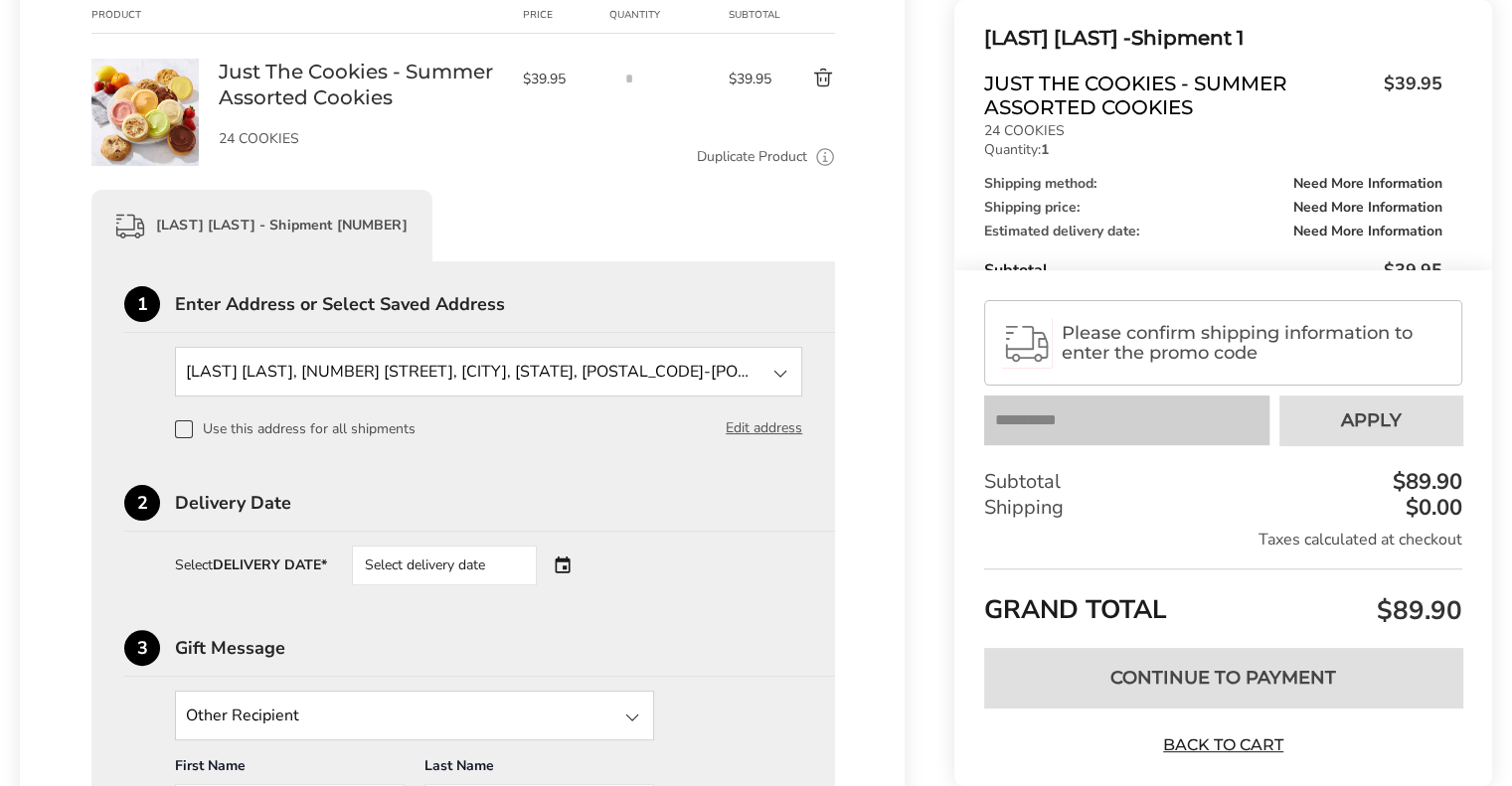 scroll, scrollTop: 497, scrollLeft: 0, axis: vertical 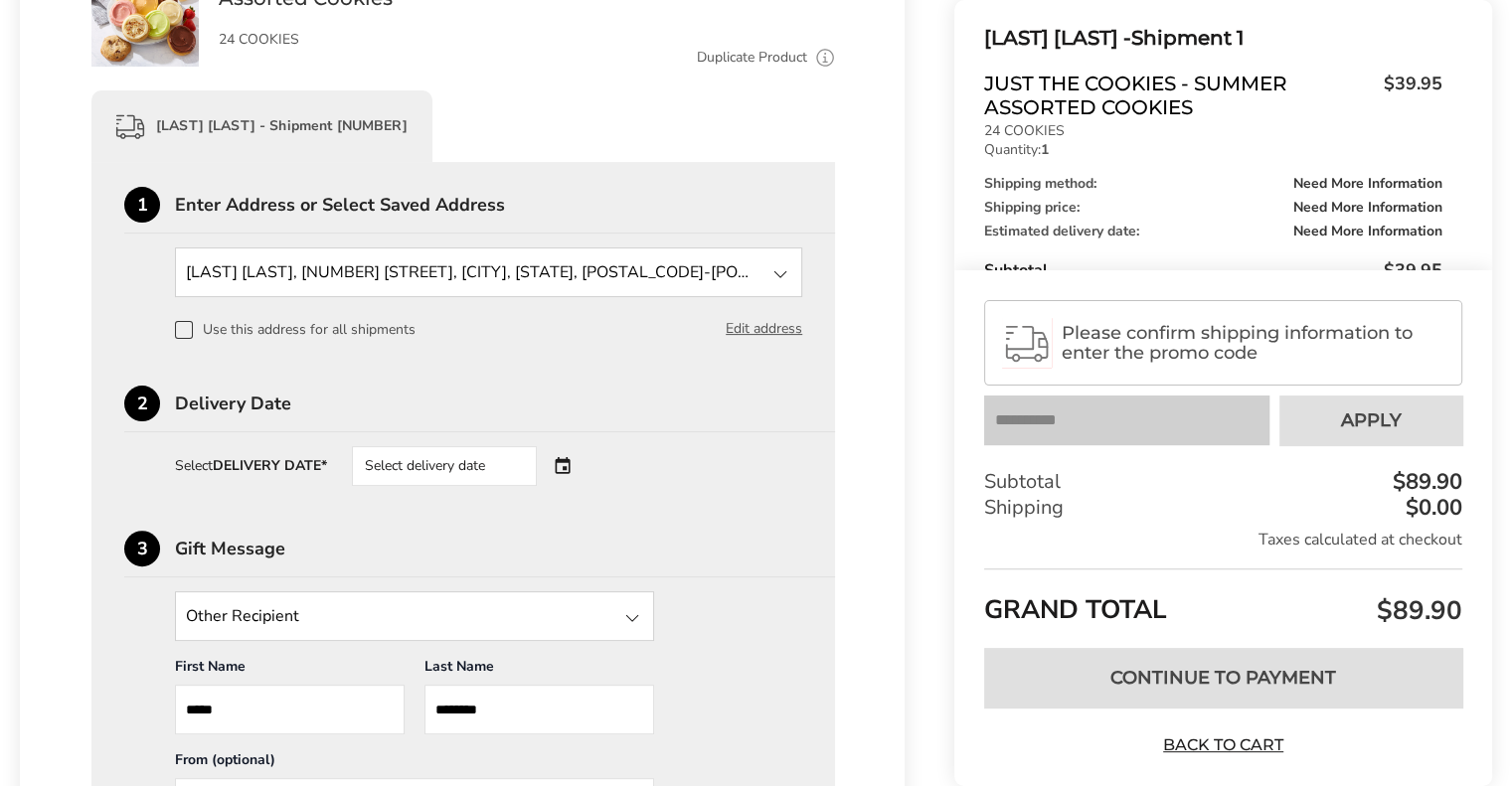type on "*" 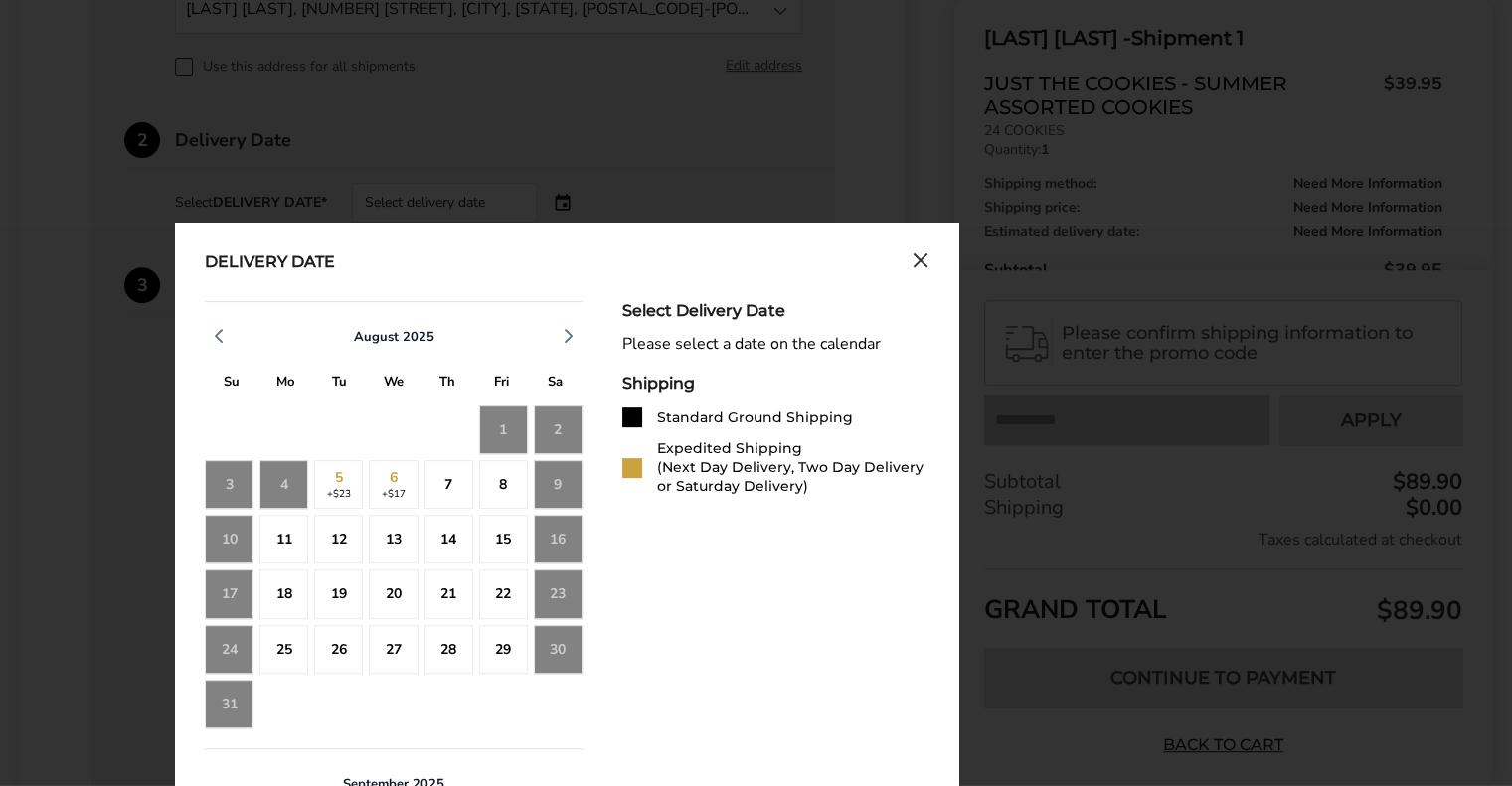scroll, scrollTop: 795, scrollLeft: 0, axis: vertical 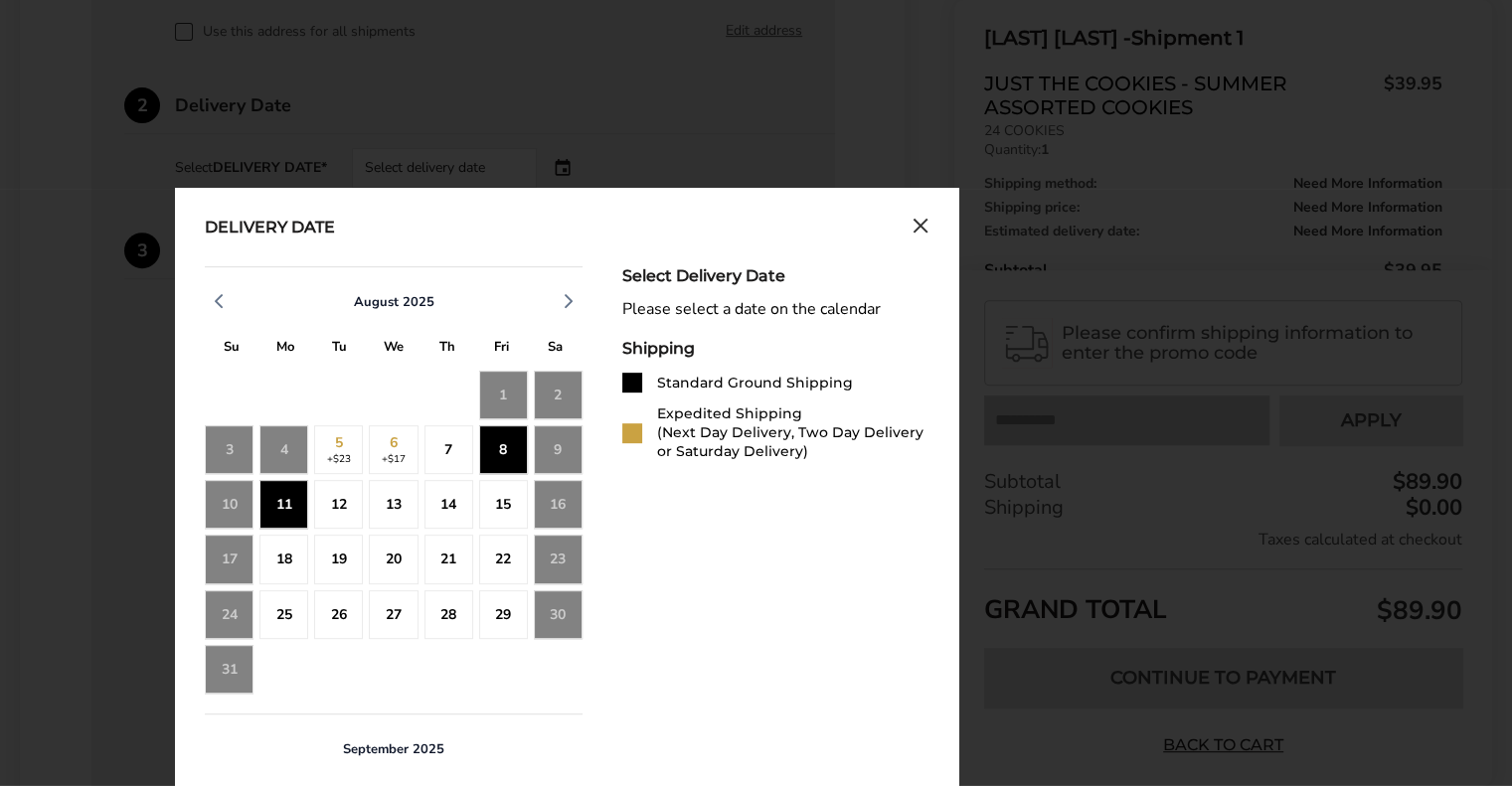 click on "7" 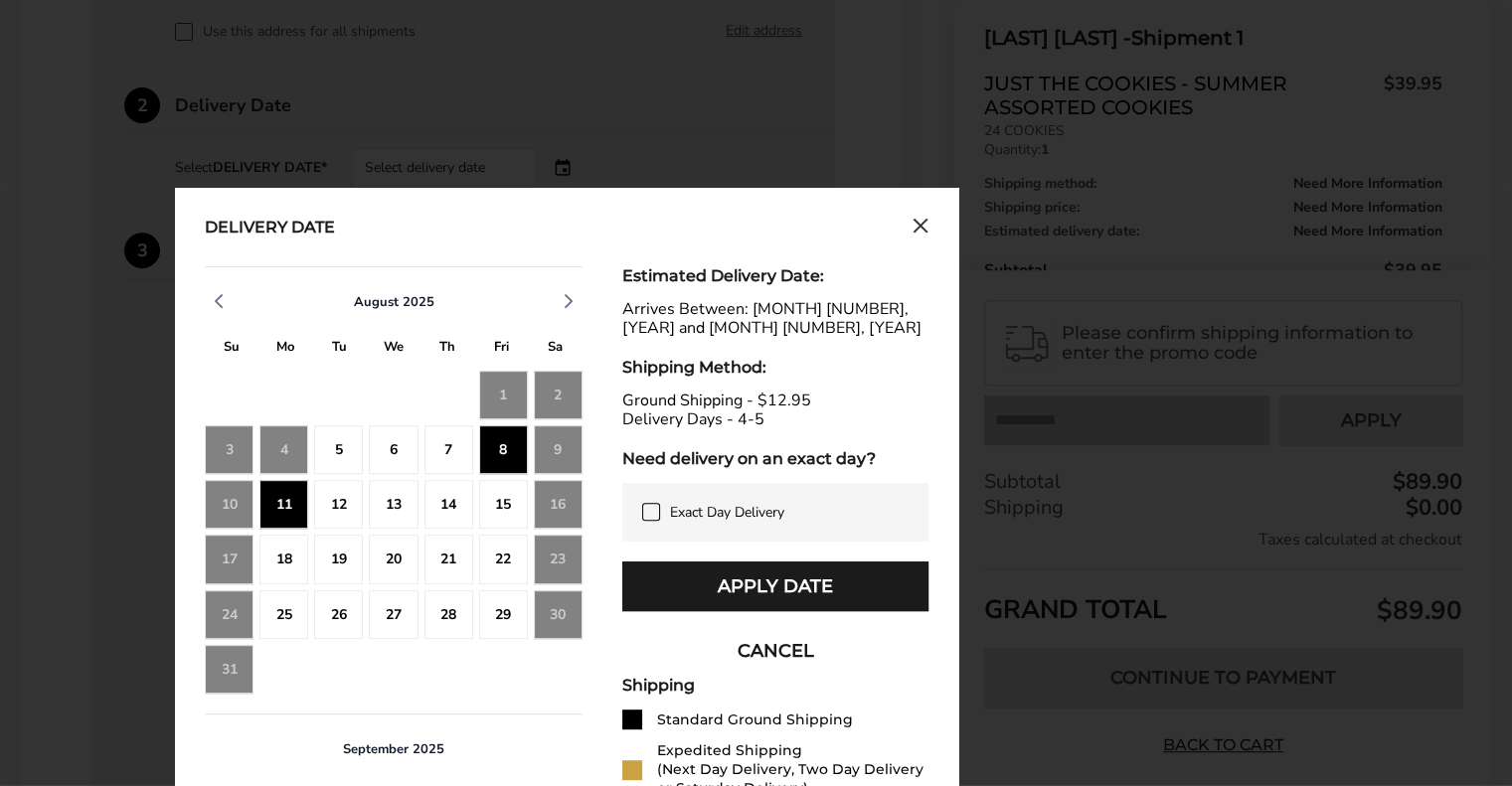 click on "8" 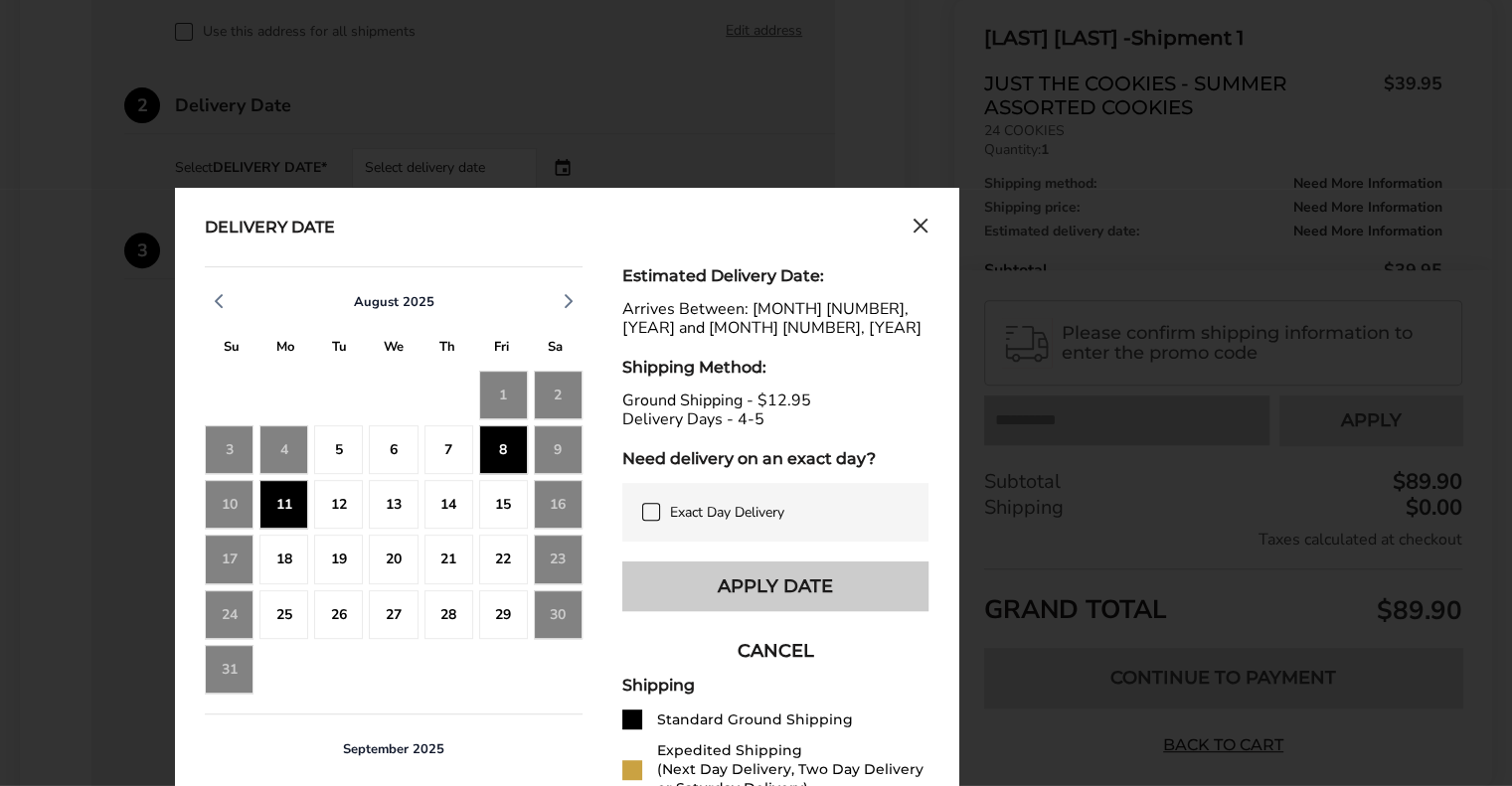 click on "Apply Date" at bounding box center (775, 586) 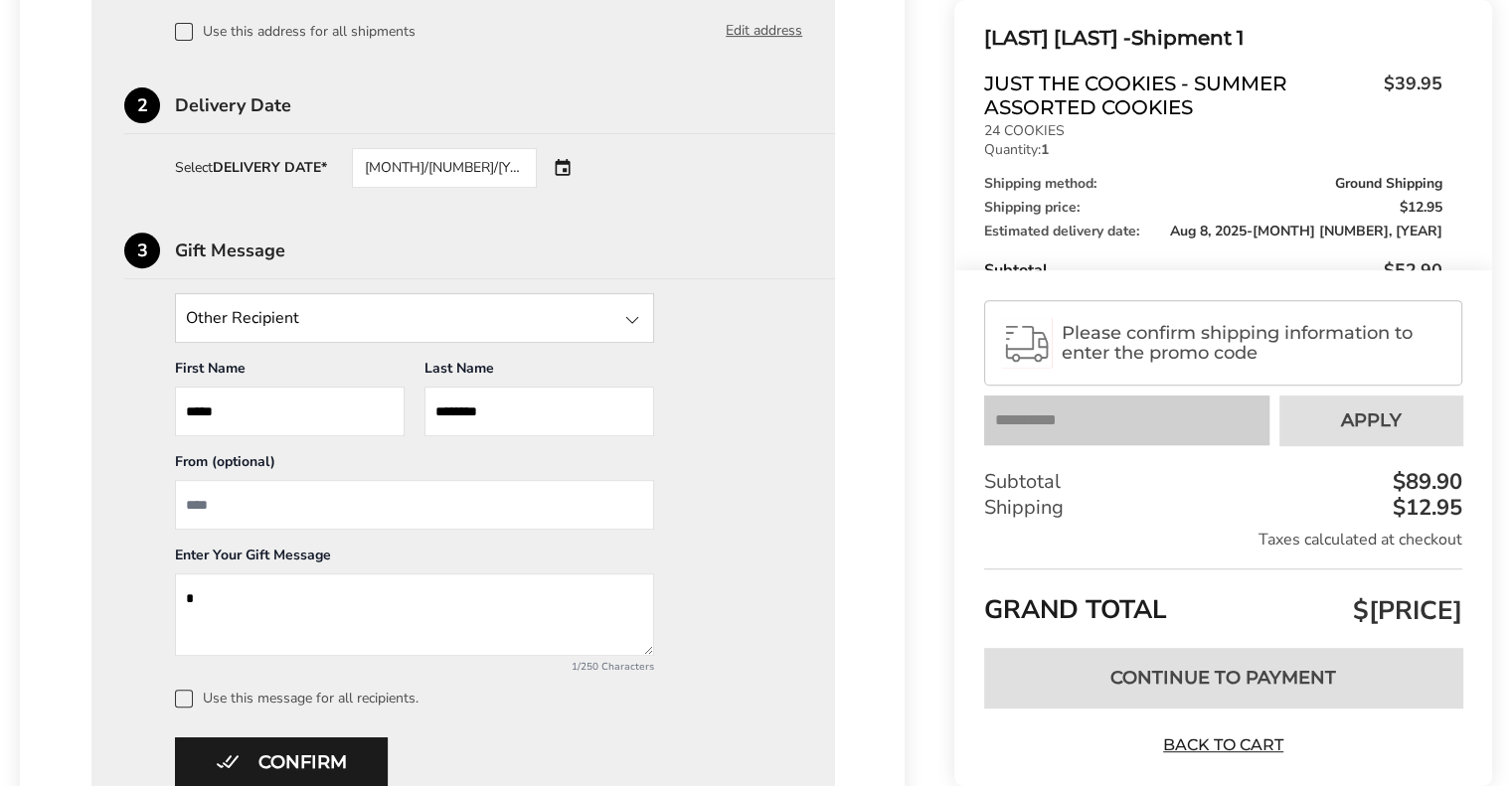 click at bounding box center [415, 505] 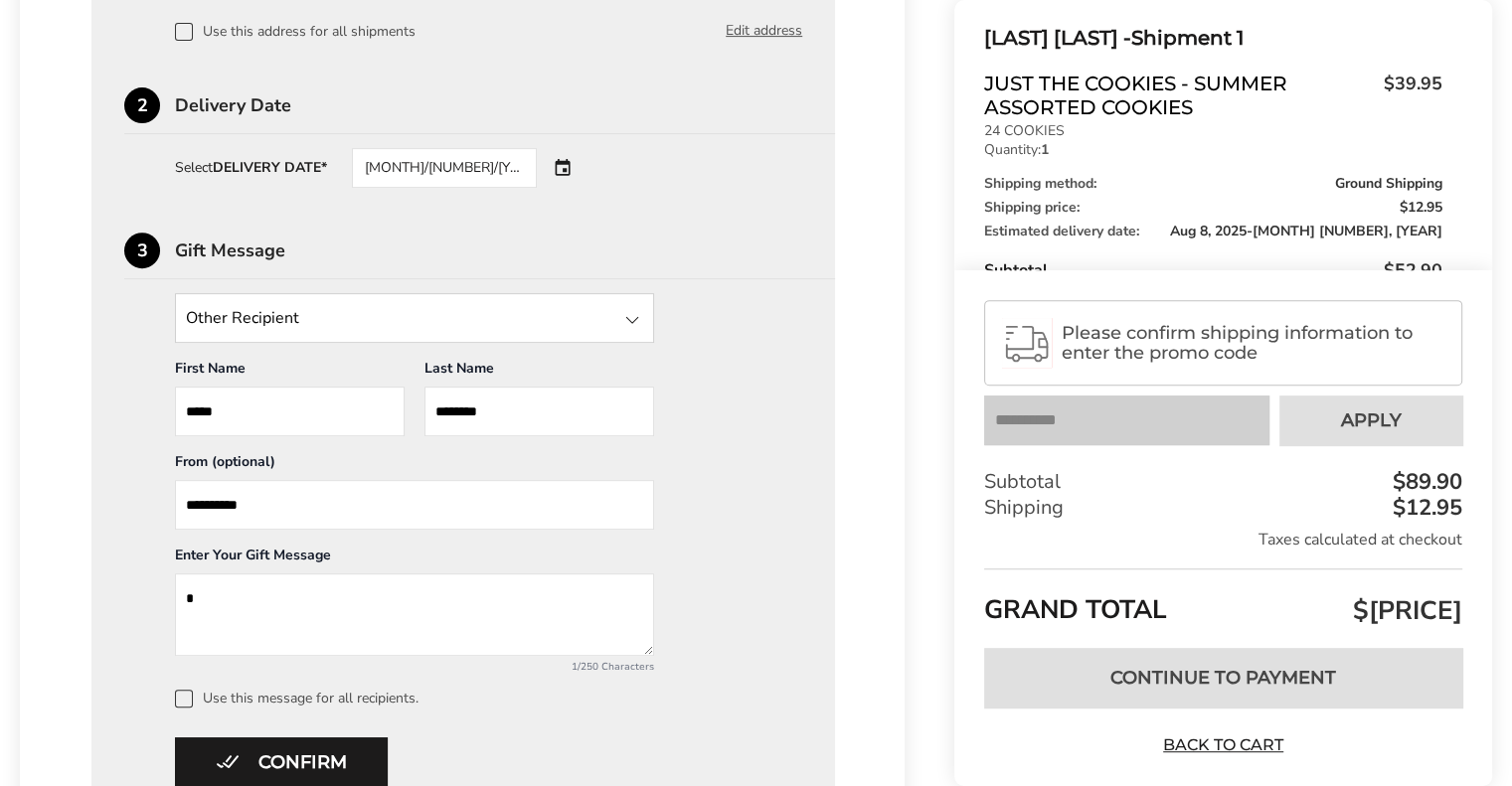 type on "**********" 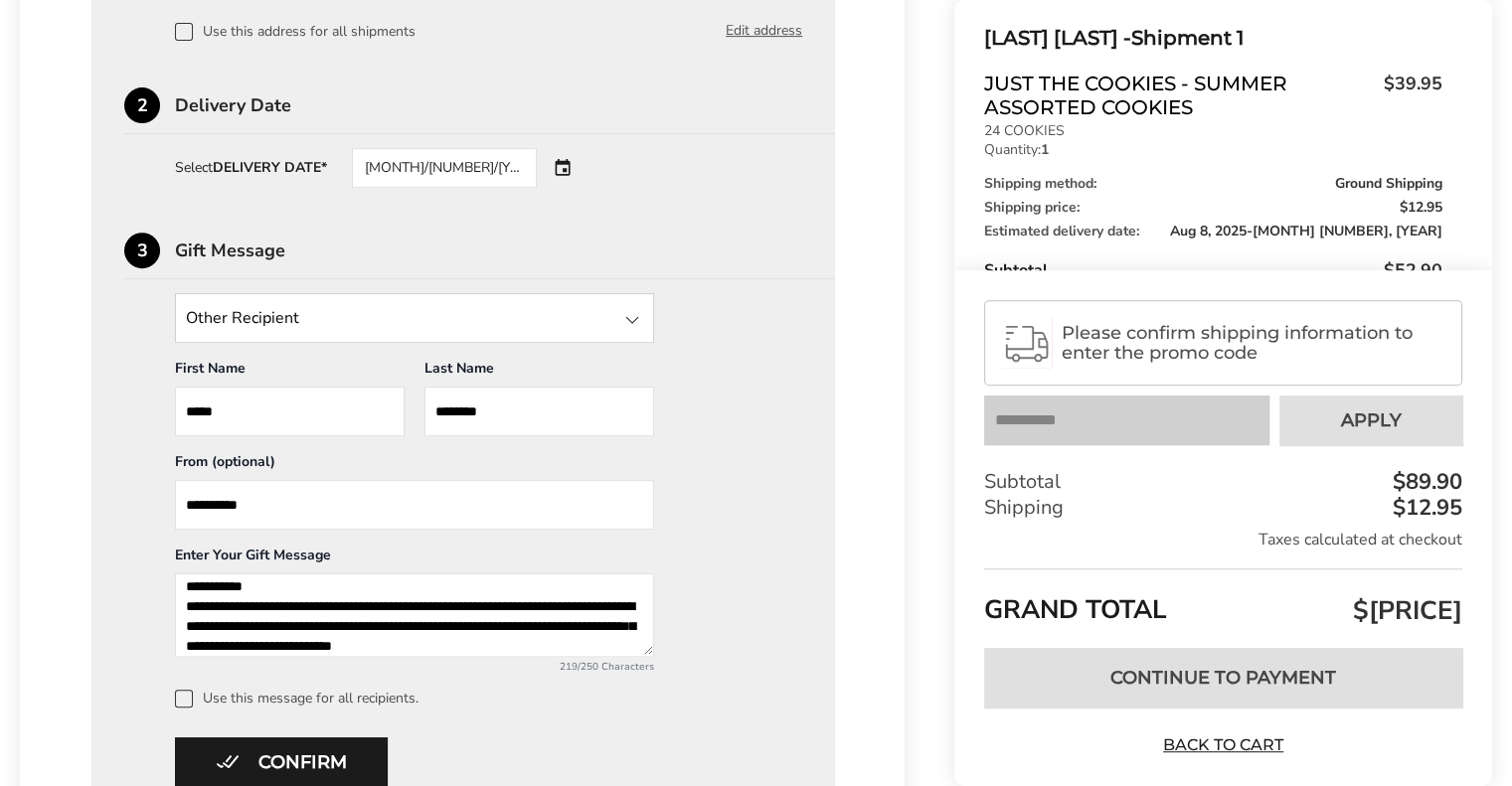 scroll, scrollTop: 32, scrollLeft: 0, axis: vertical 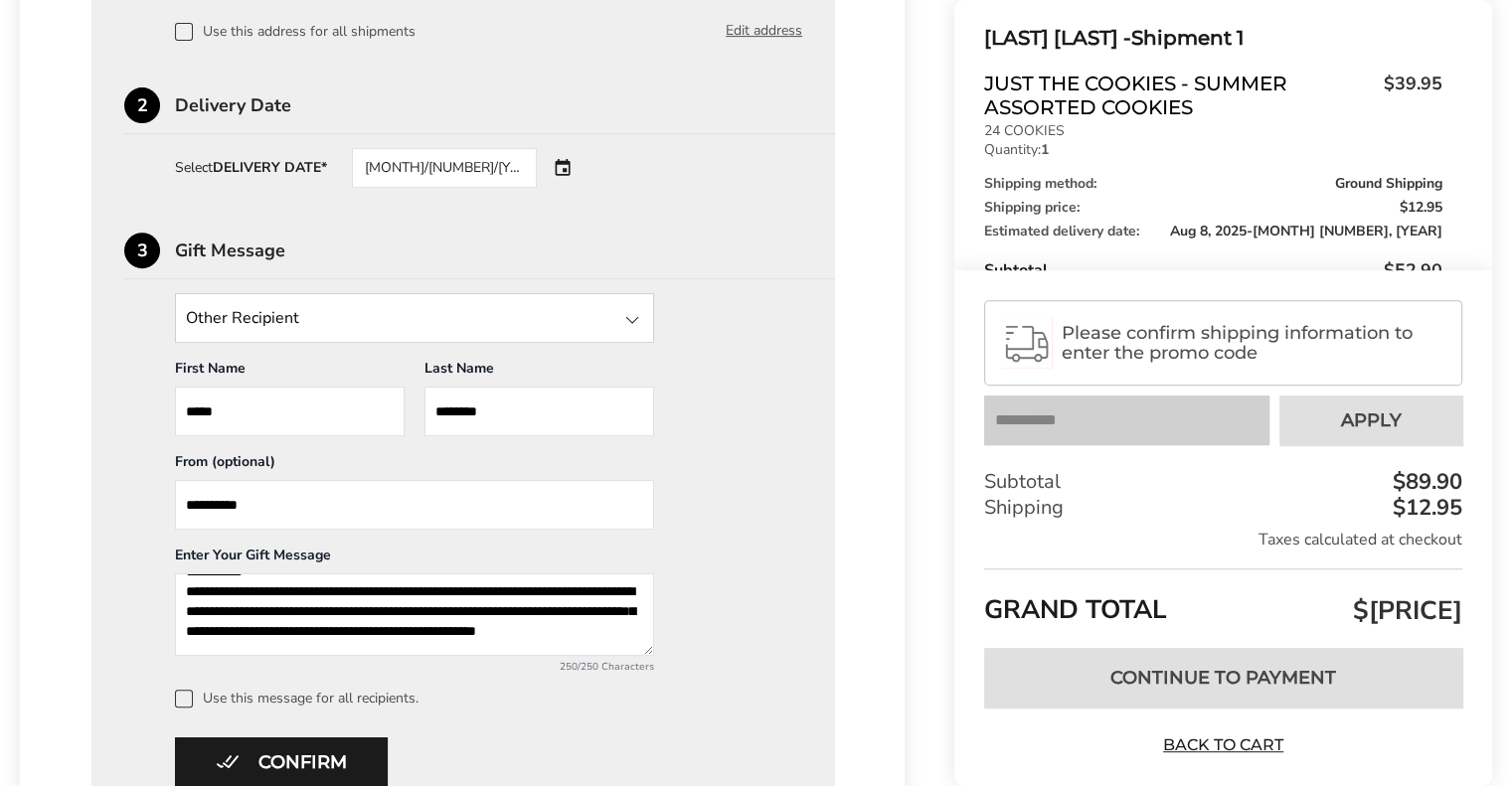 click on "**********" at bounding box center (415, 614) 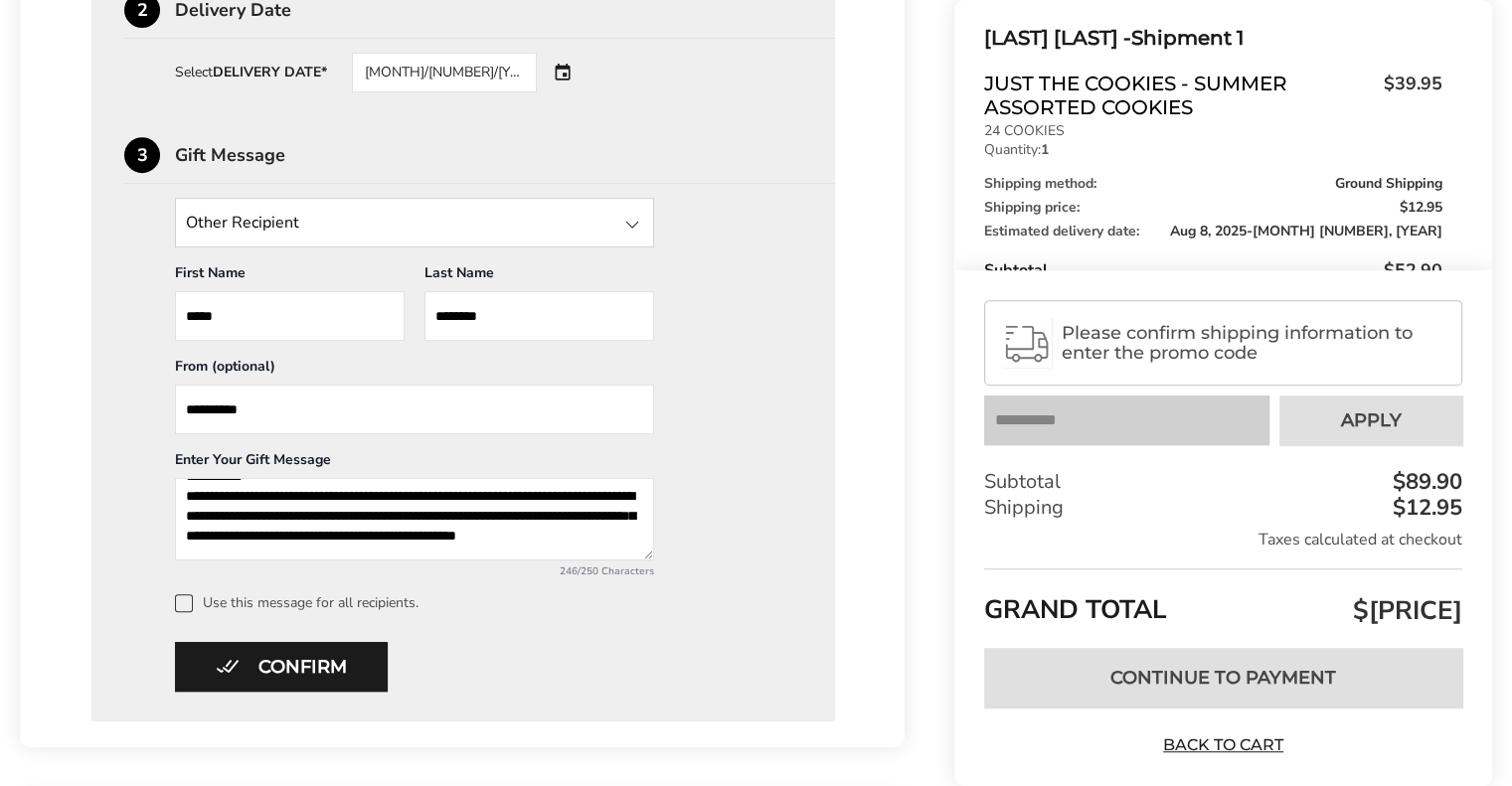 scroll, scrollTop: 1093, scrollLeft: 0, axis: vertical 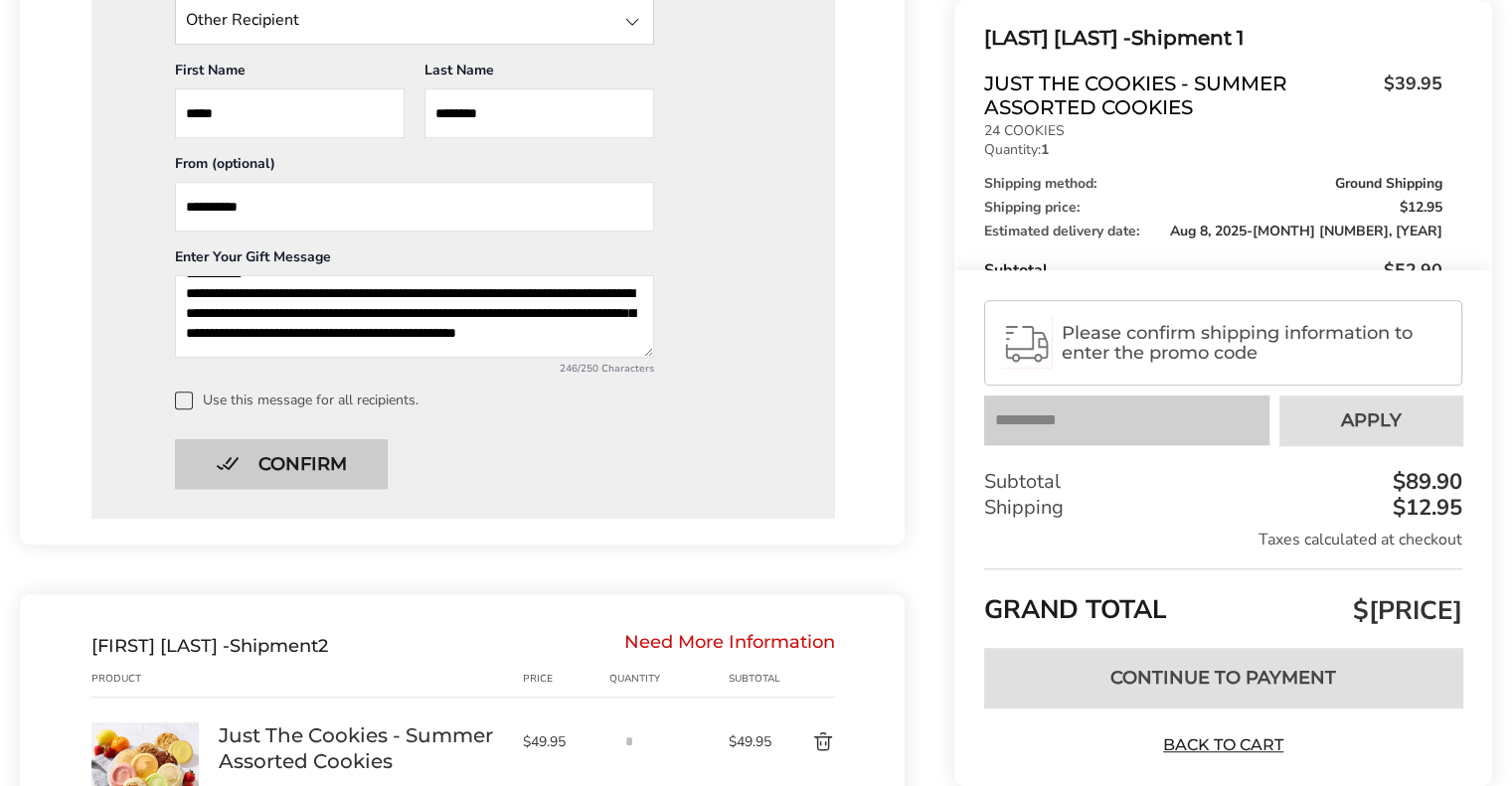 type on "**********" 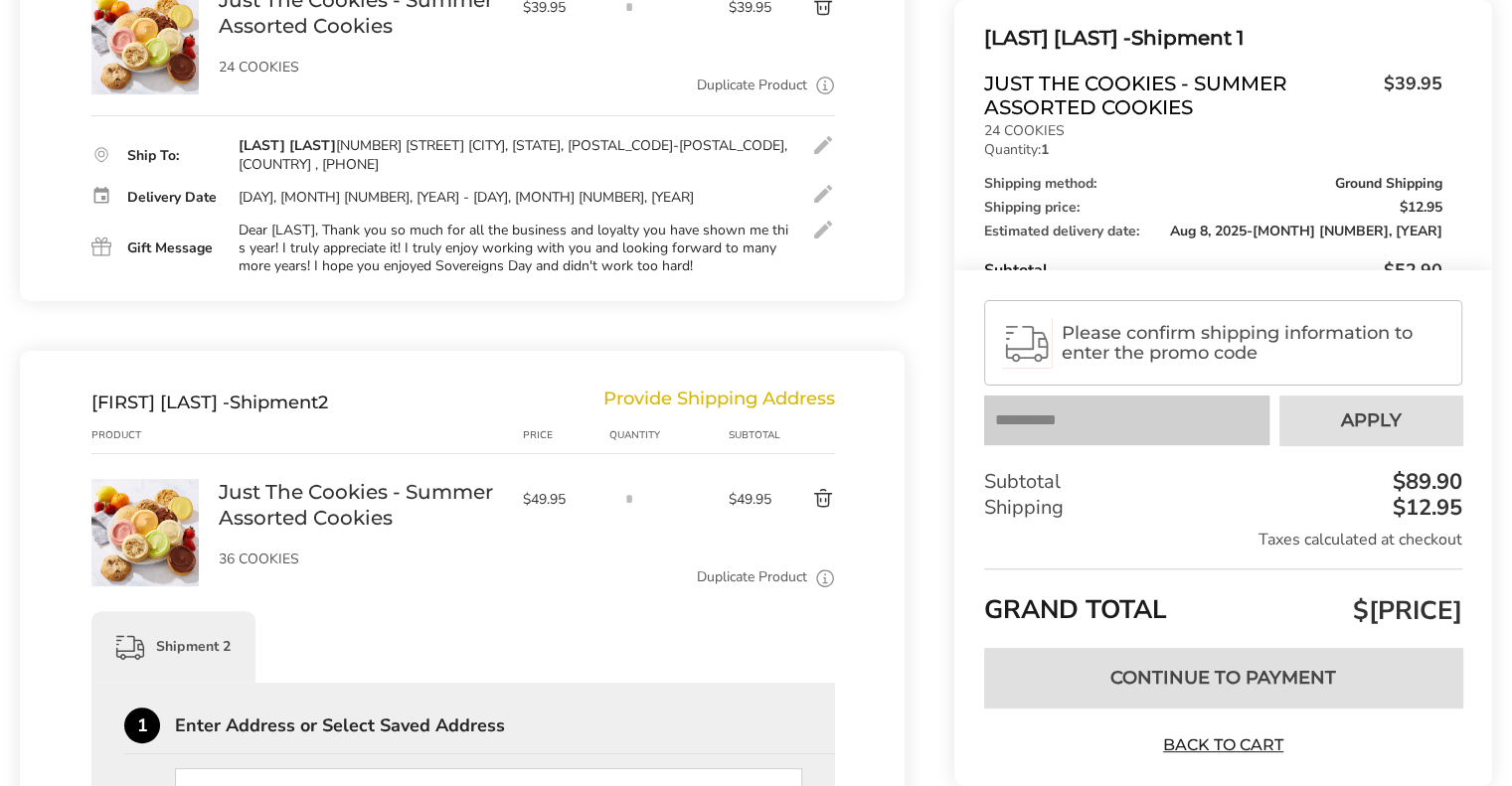 scroll, scrollTop: 513, scrollLeft: 0, axis: vertical 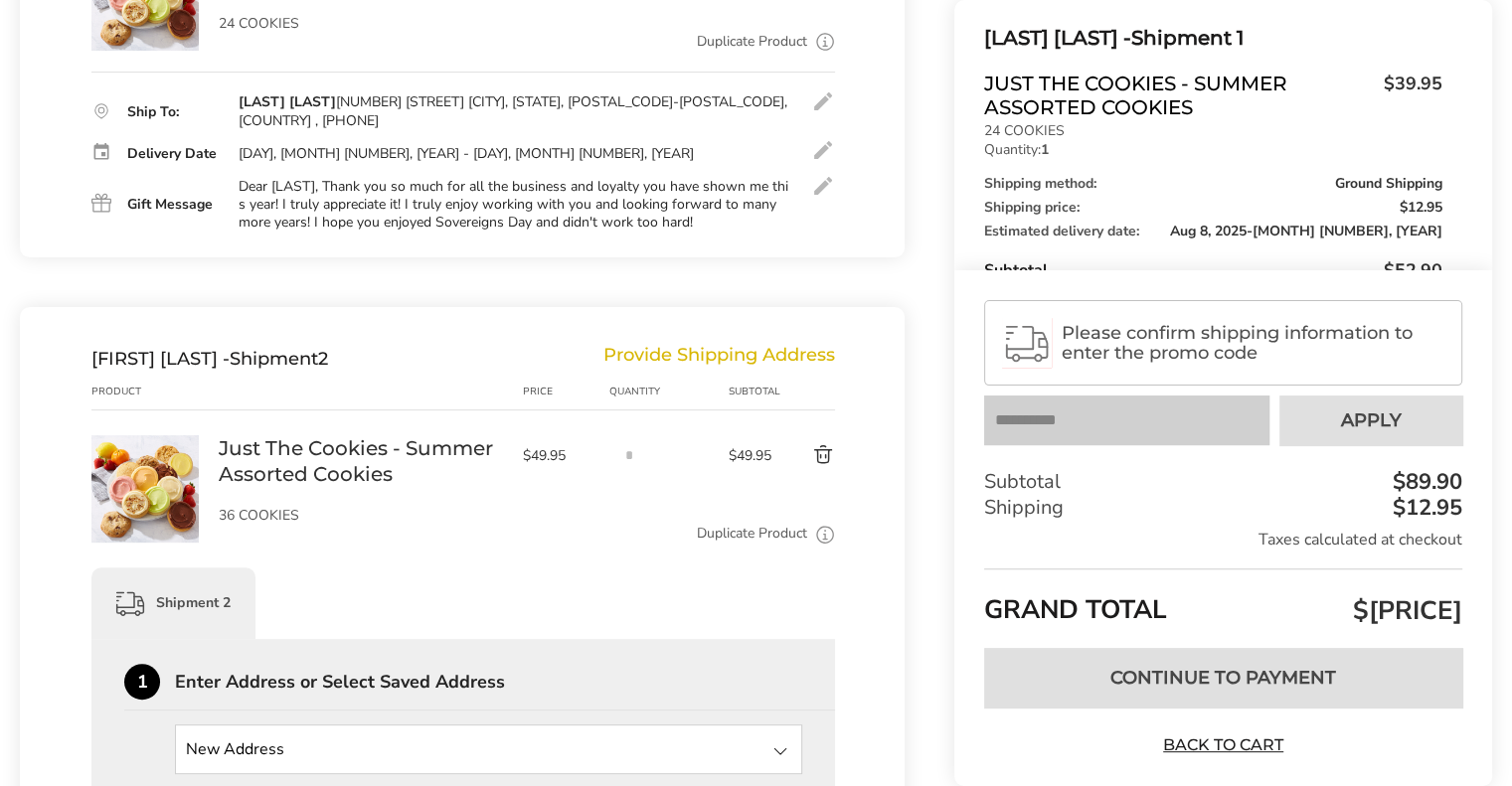 click on "Provide Shipping Address" at bounding box center [719, 359] 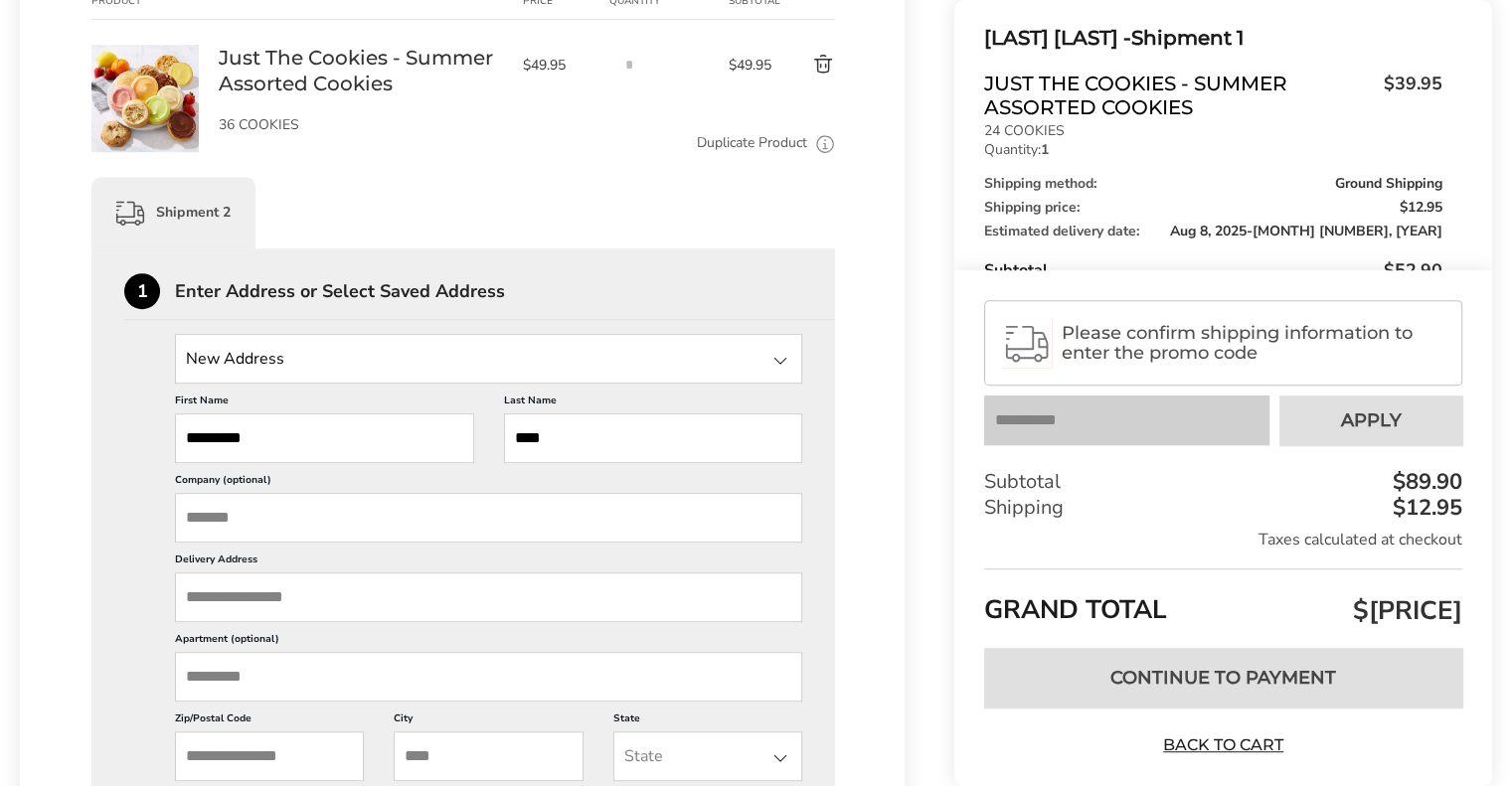 scroll, scrollTop: 910, scrollLeft: 0, axis: vertical 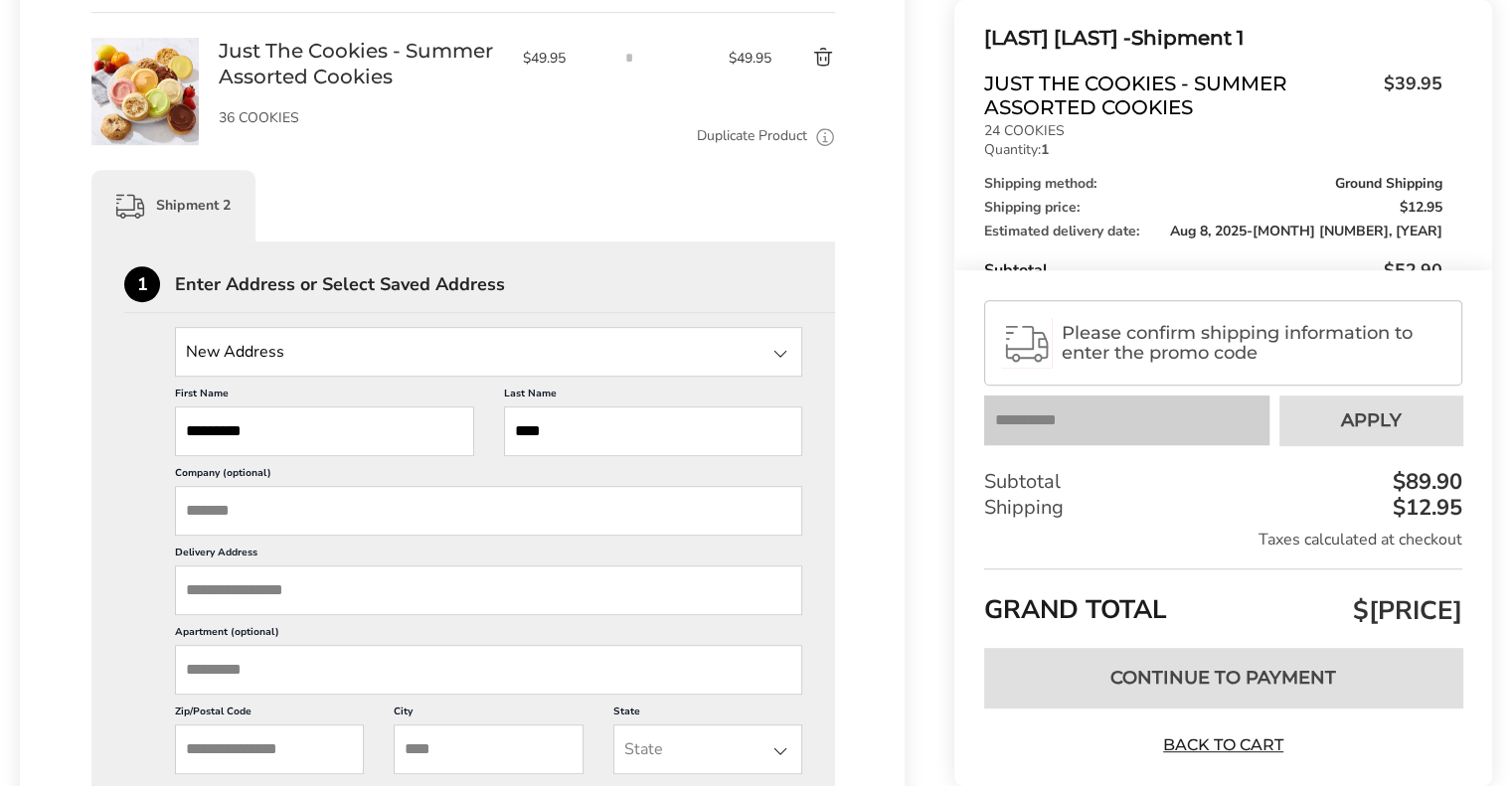 click at bounding box center [488, 352] 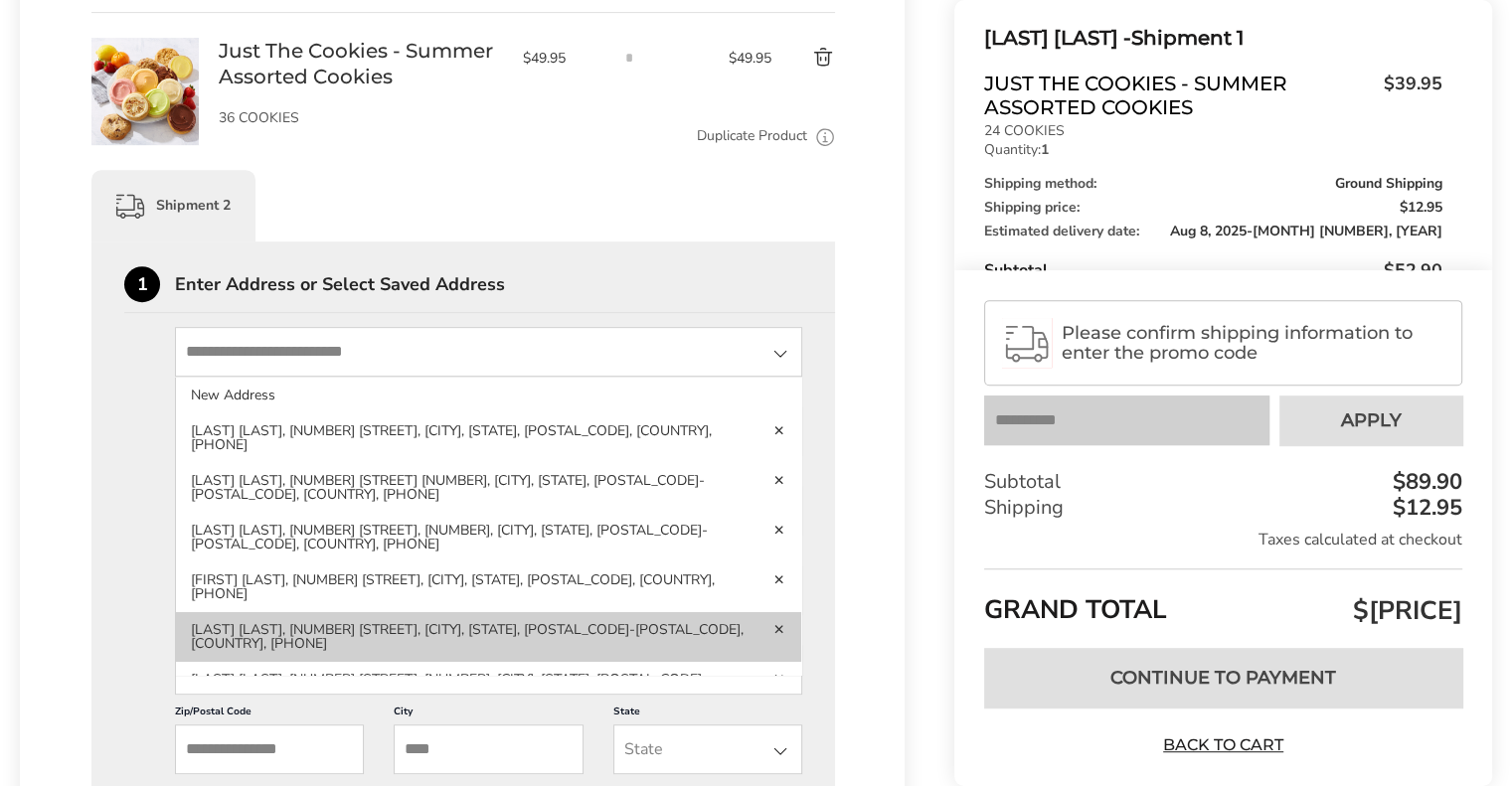 click on "[LAST] [LAST], [NUMBER] [STREET],  [CITY], [STATE], [POSTAL_CODE]-[POSTAL_CODE], [COUNTRY], [PHONE]" 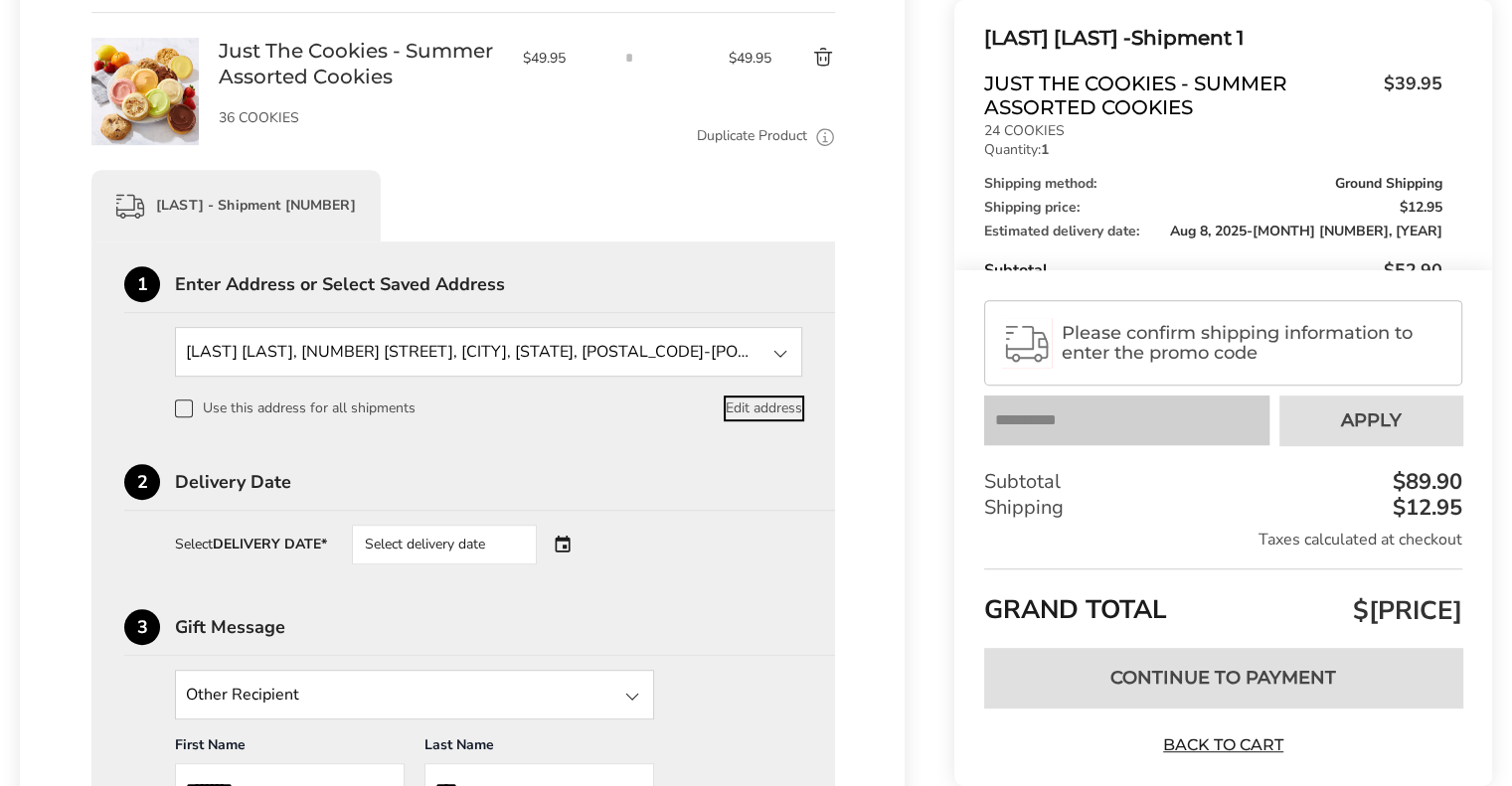 click on "Edit address" at bounding box center [763, 408] 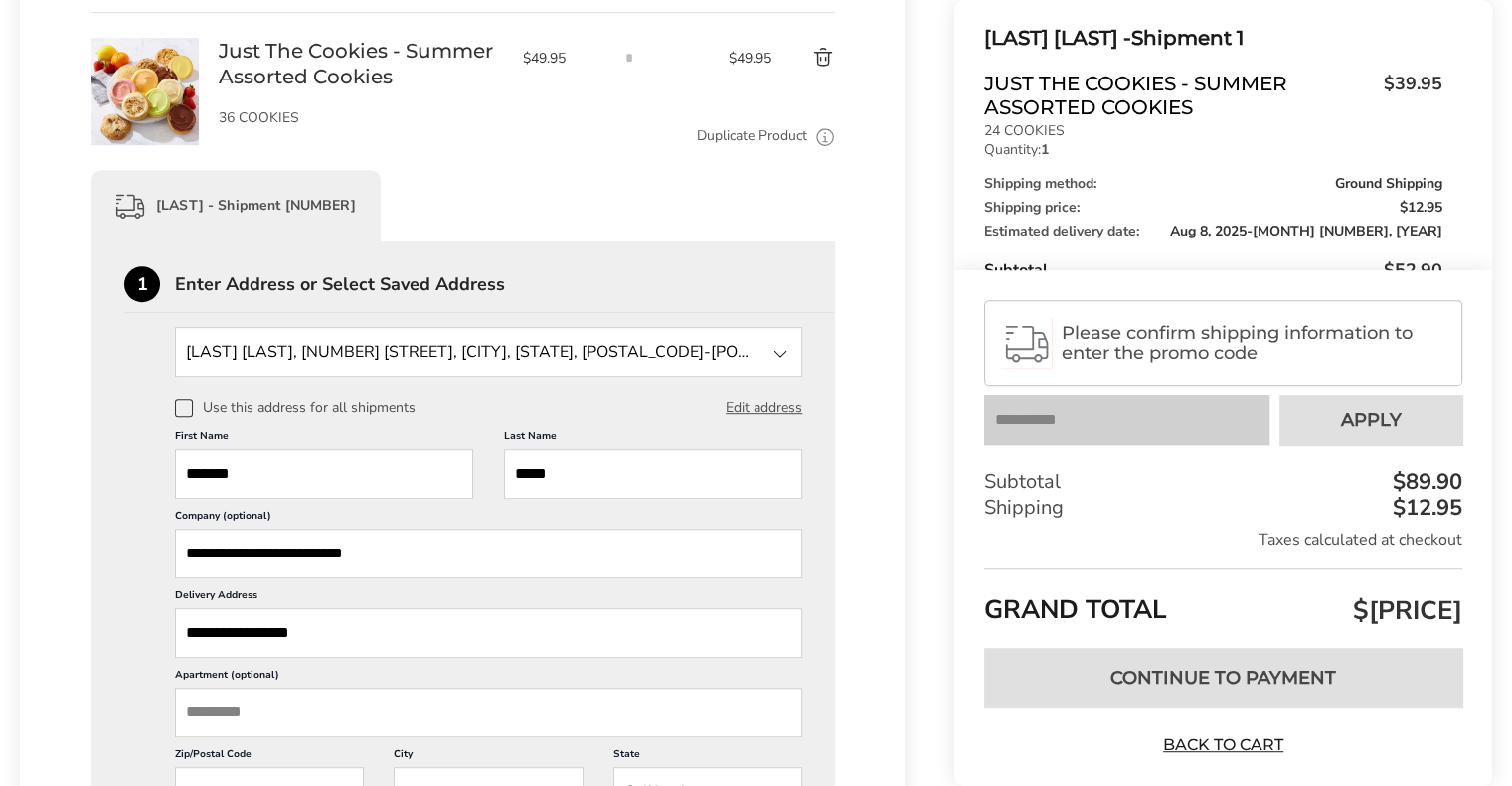 drag, startPoint x: 314, startPoint y: 466, endPoint x: 0, endPoint y: 464, distance: 314.00637 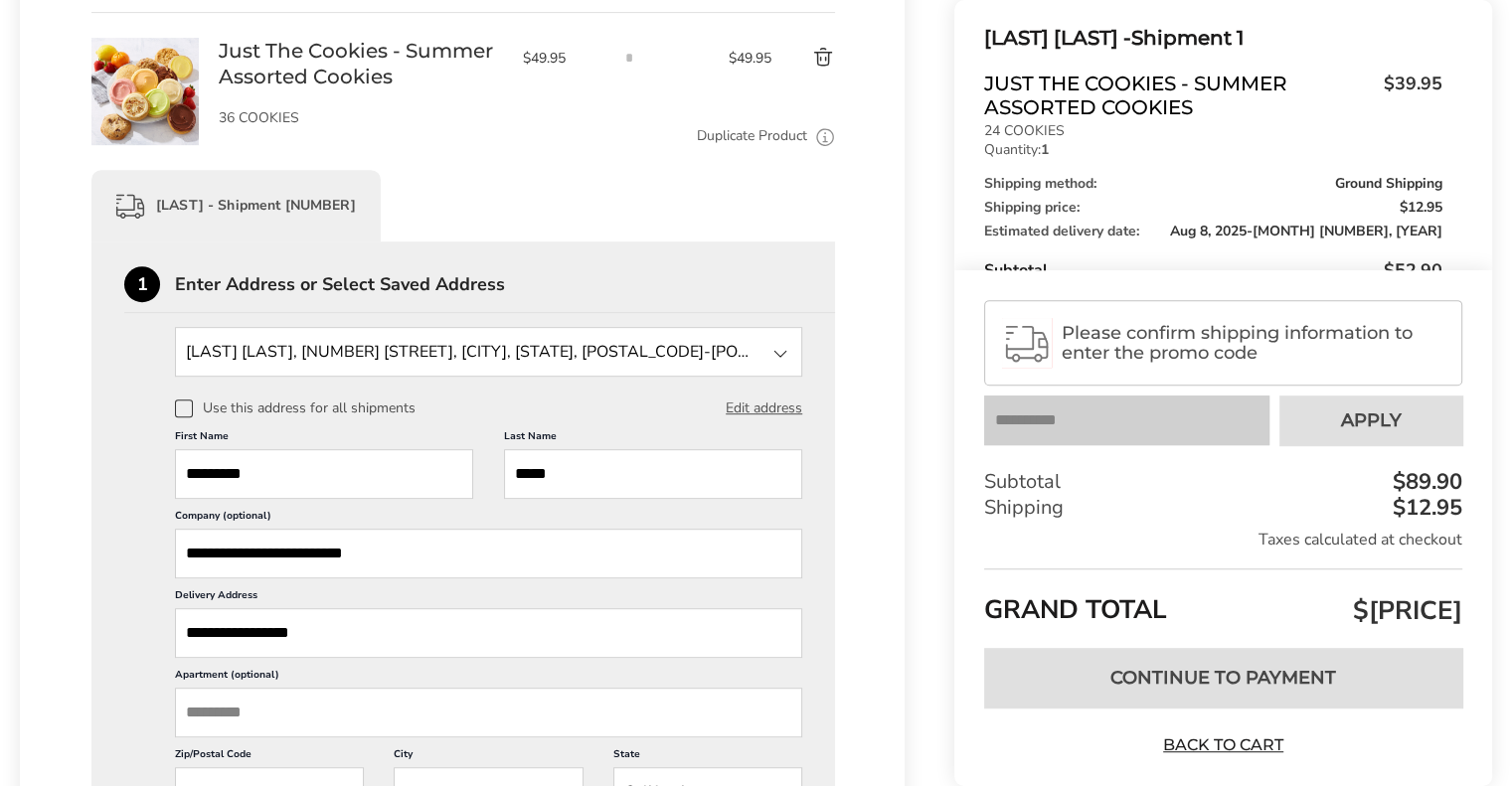 type on "*********" 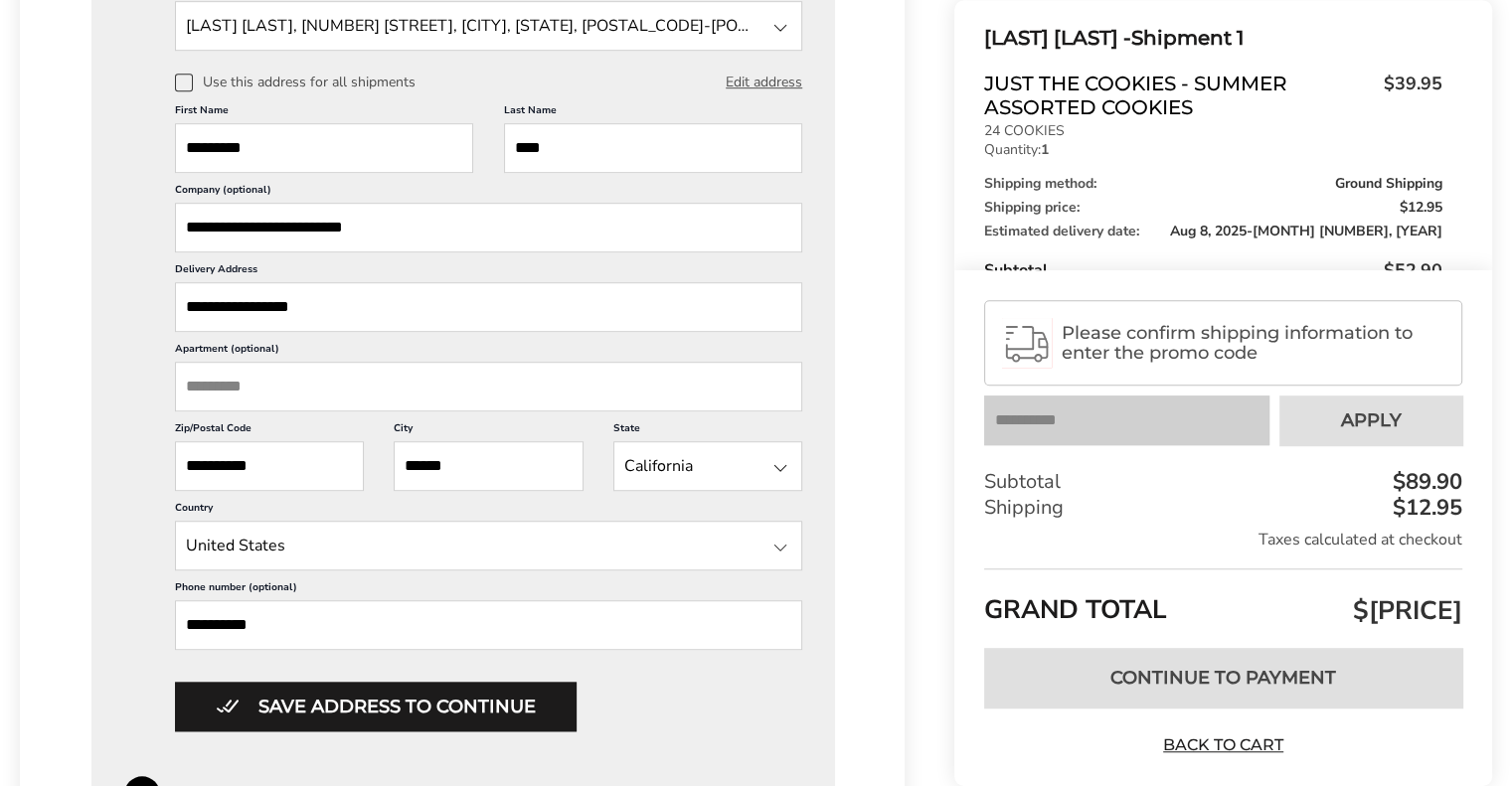 scroll, scrollTop: 1308, scrollLeft: 0, axis: vertical 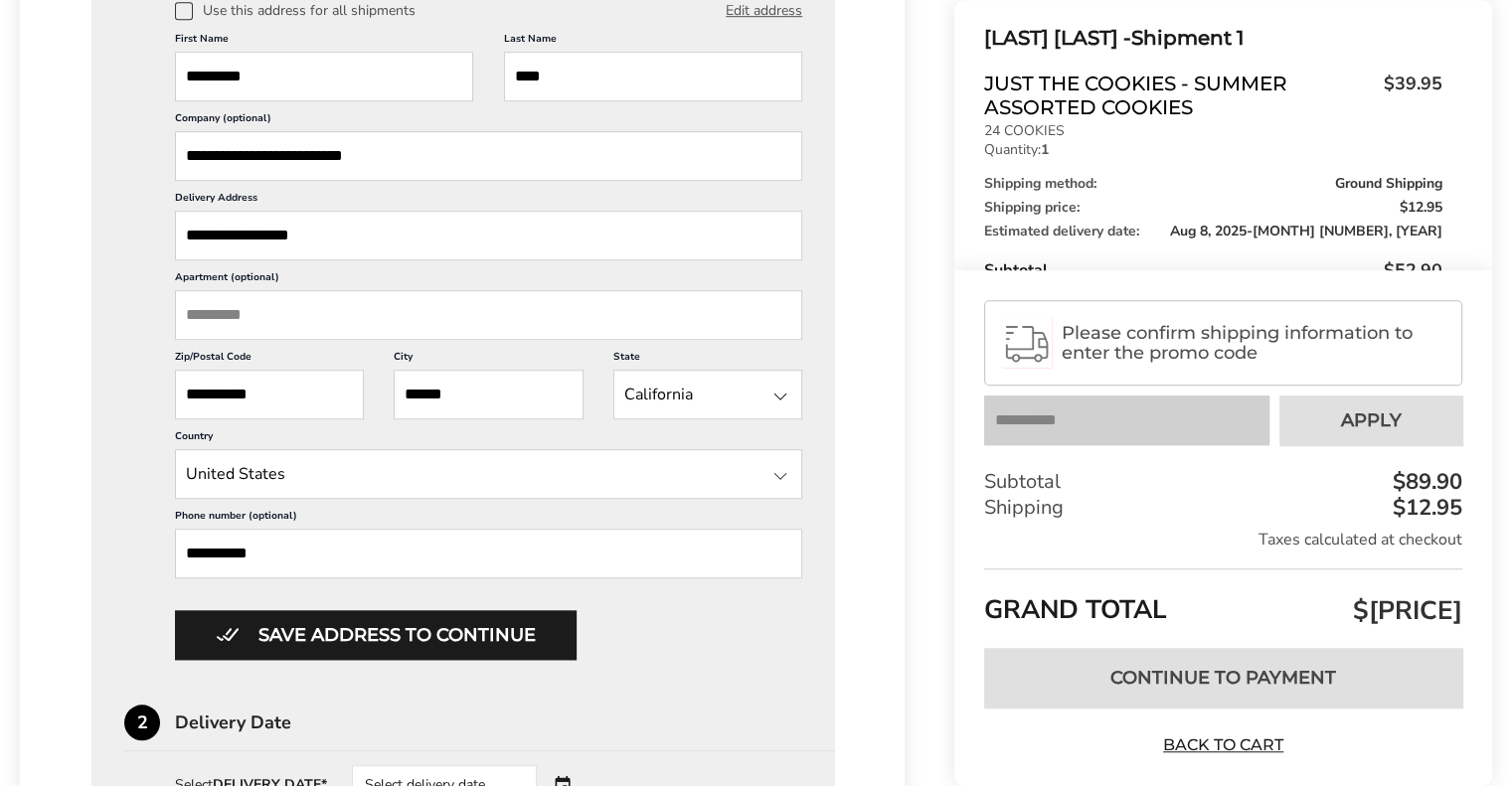 type on "****" 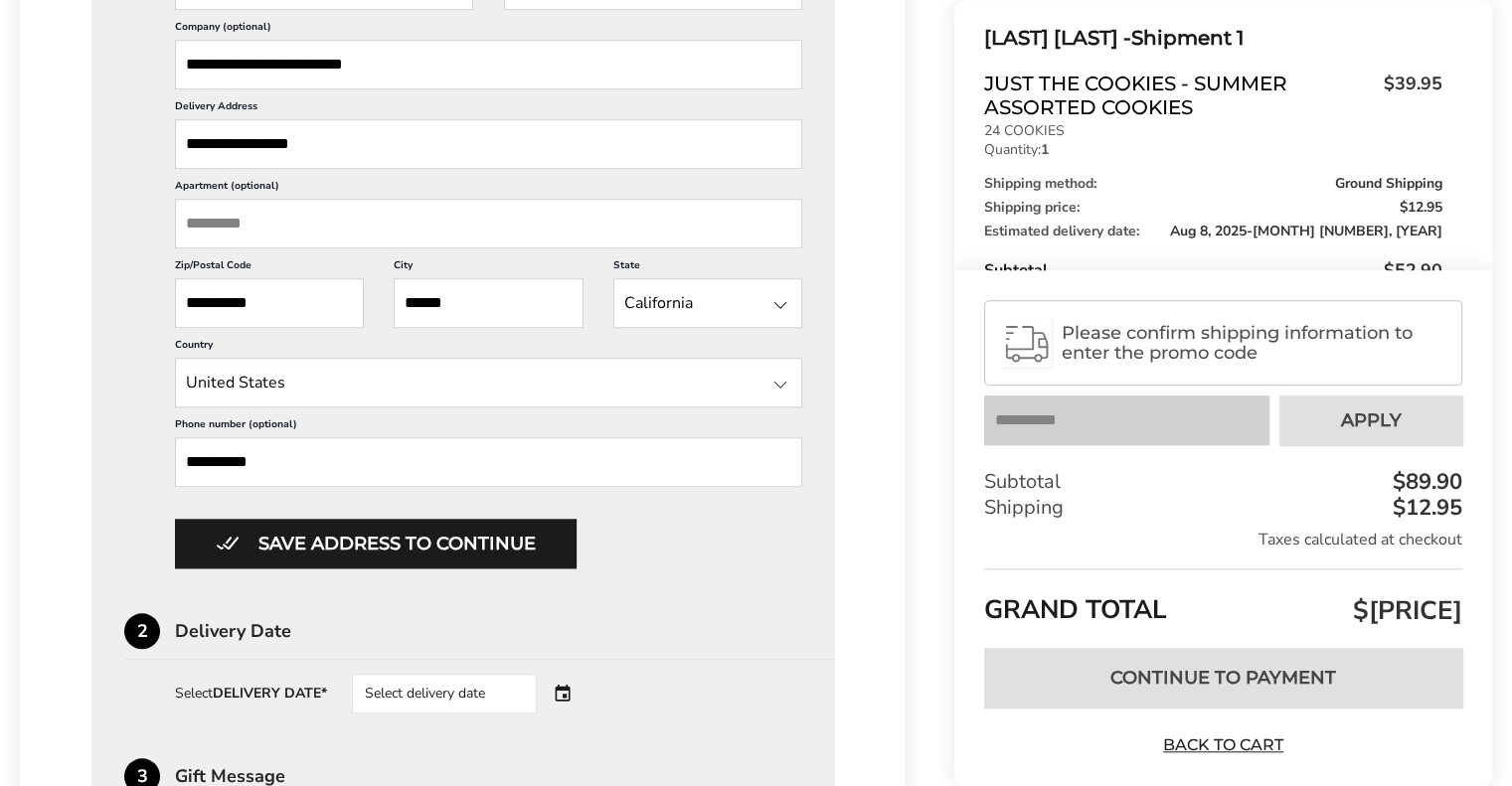 scroll, scrollTop: 1506, scrollLeft: 0, axis: vertical 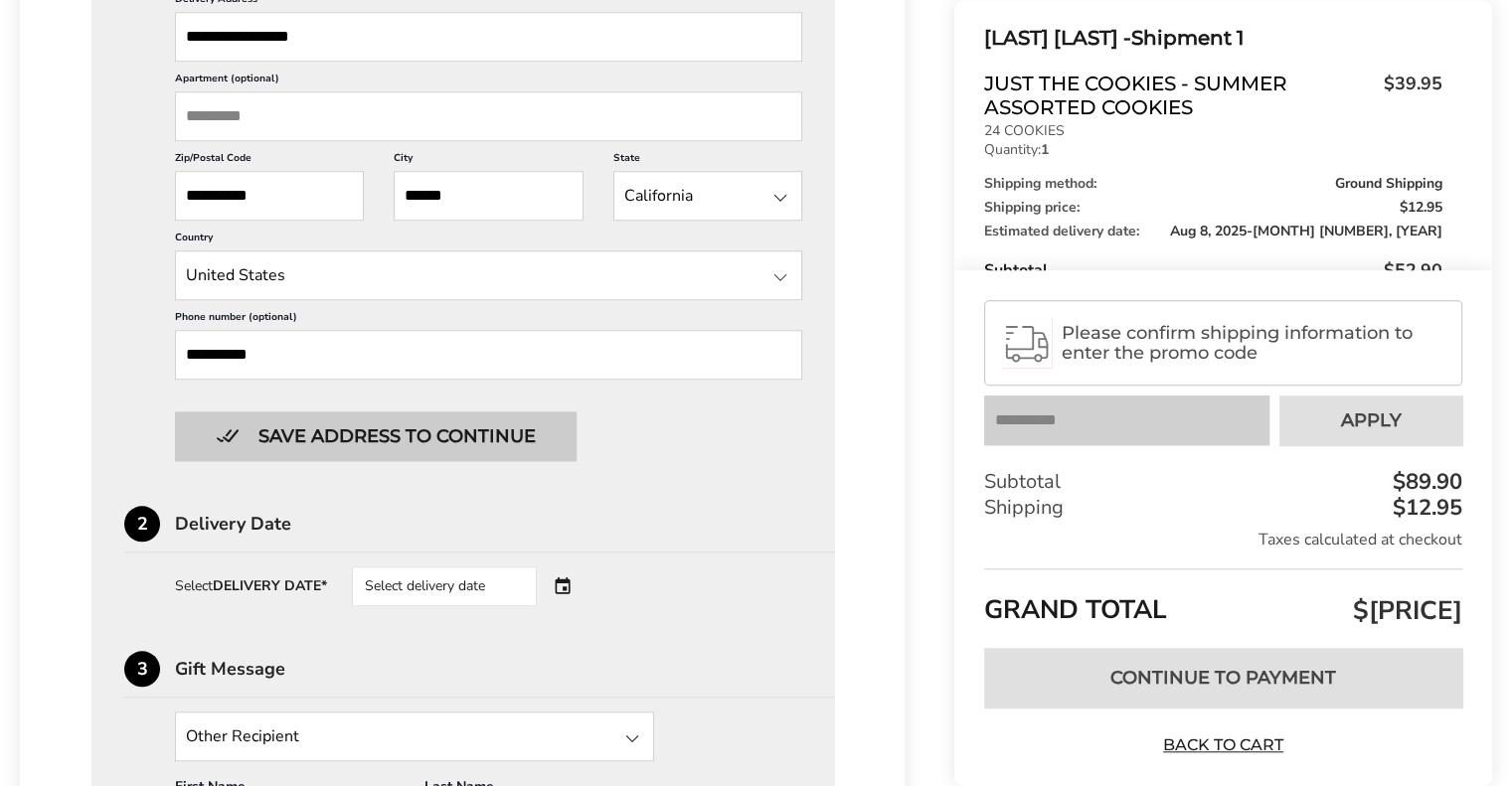 click on "Save address to continue" at bounding box center (376, 436) 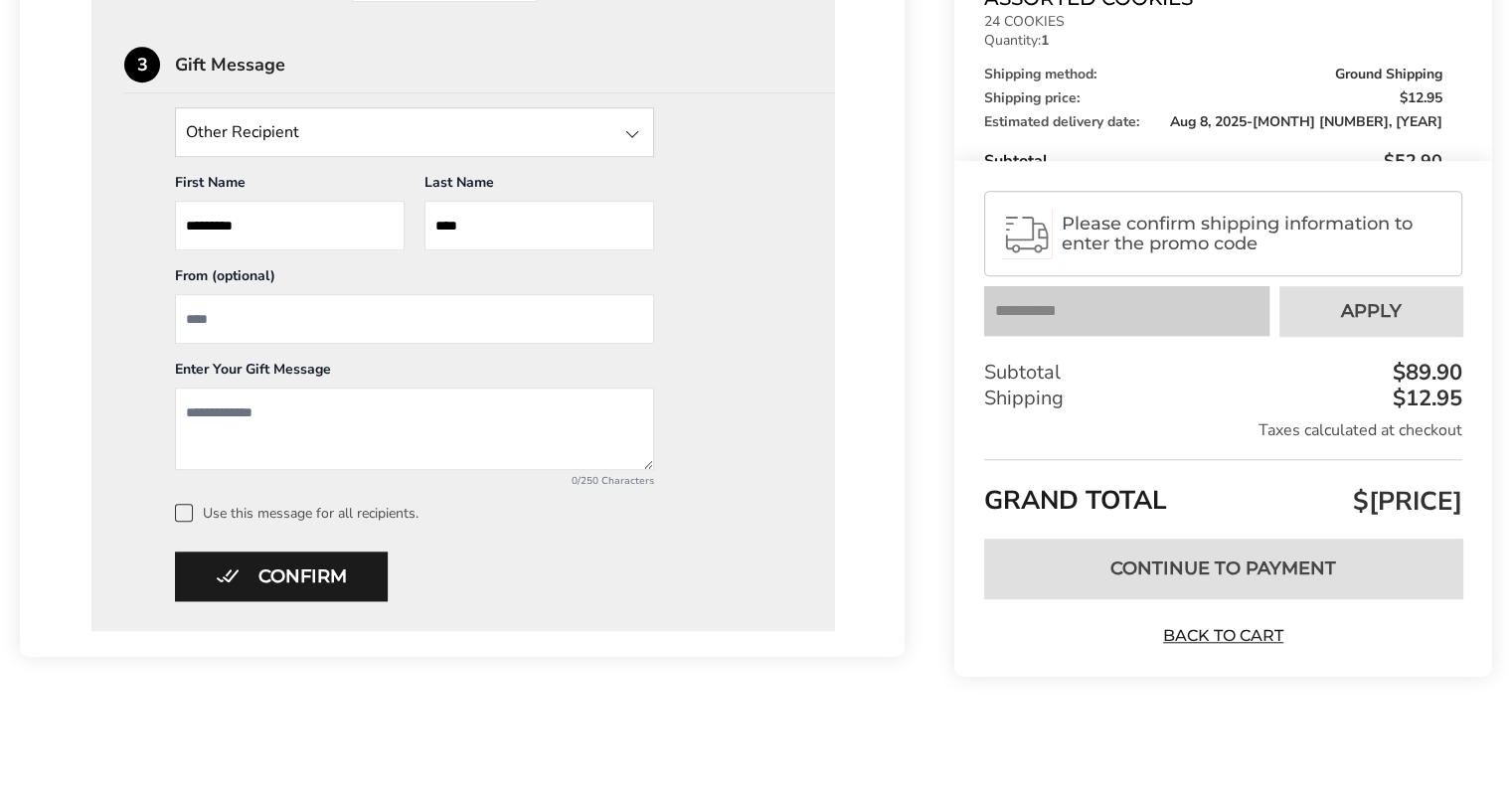 scroll, scrollTop: 1458, scrollLeft: 0, axis: vertical 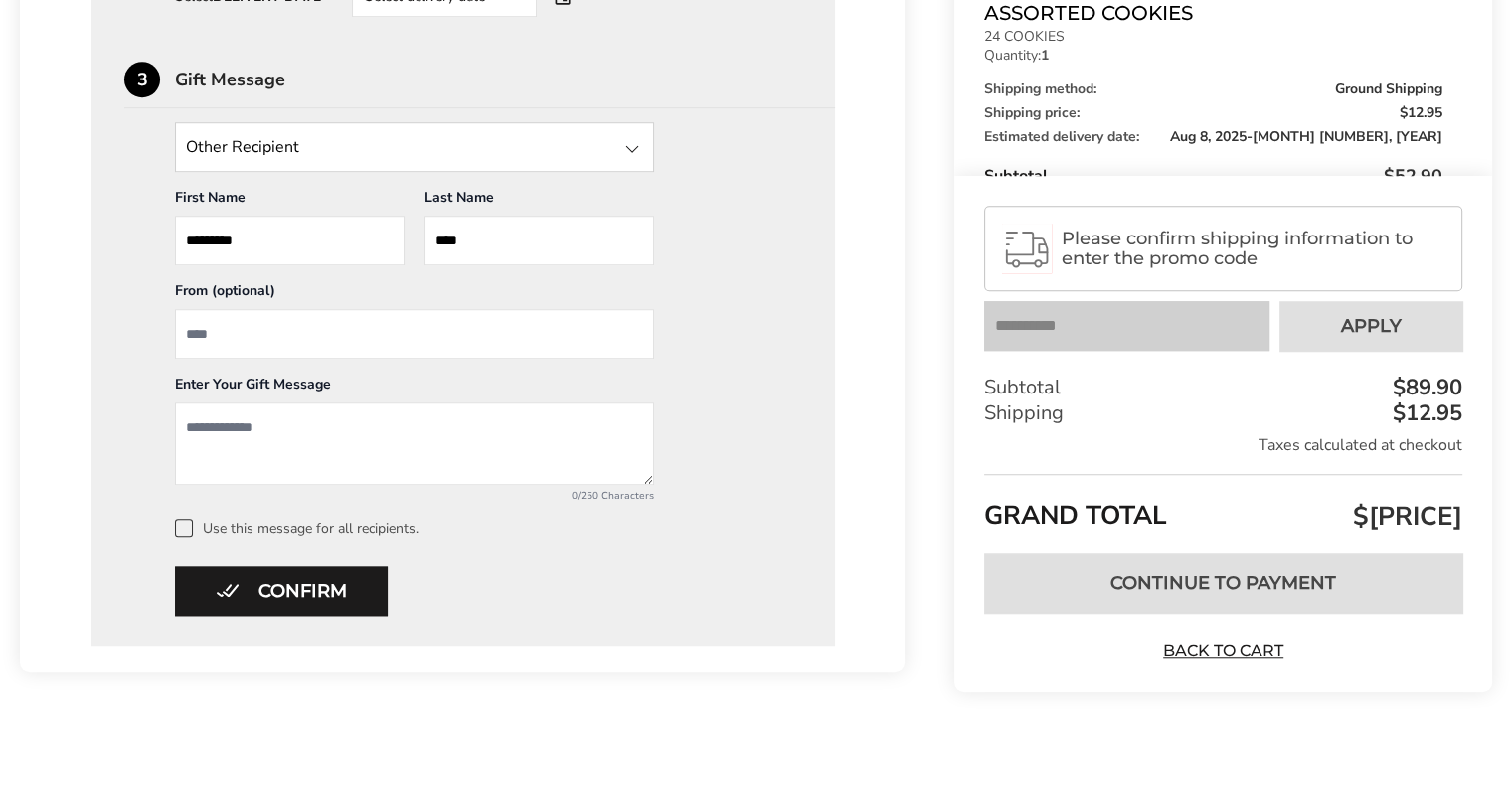 click at bounding box center [415, 334] 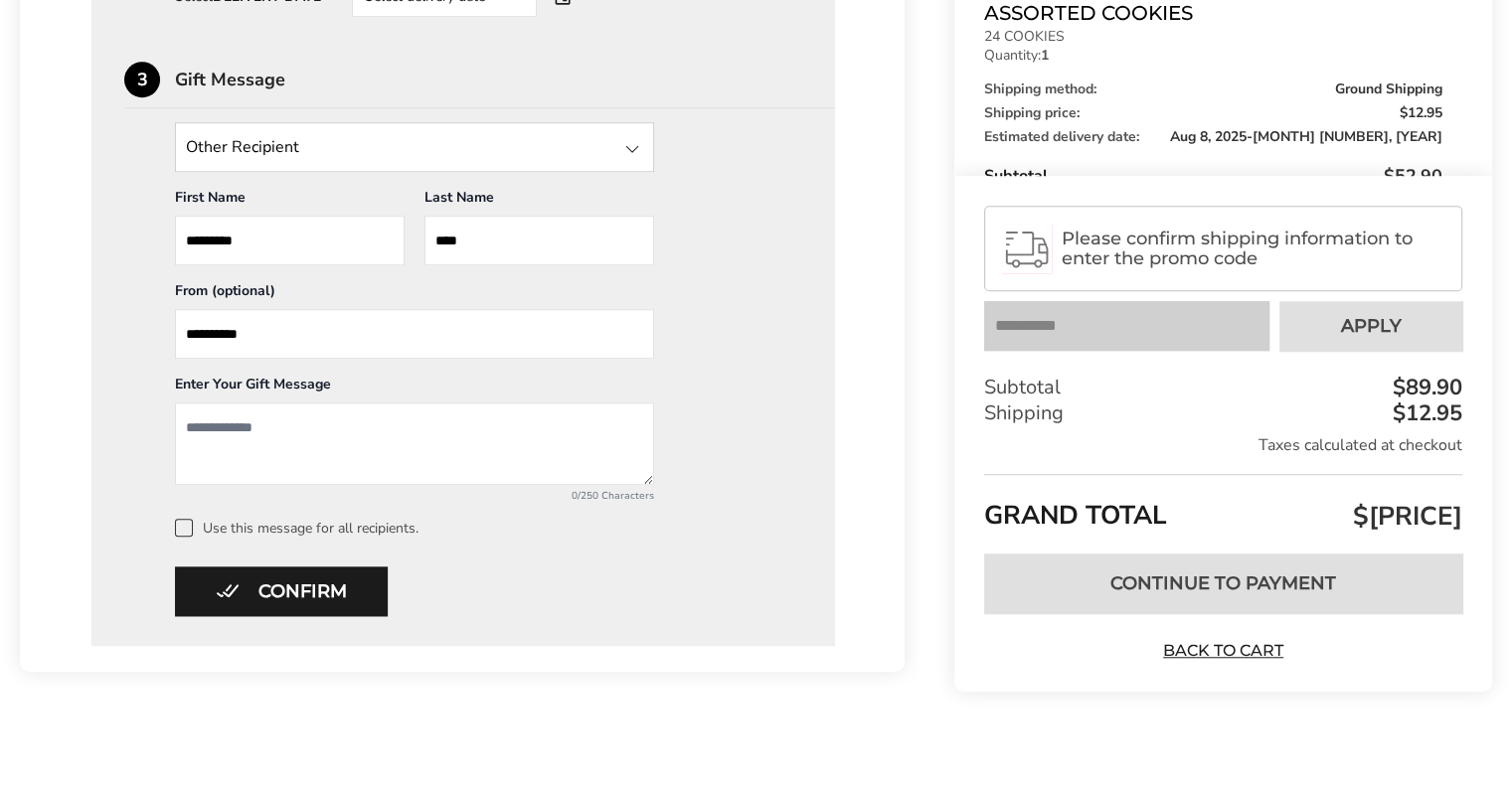 type on "**********" 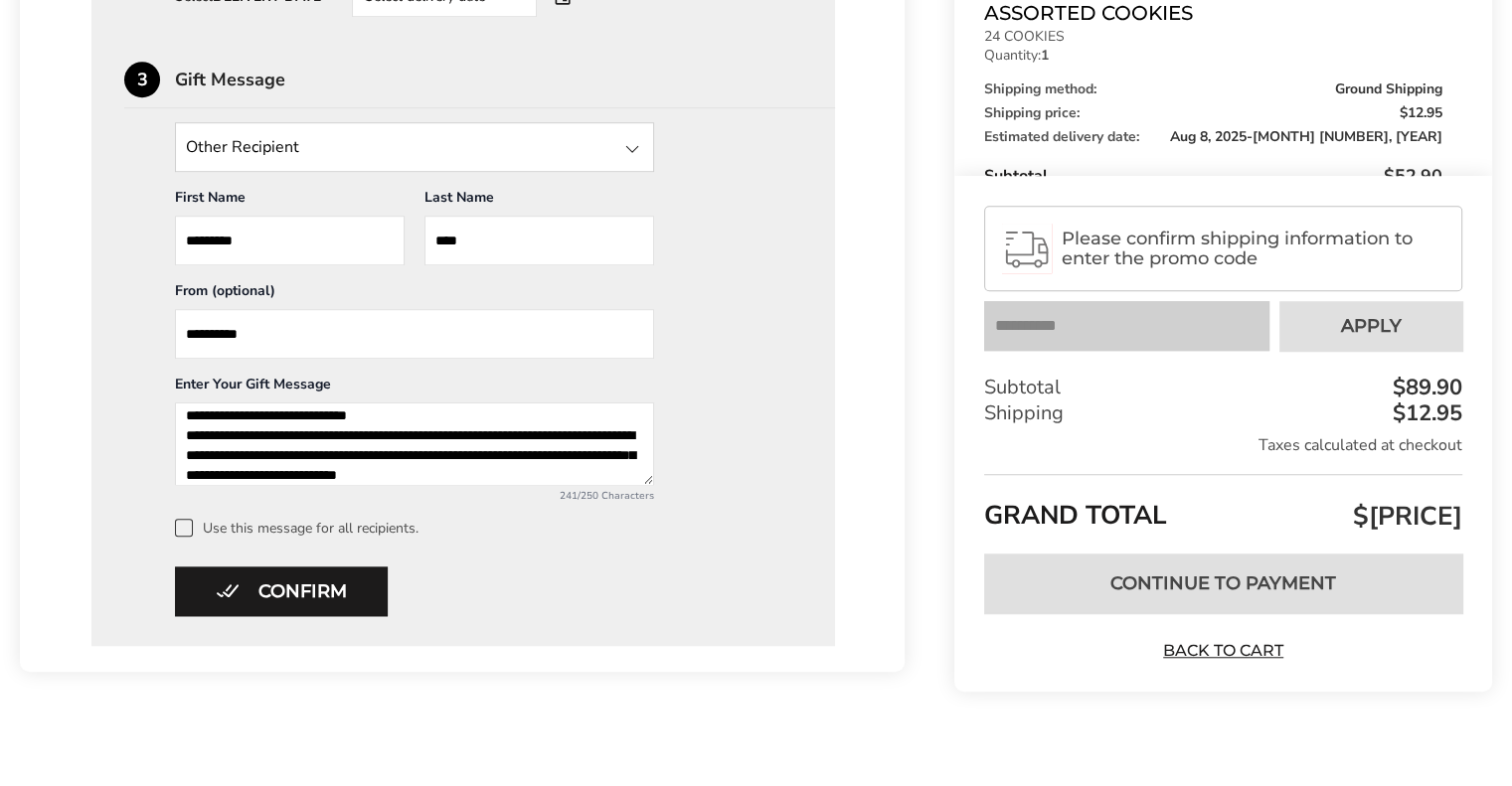 scroll, scrollTop: 32, scrollLeft: 0, axis: vertical 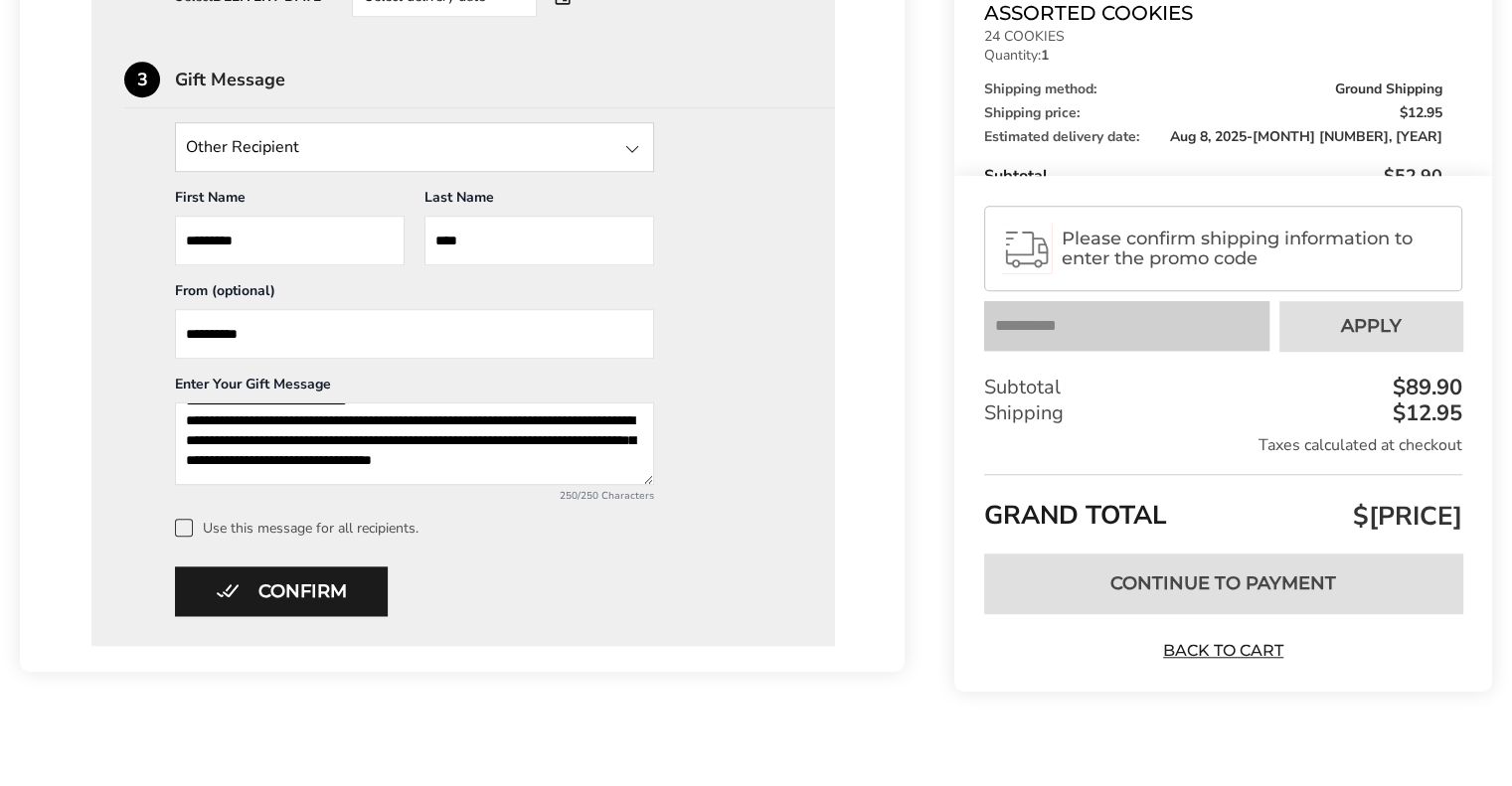 click on "**********" at bounding box center (415, 443) 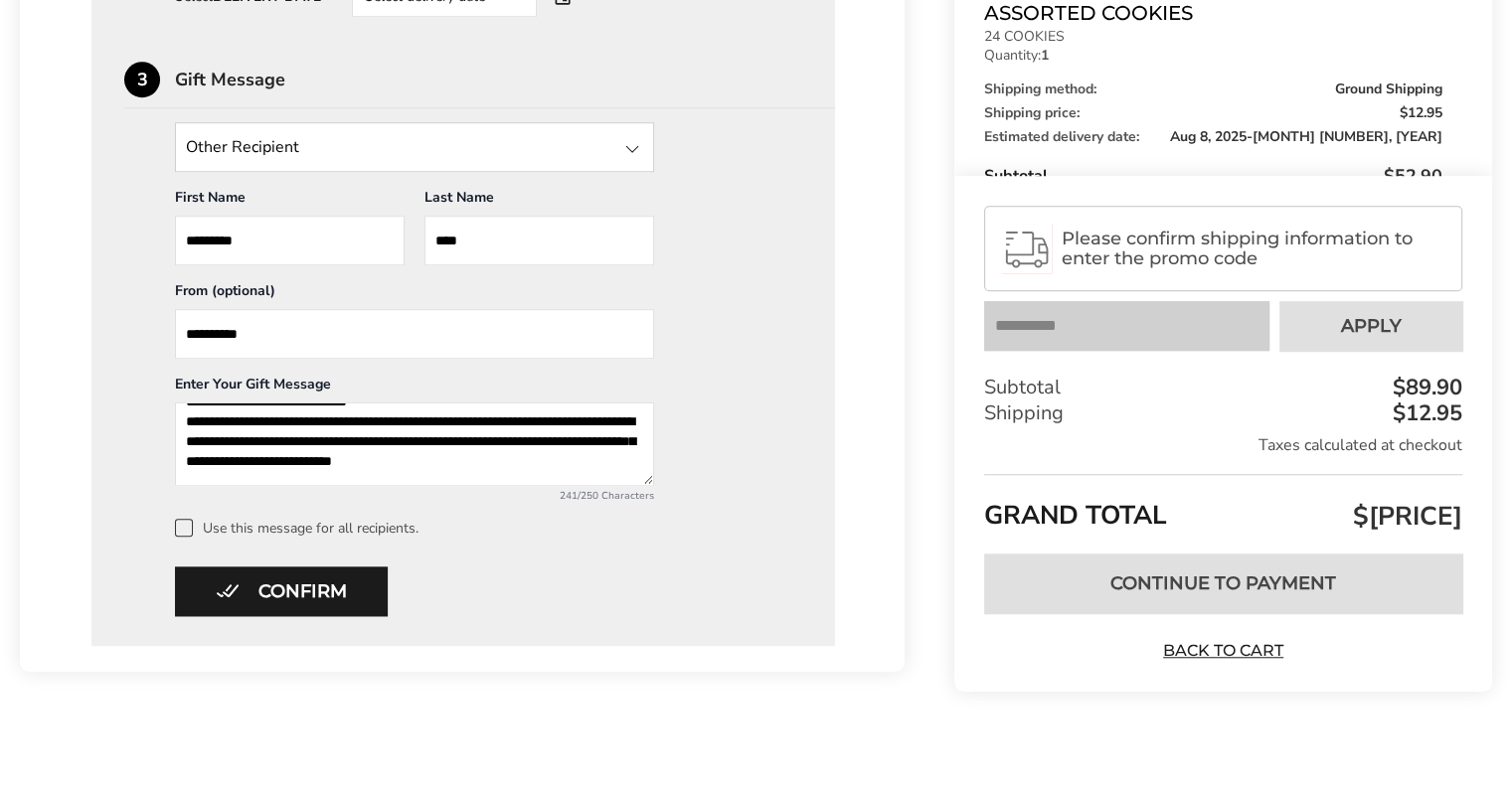scroll, scrollTop: 32, scrollLeft: 0, axis: vertical 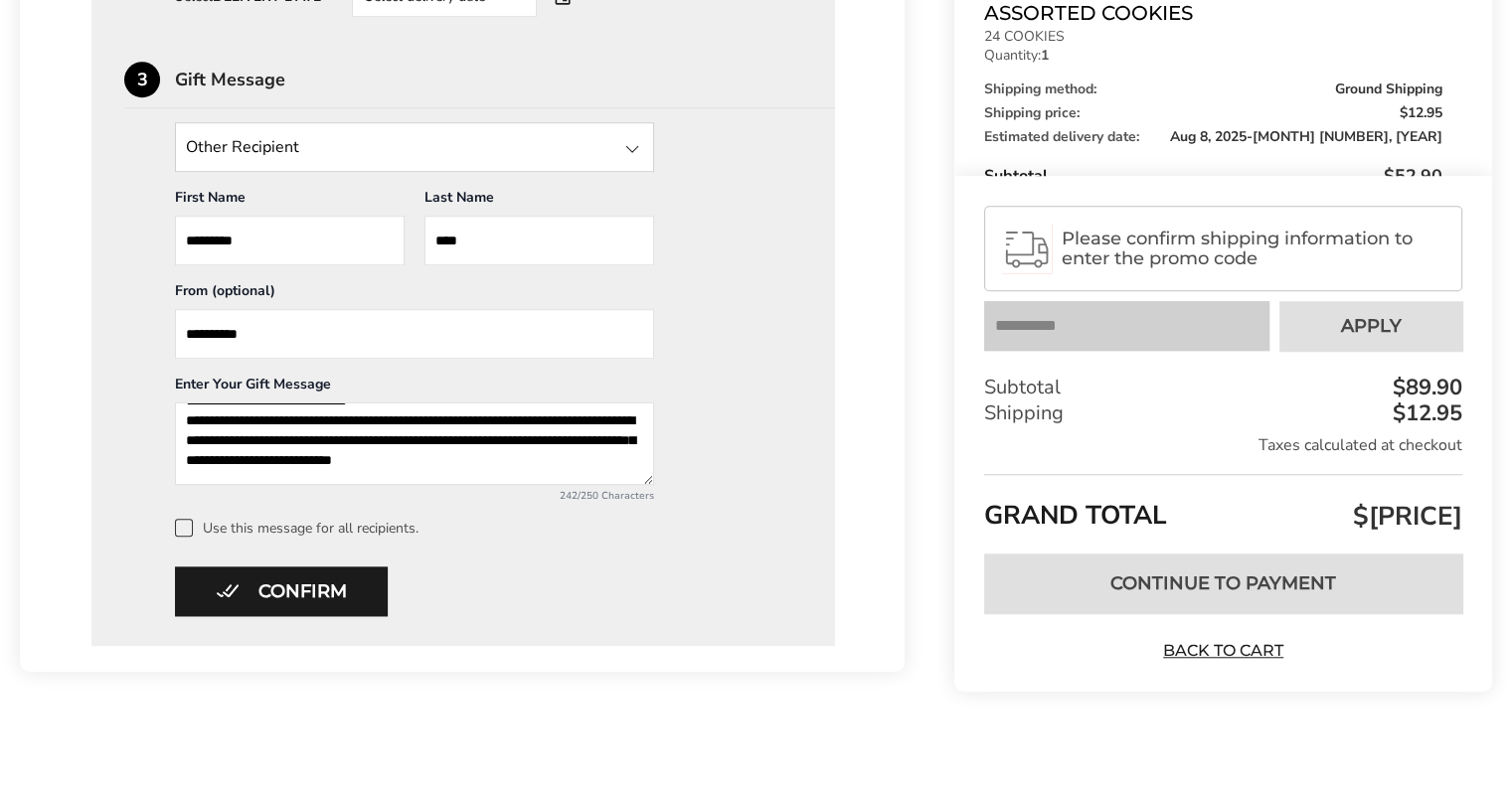 drag, startPoint x: 354, startPoint y: 419, endPoint x: 283, endPoint y: 422, distance: 71.063352 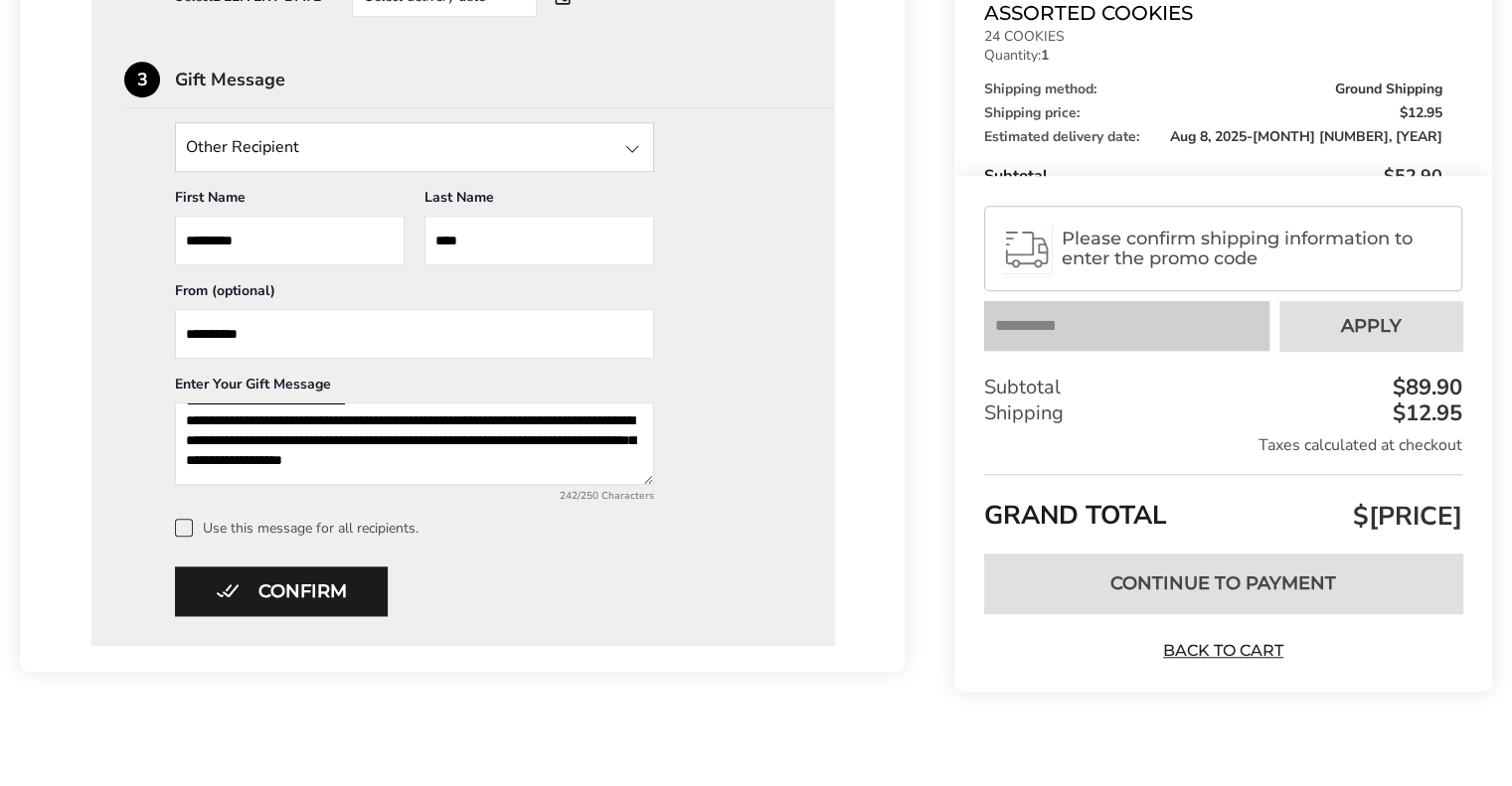 scroll, scrollTop: 26, scrollLeft: 0, axis: vertical 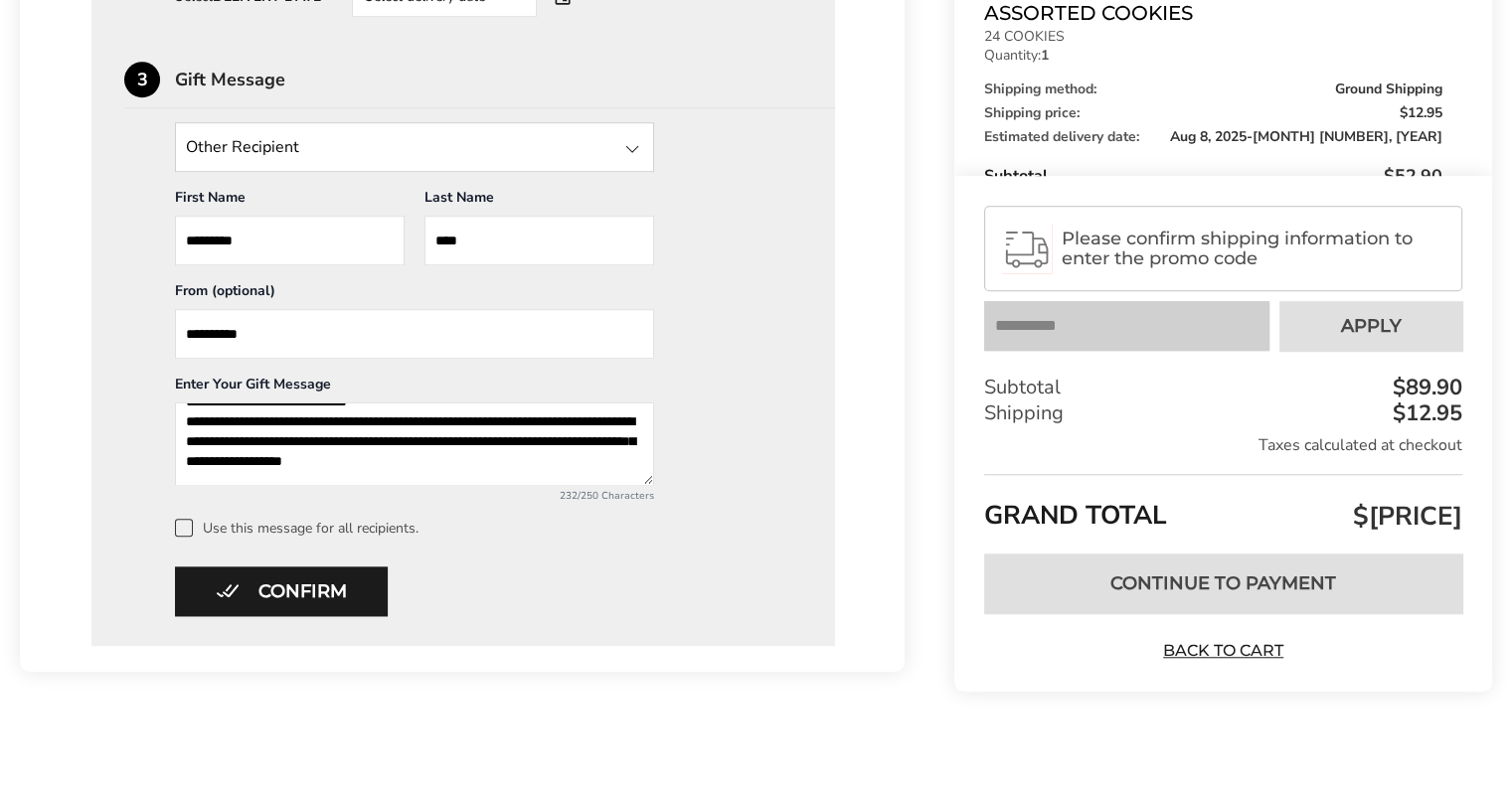 click on "**********" at bounding box center [415, 443] 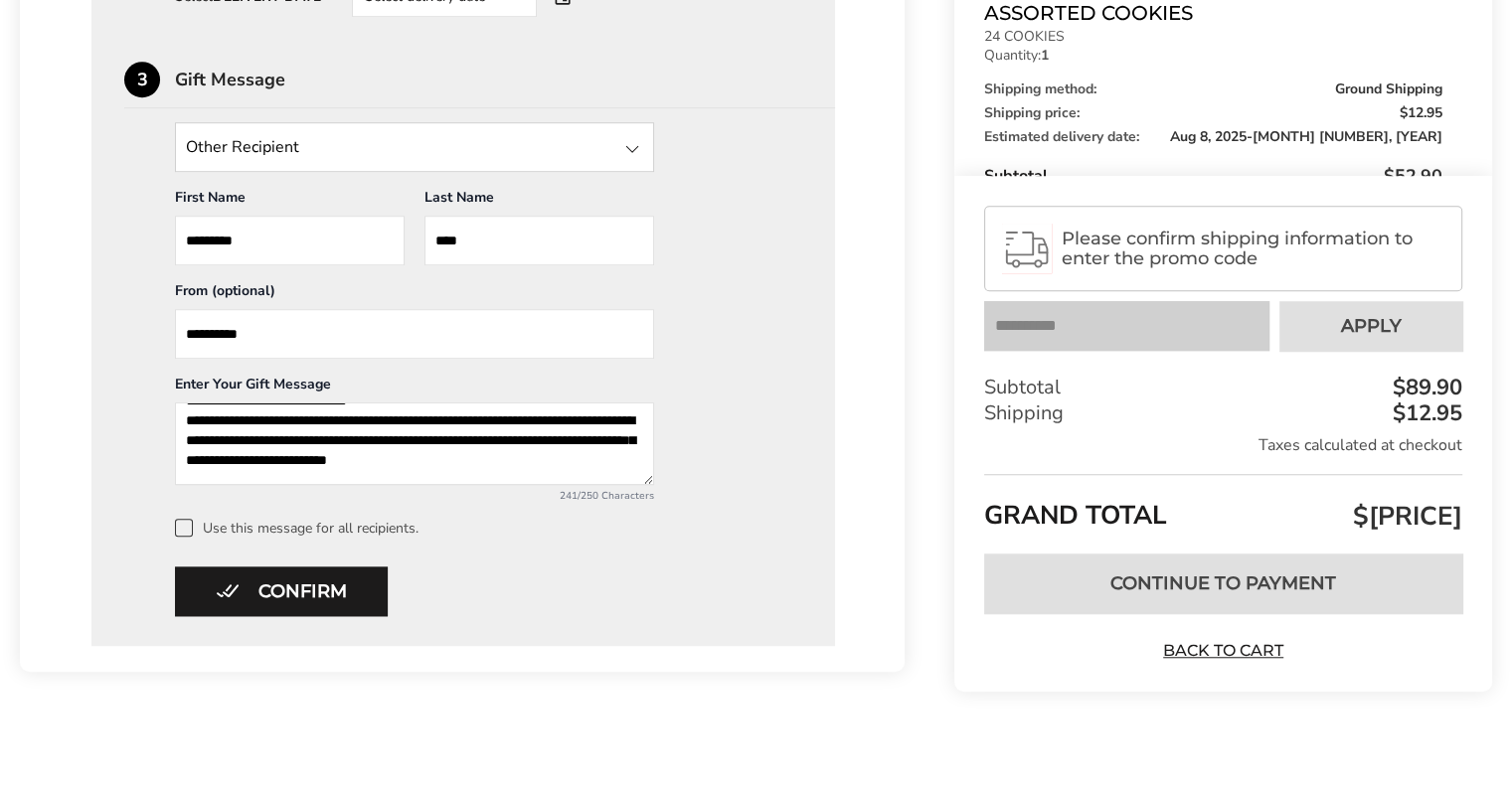 scroll, scrollTop: 46, scrollLeft: 0, axis: vertical 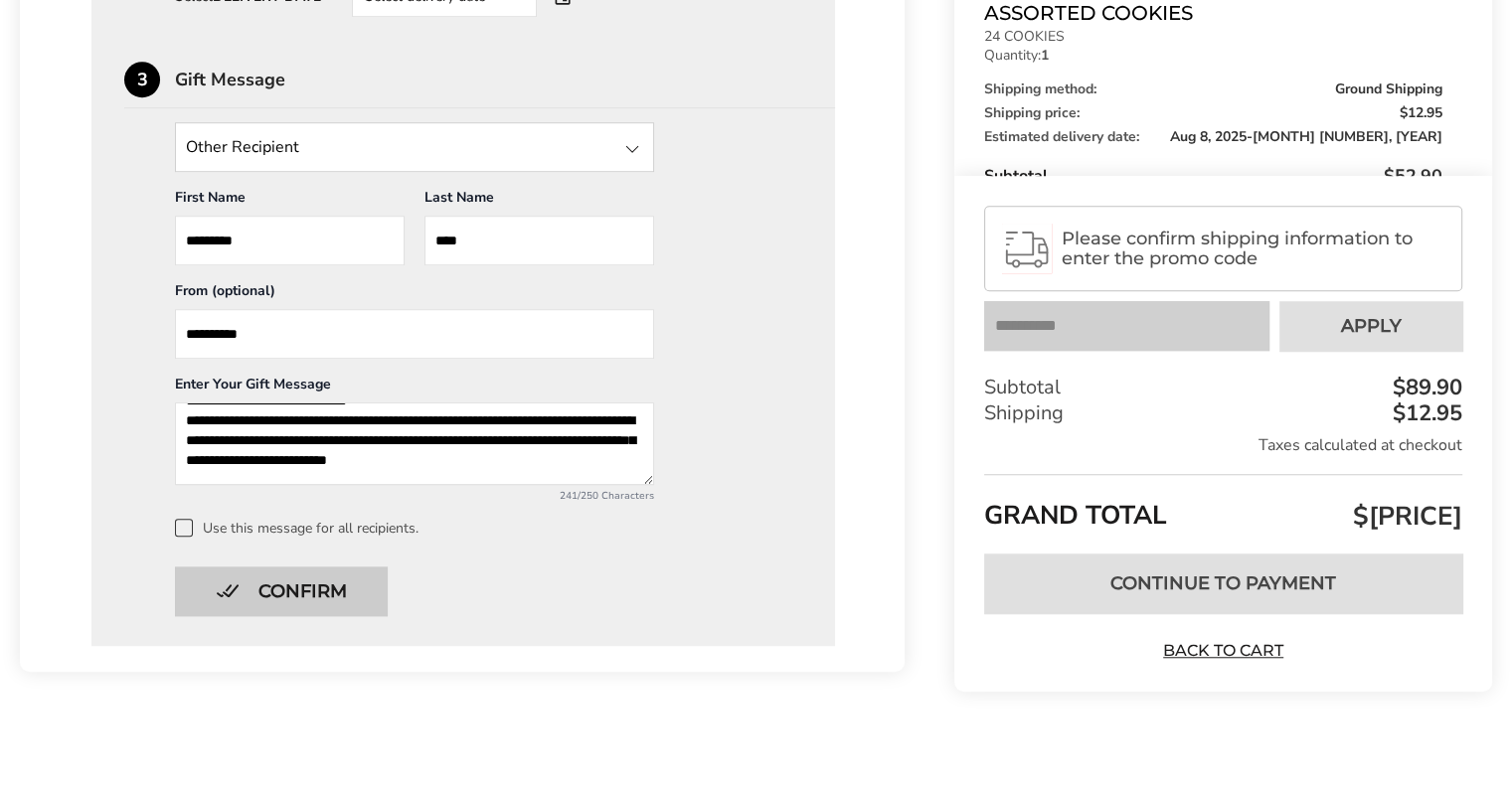 type on "**********" 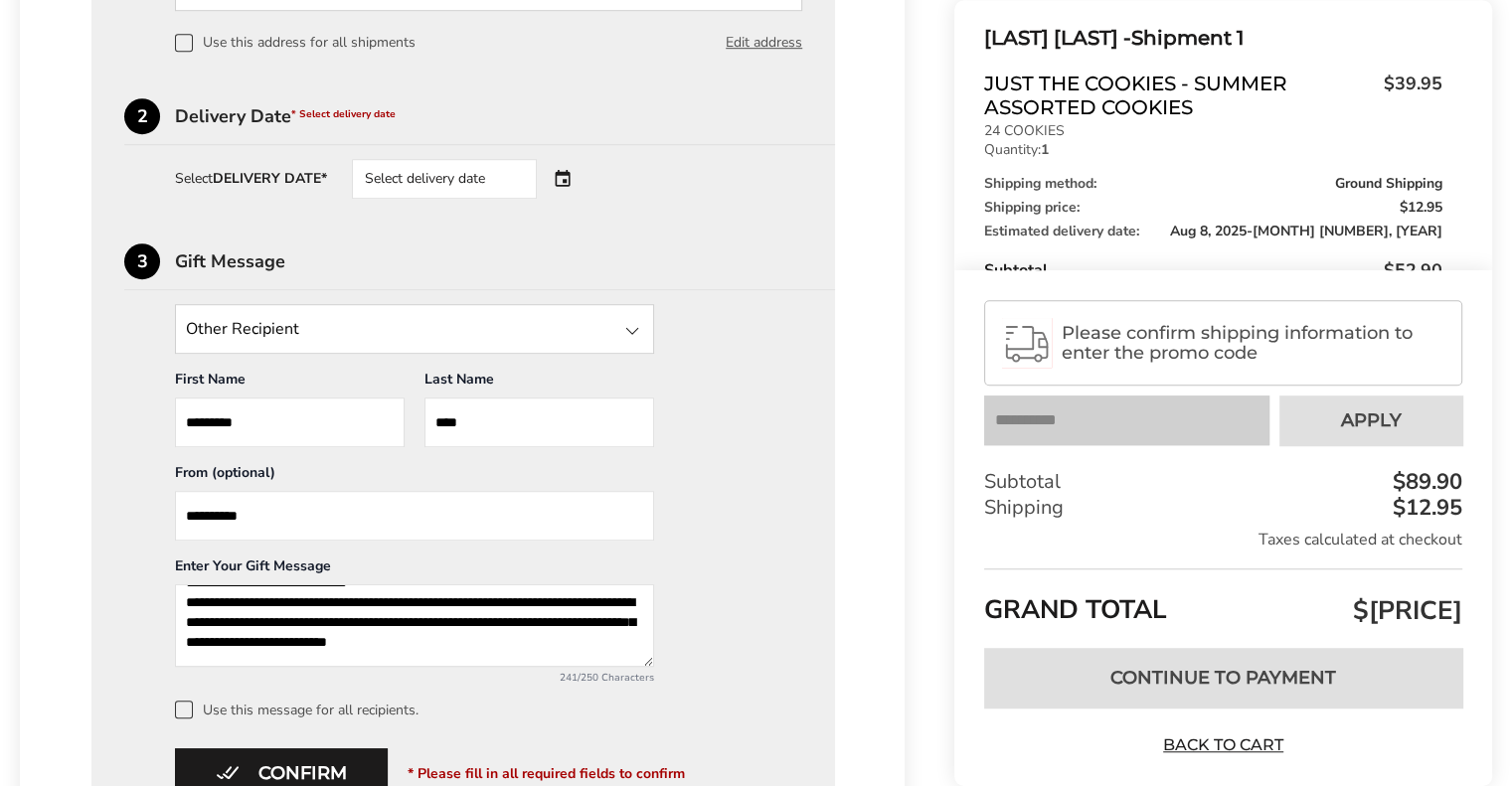 scroll, scrollTop: 1259, scrollLeft: 0, axis: vertical 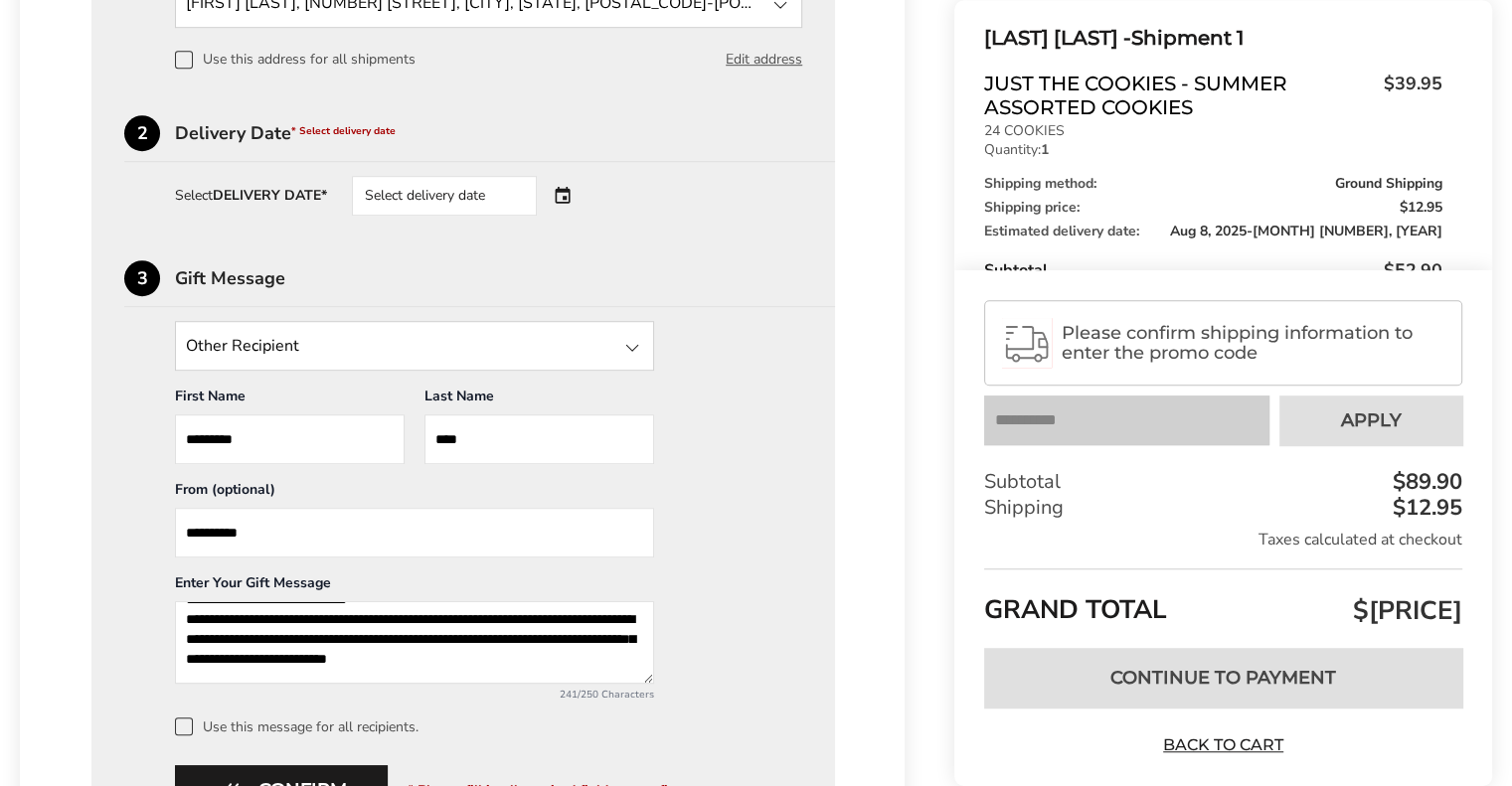 click on "Select delivery date" at bounding box center (444, 196) 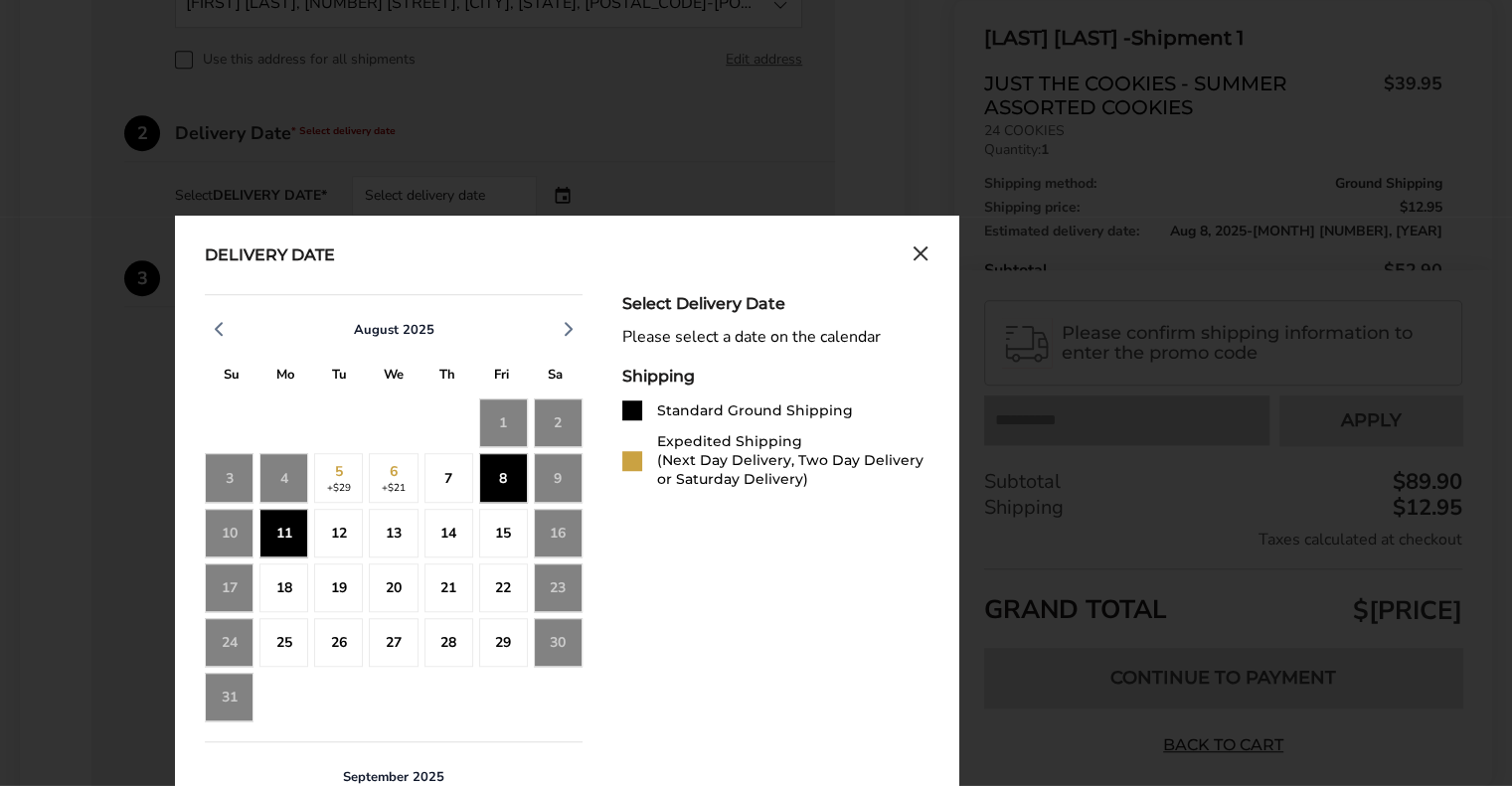 click on "7" 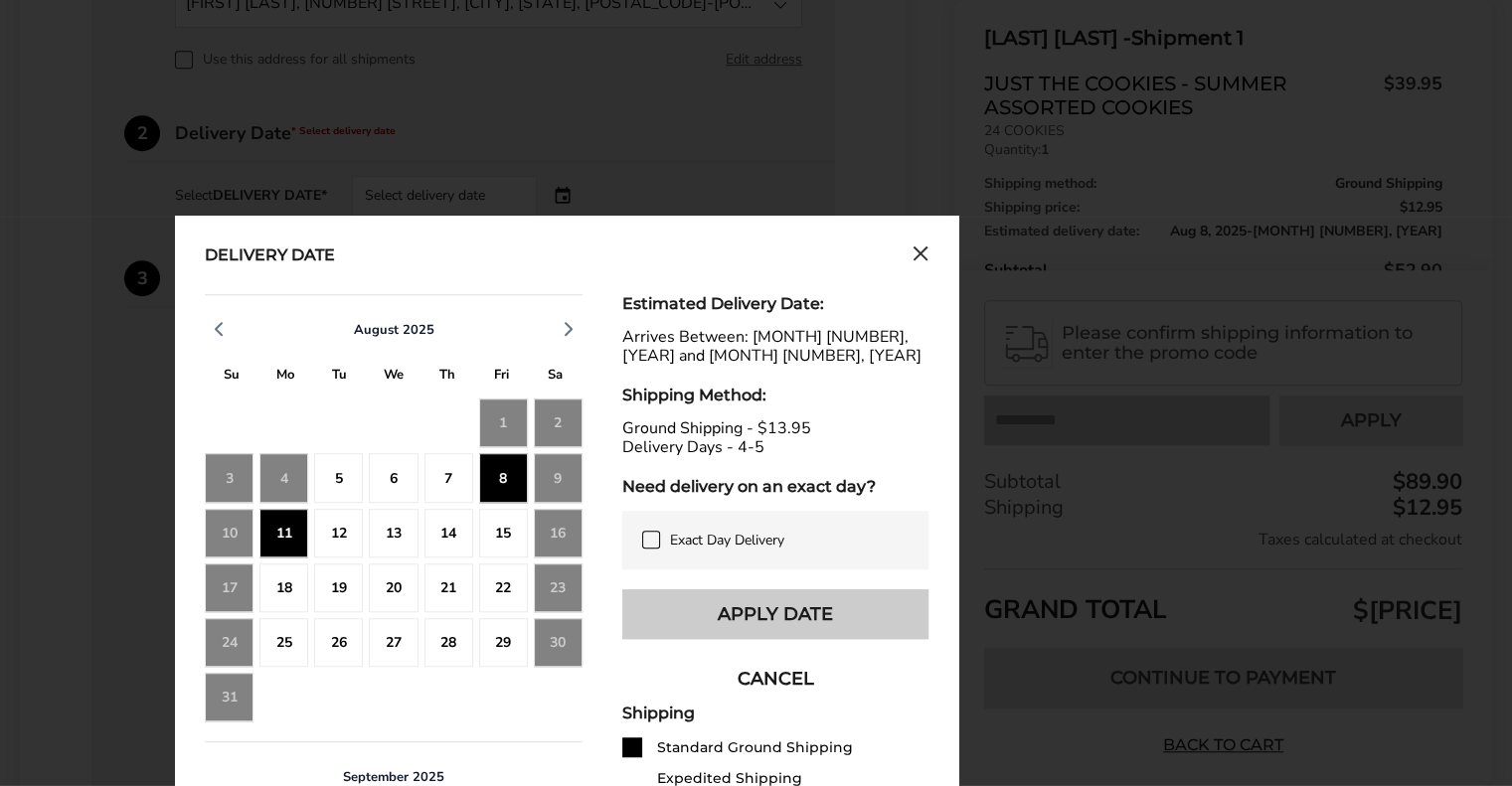 click on "Apply Date" at bounding box center [775, 614] 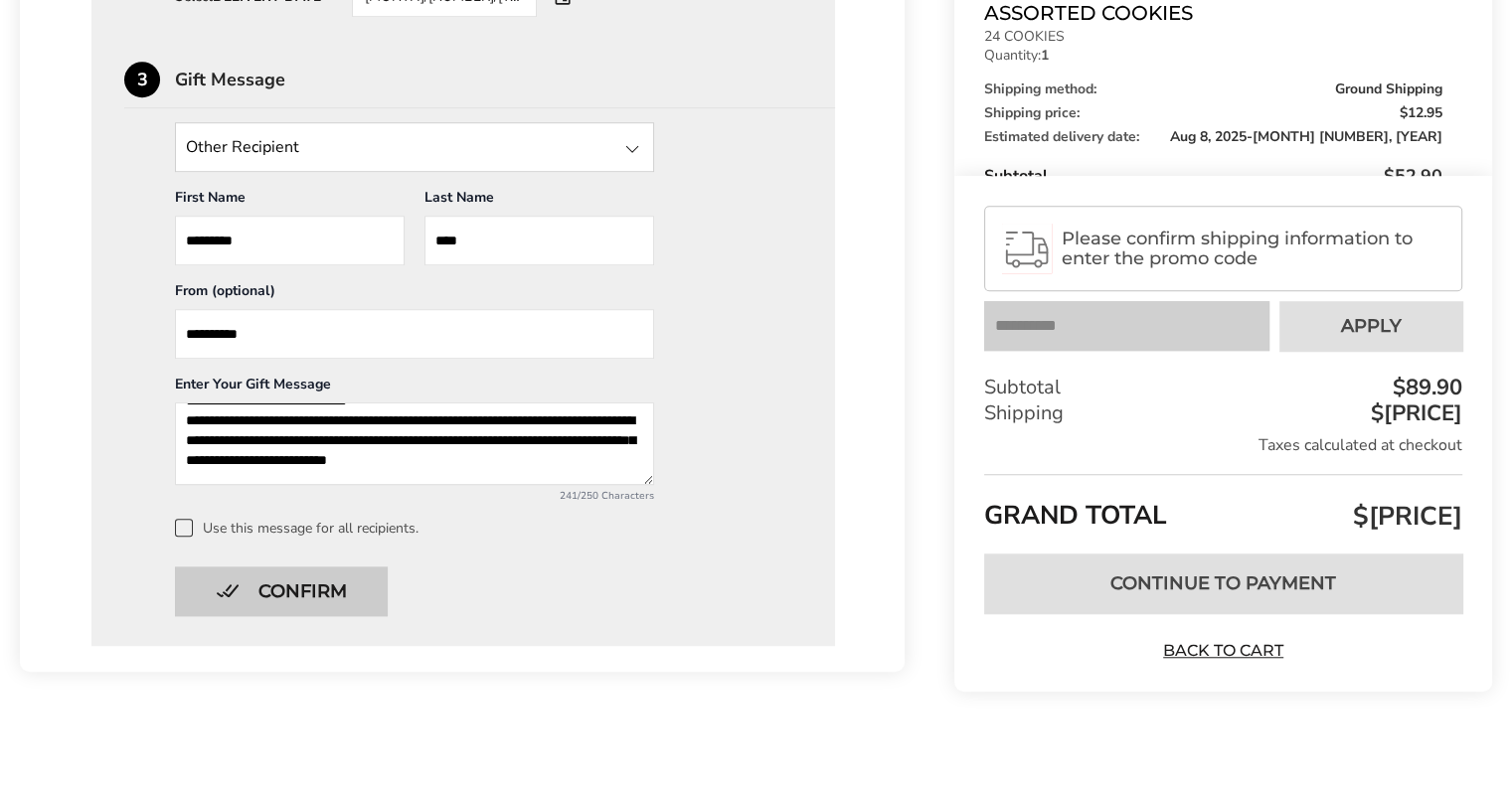click on "Confirm" at bounding box center [281, 591] 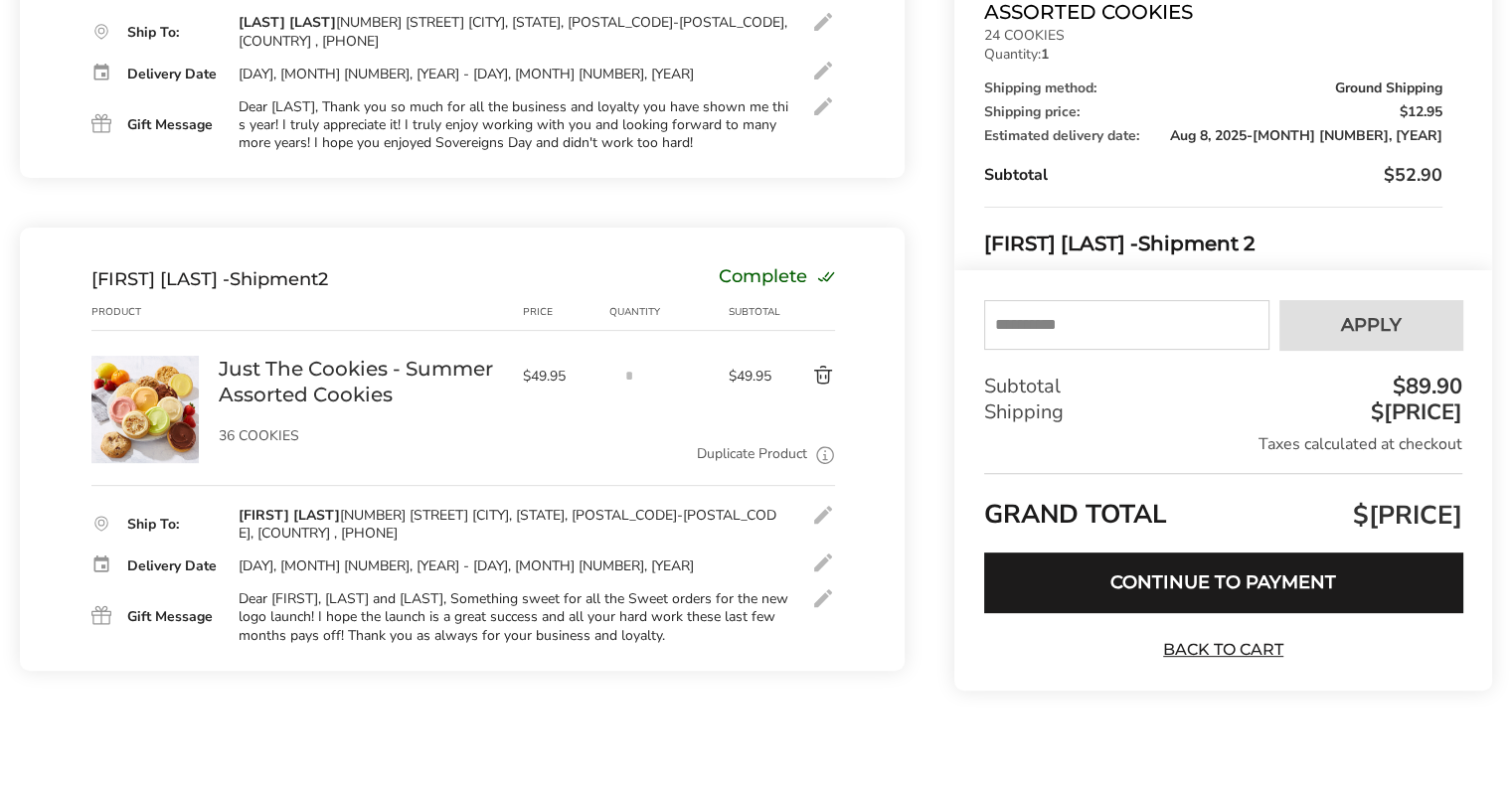 click at bounding box center [1126, 325] 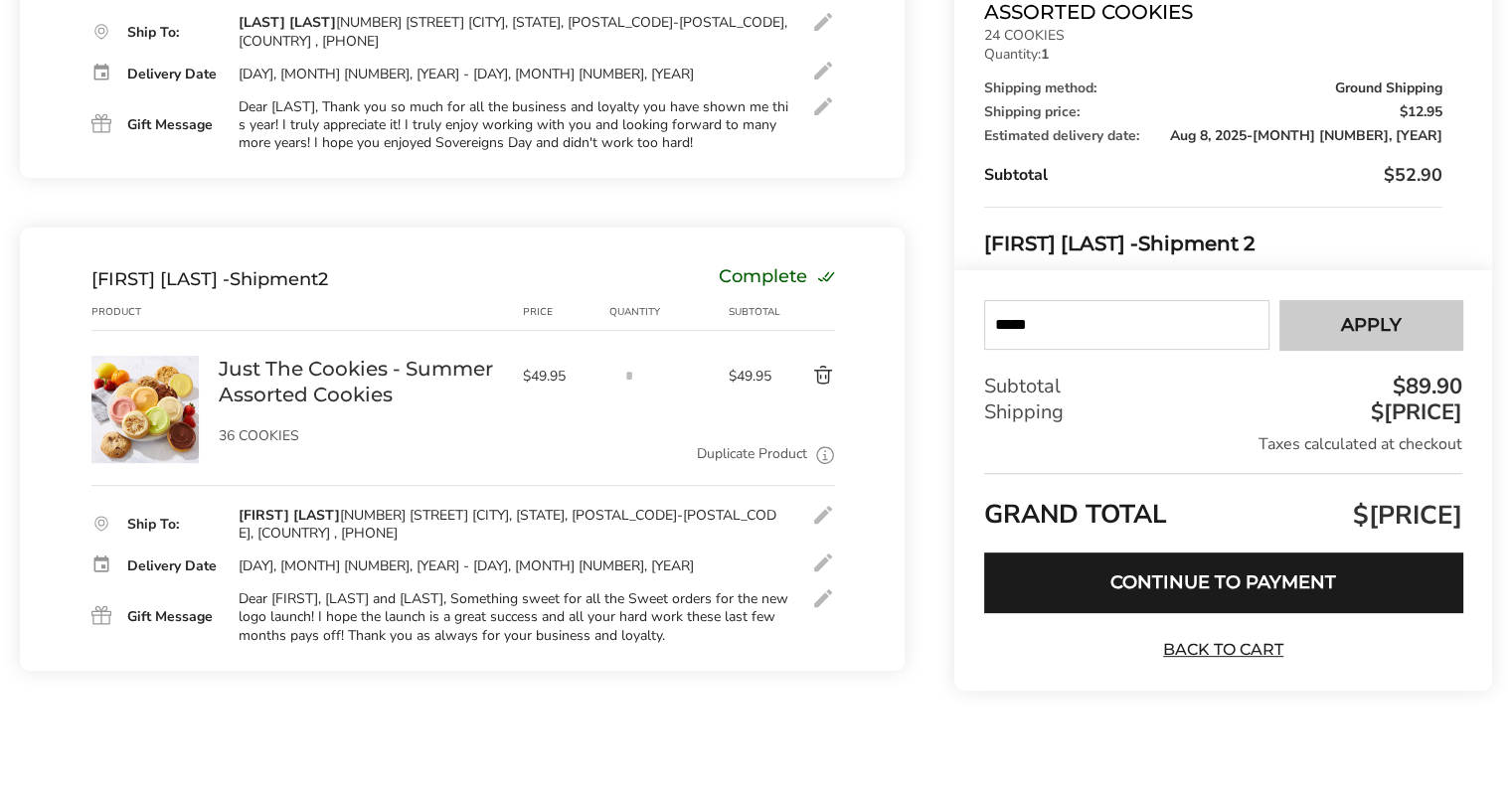 type on "*****" 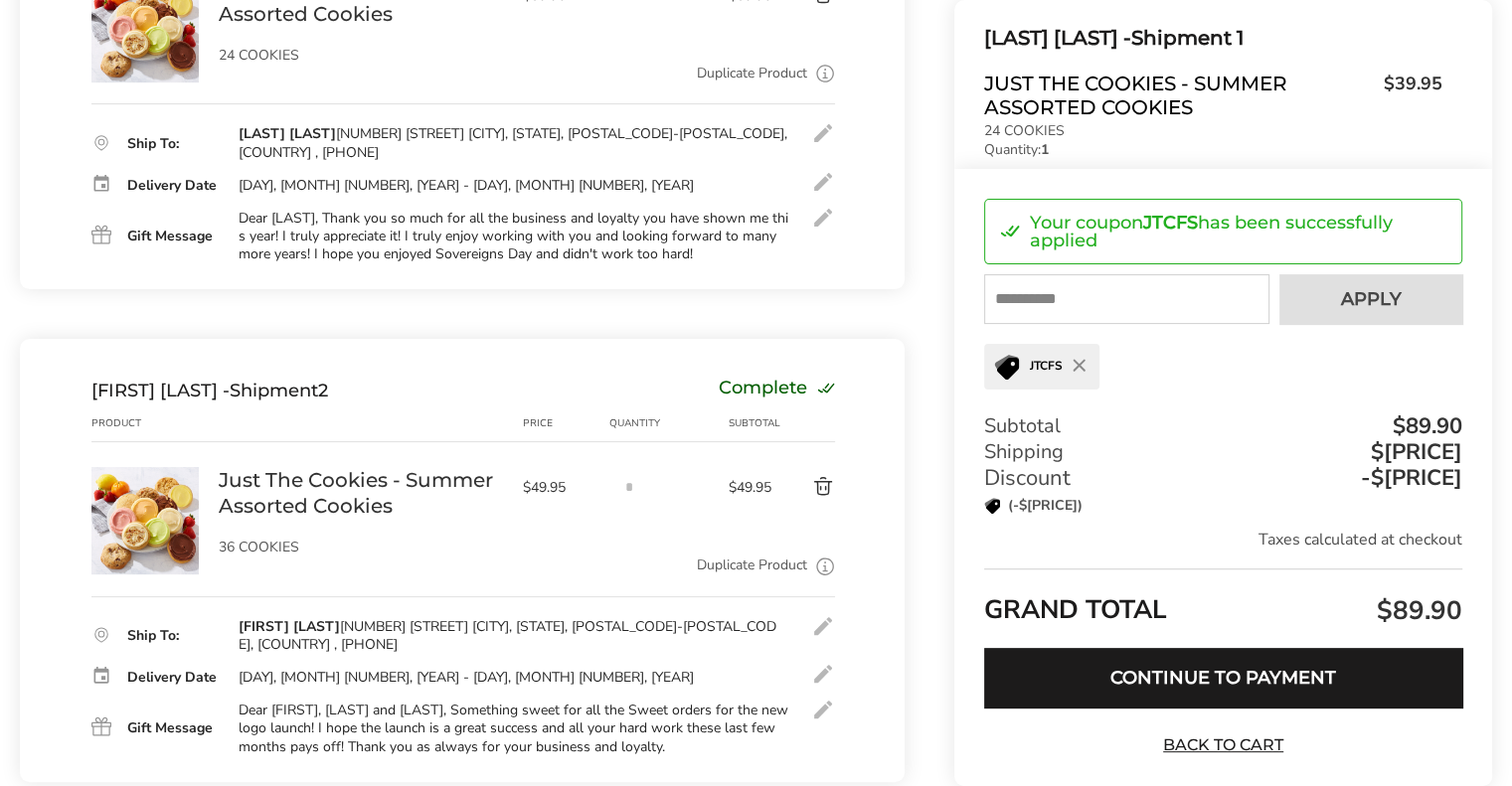 scroll, scrollTop: 493, scrollLeft: 0, axis: vertical 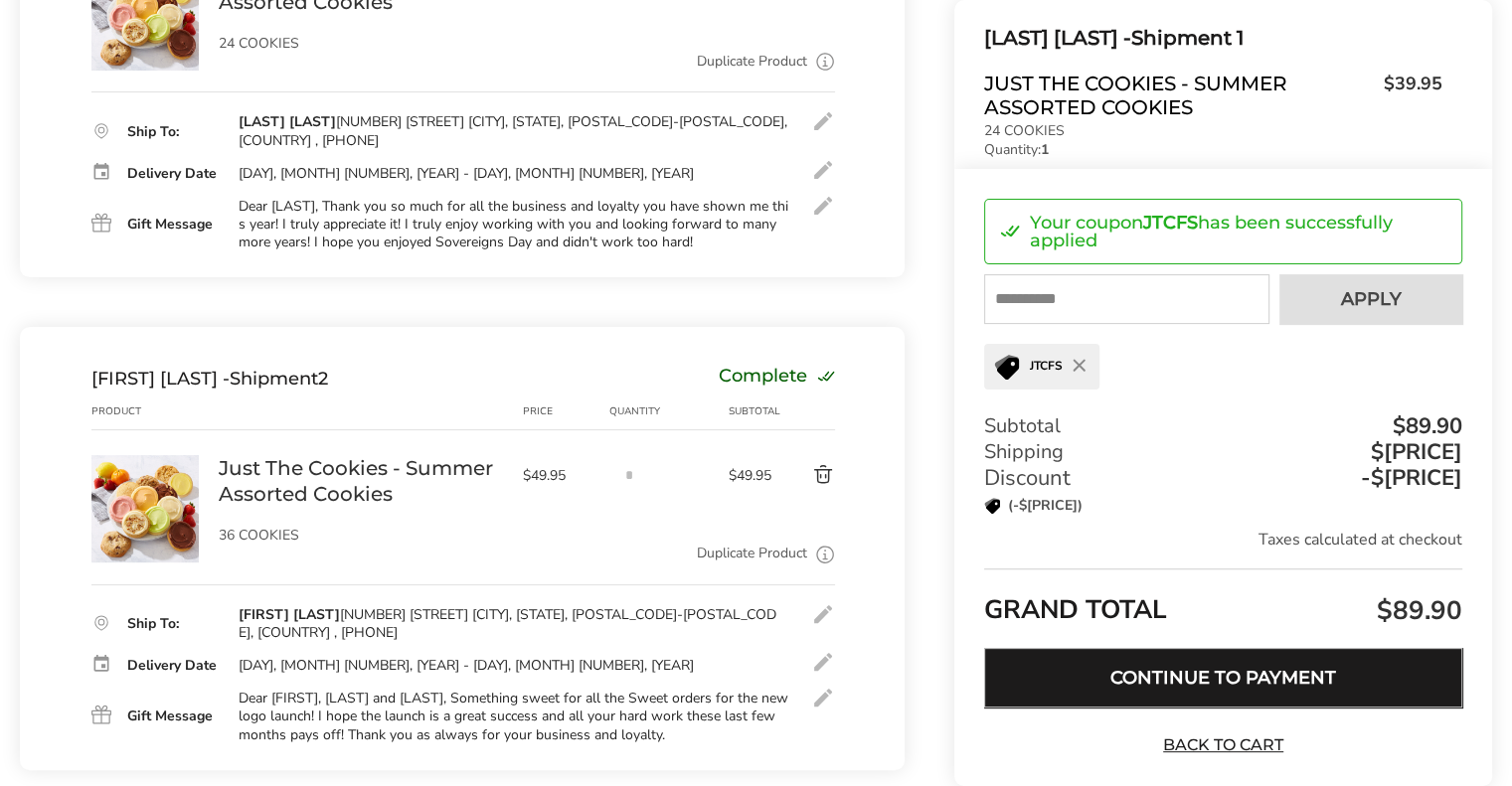 click on "Continue to Payment" at bounding box center [1223, 678] 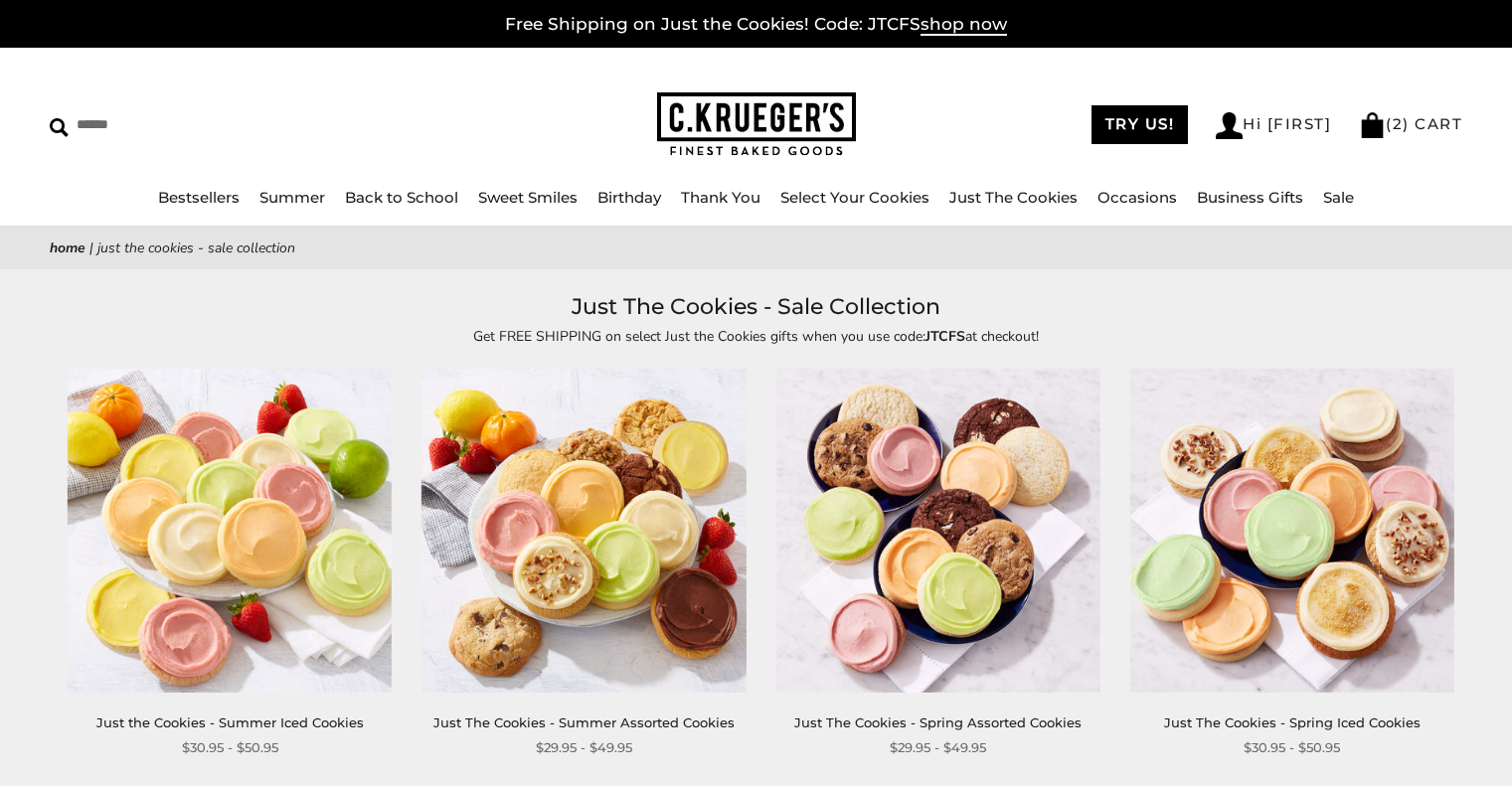 scroll, scrollTop: 0, scrollLeft: 0, axis: both 